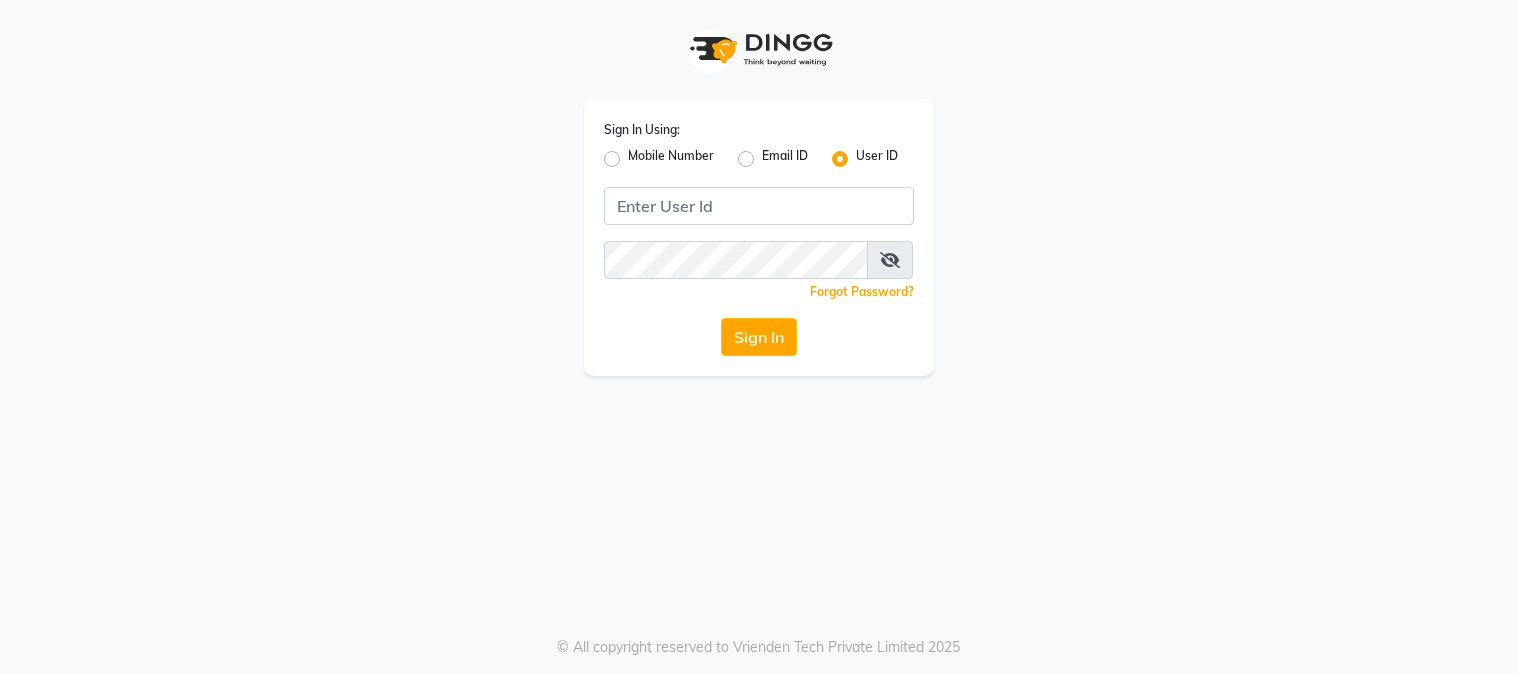 scroll, scrollTop: 0, scrollLeft: 0, axis: both 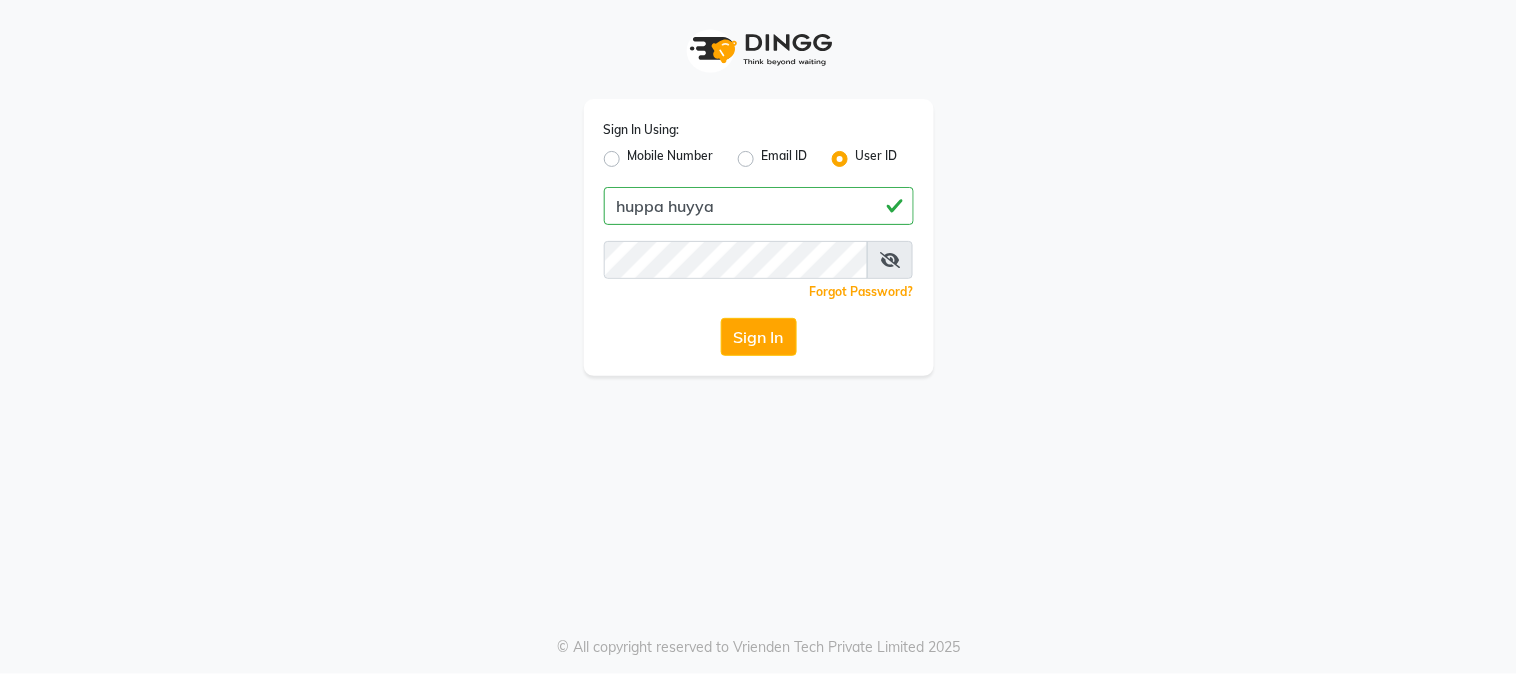 type on "huppa huyya" 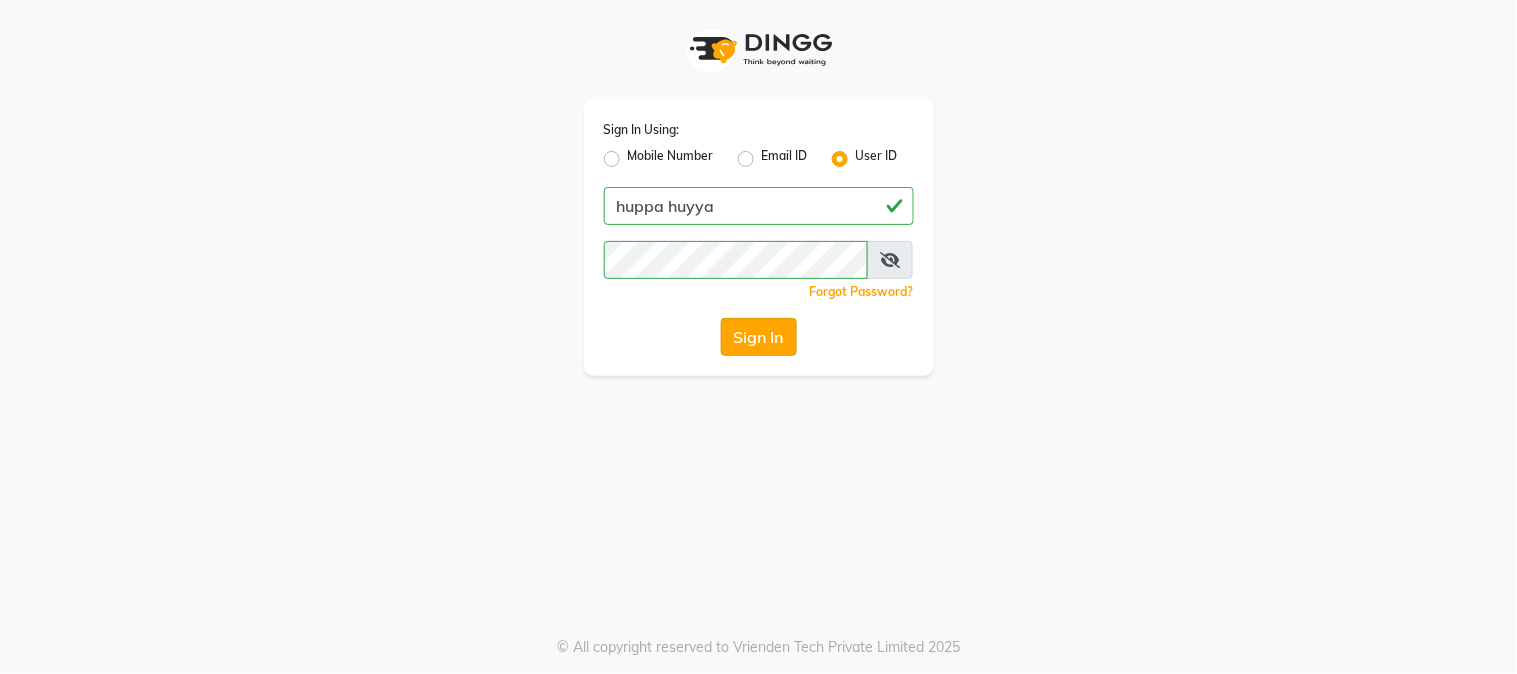 click on "Sign In" 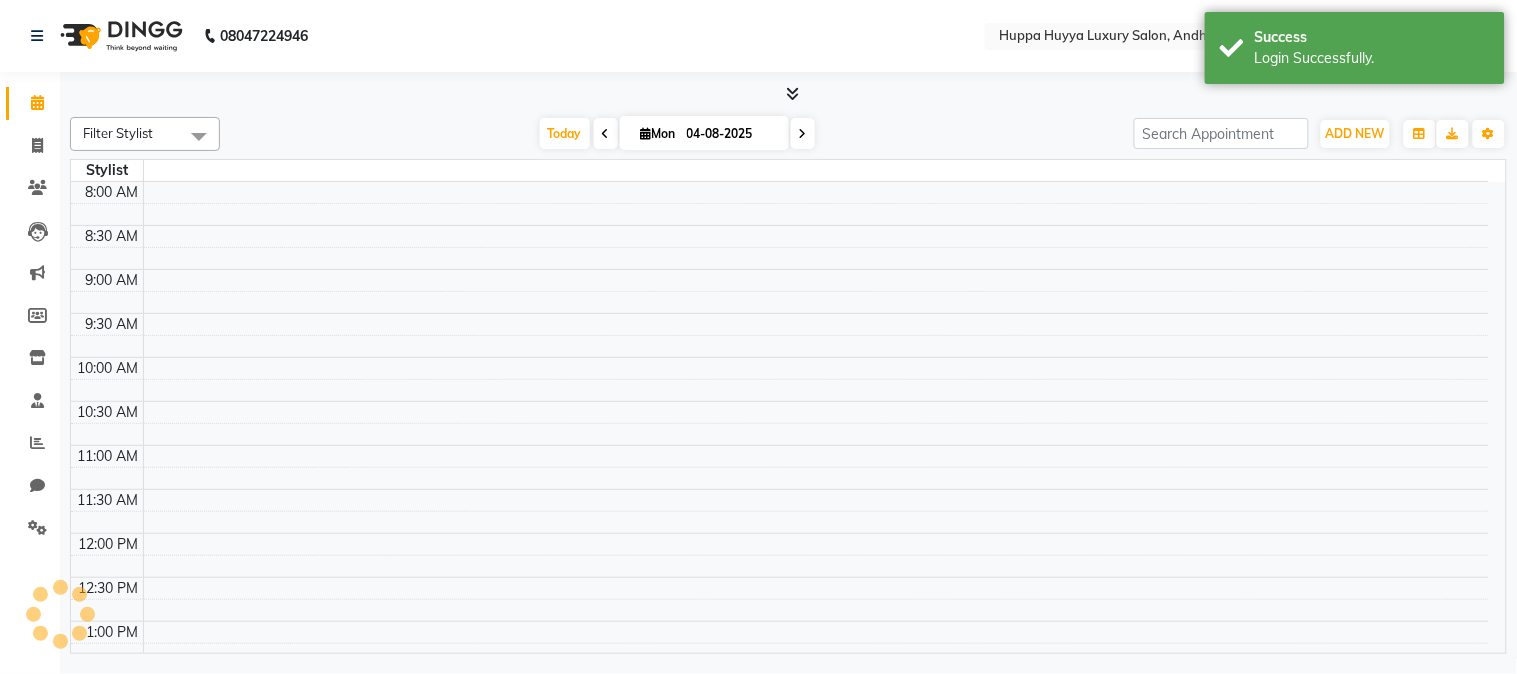 select on "en" 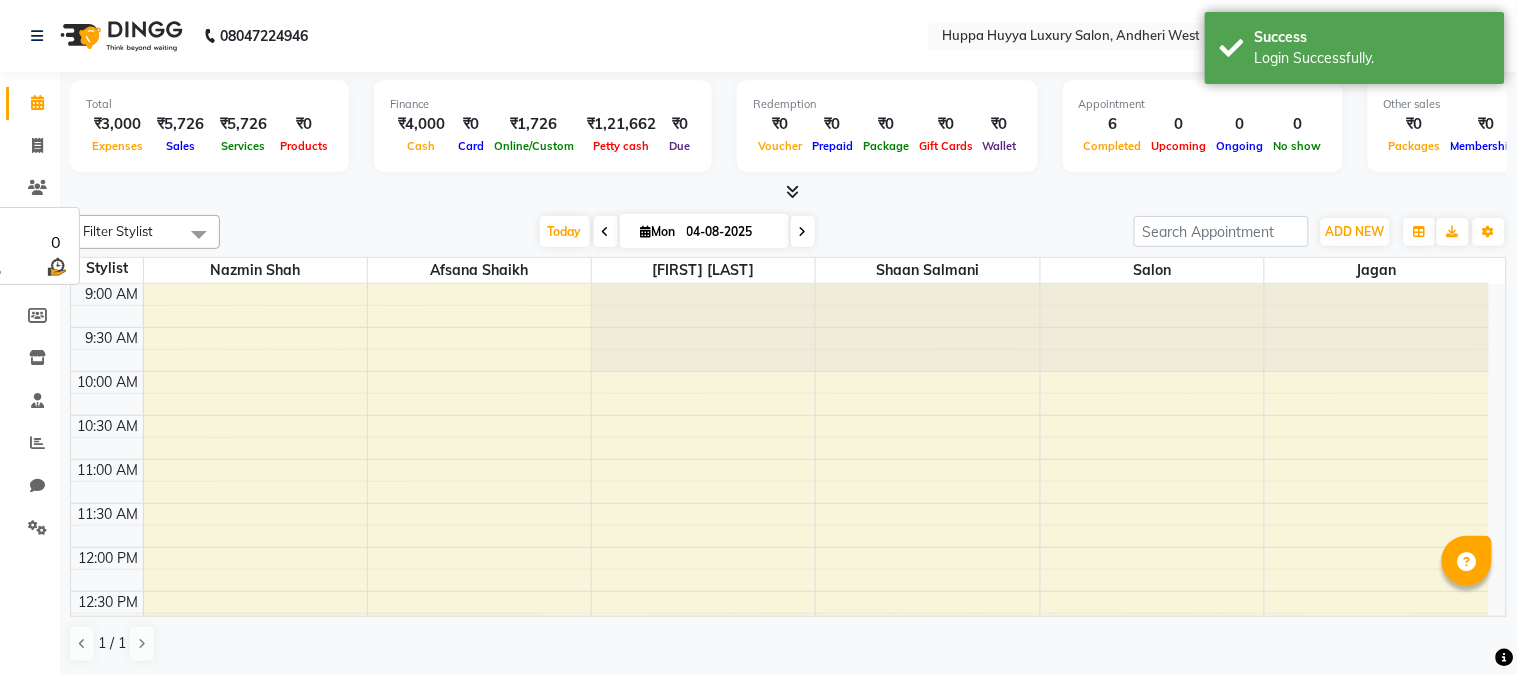 scroll, scrollTop: 0, scrollLeft: 0, axis: both 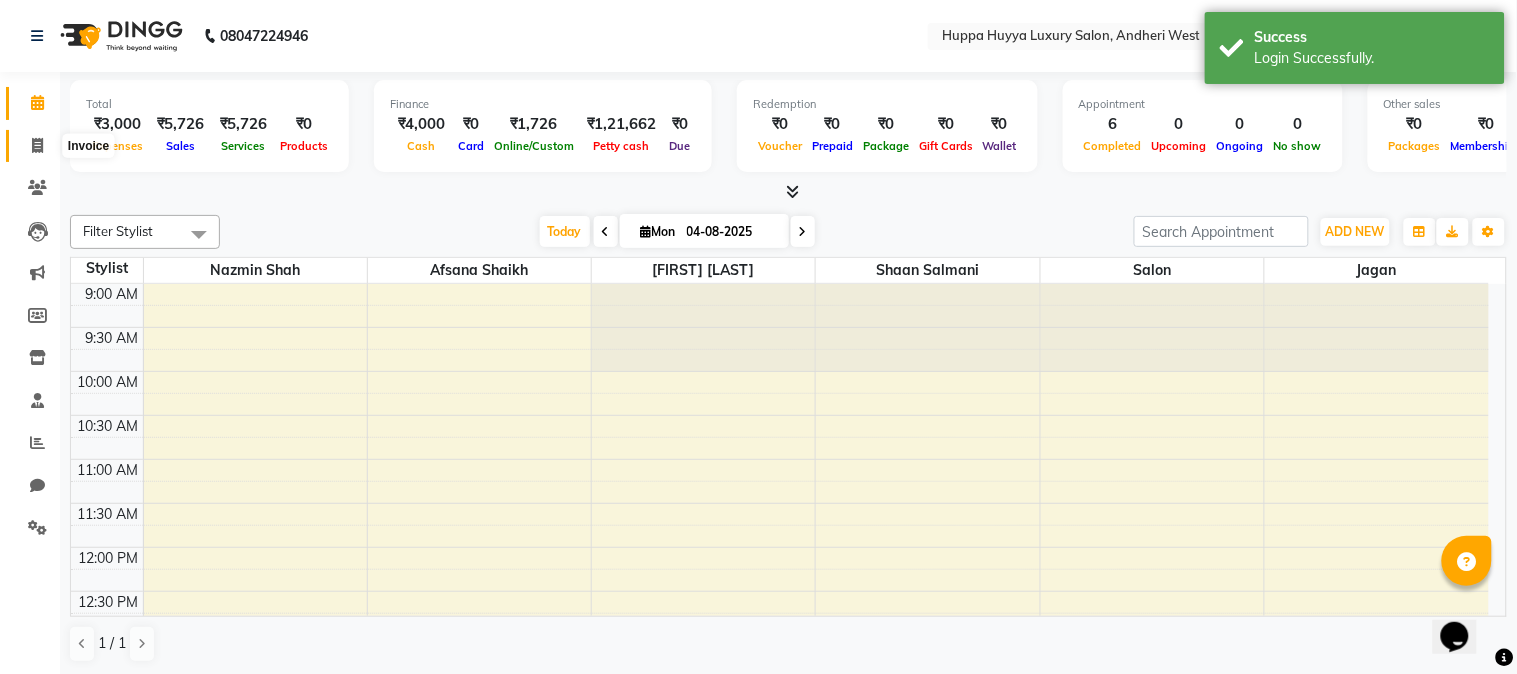 click 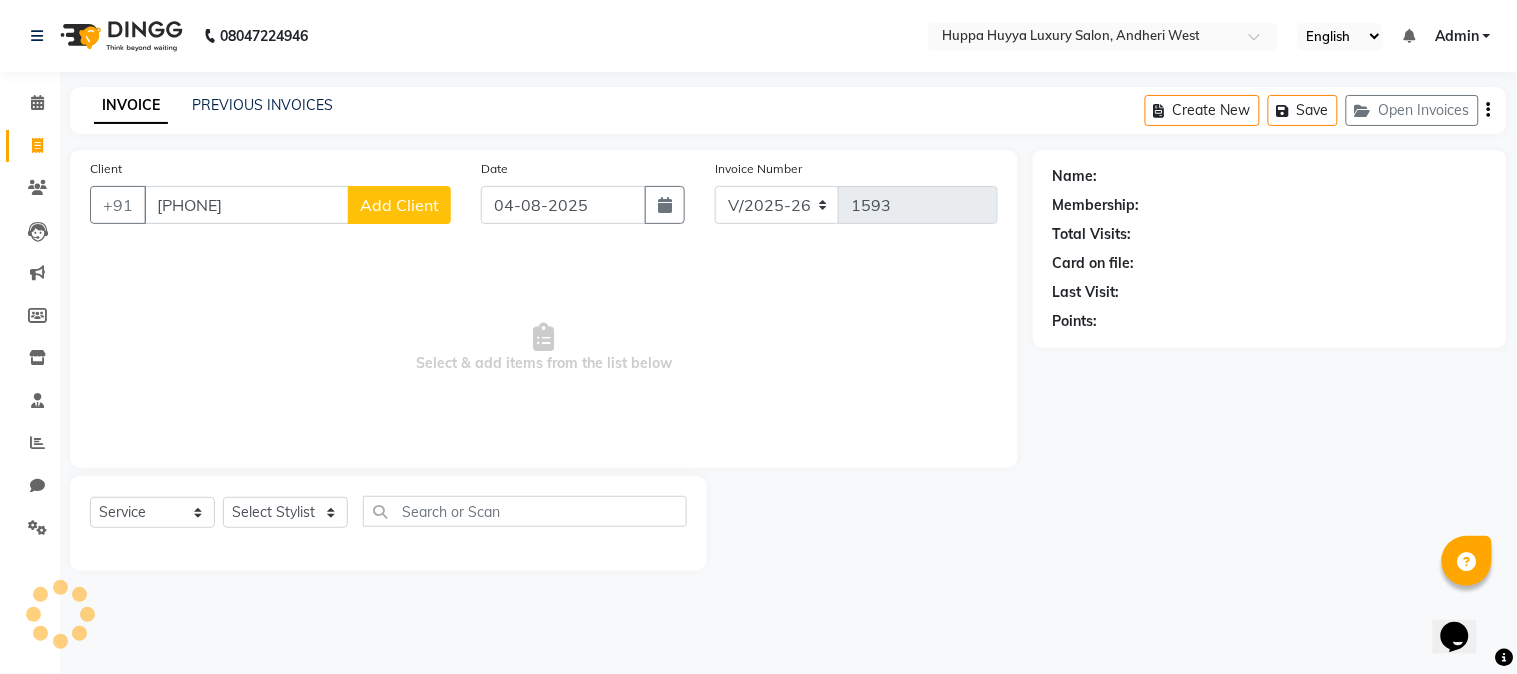 type on "[PHONE]" 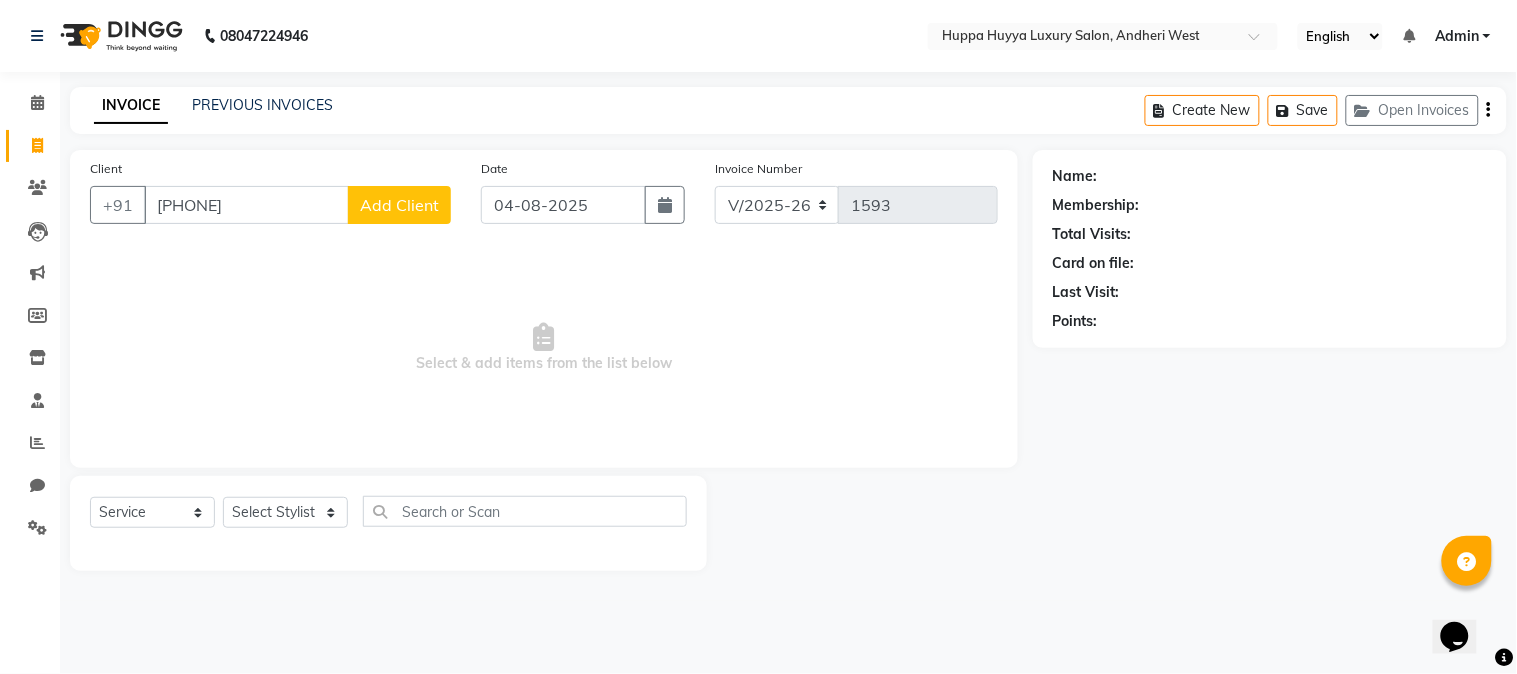 click on "Add Client" 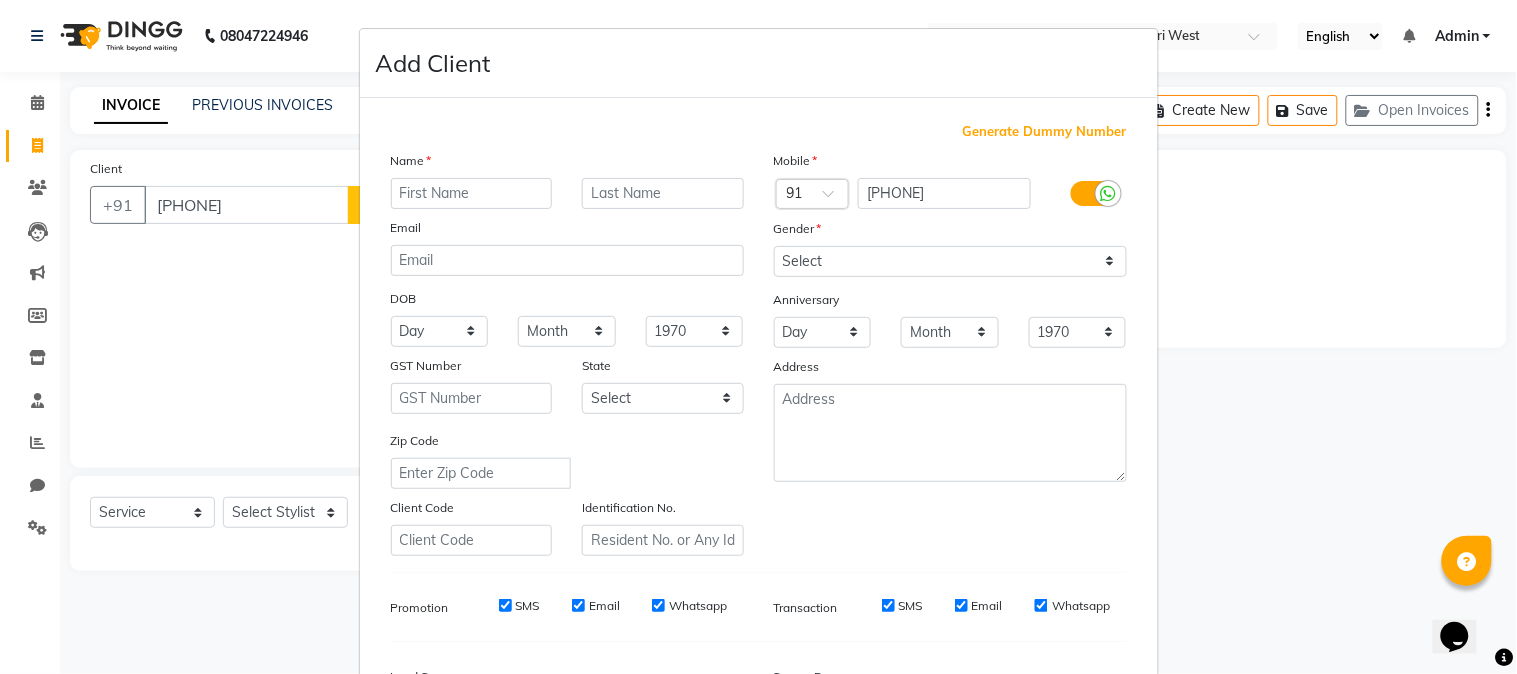 click at bounding box center [472, 193] 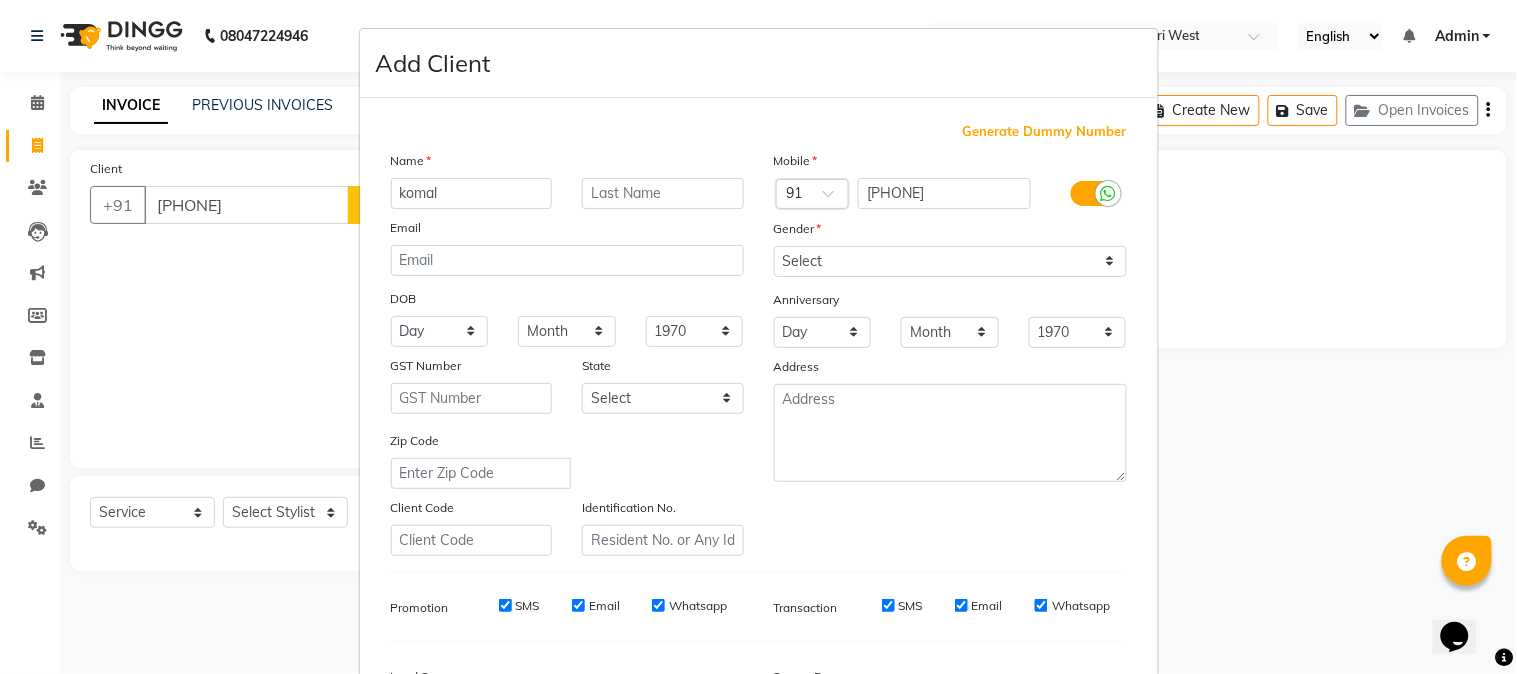 type on "komal" 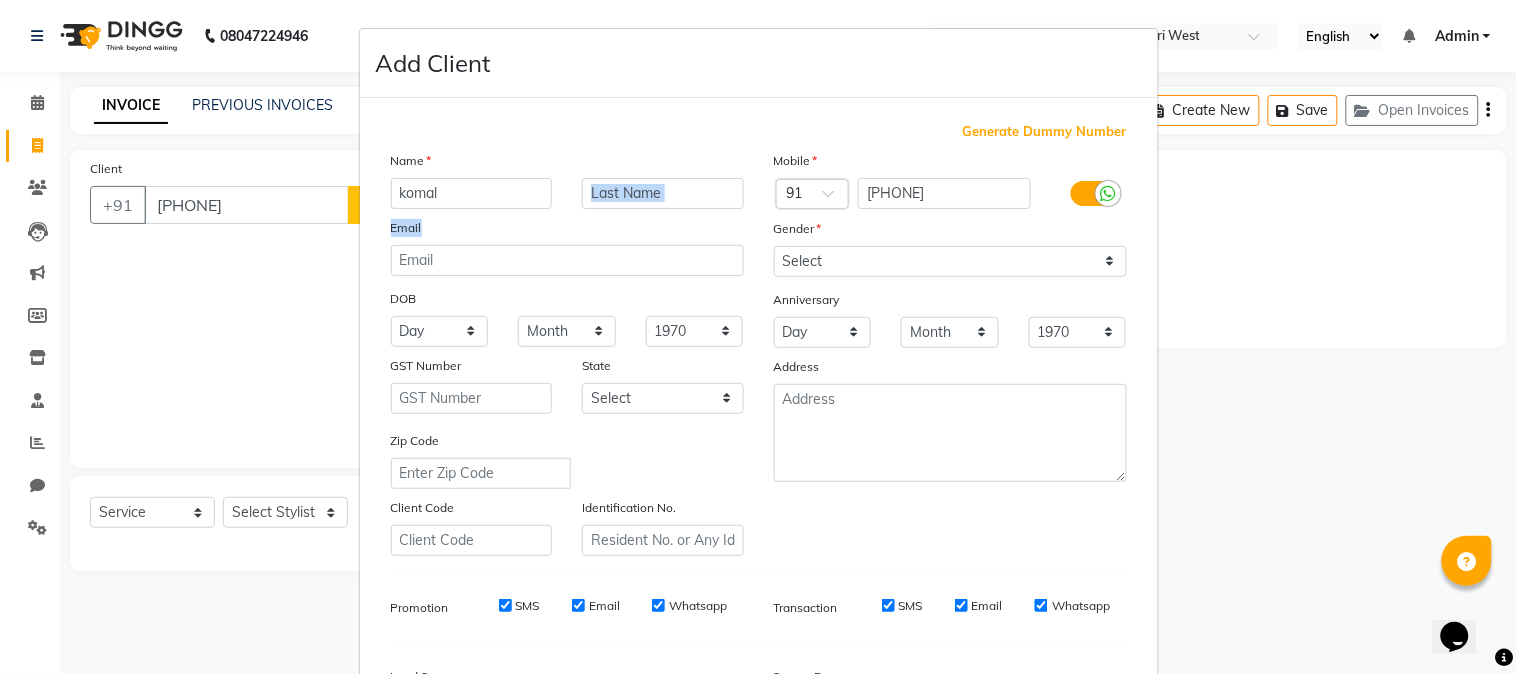 click on "Name [FIRST] Email DOB Day 01 02 03 04 05 06 07 08 09 10 11 12 13 14 15 16 17 18 19 20 21 22 23 24 25 26 27 28 29 30 31 Month January February March April May June July August September October November December 1940 1941 1942 1943 1944 1945 1946 1947 1948 1949 1950 1951 1952 1953 1954 1955 1956 1957 1958 1959 1960 1961 1962 1963 1964 1965 1966 1967 1968 1969 1970 1971 1972 1973 1974 1975 1976 1977 1978 1979 1980 1981 1982 1983 1984 1985 1986 1987 1988 1989 1990 1991 1992 1993 1994 1995 1996 1997 1998 1999 2000 2001 2002 2003 2004 2005 2006 2007 2008 2009 2010 2011 2012 2013 2014 2015 2016 2017 2018 2019 2020 2021 2022 2023 2024 GST Number State Select Andaman and Nicobar Islands Andhra Pradesh Arunachal Pradesh Assam Bihar Chandigarh Chhattisgarh Dadra and Nagar Haveli Daman and Diu Delhi Goa Gujarat Haryana Himachal Pradesh Jammu and Kashmir Jharkhand Karnataka Kerala Lakshadweep Madhya Pradesh Maharashtra Manipur Meghalaya Mizoram Nagaland Odisha Pondicherry Punjab Rajasthan Sikkim Tamil Nadu Telangana" at bounding box center [567, 353] 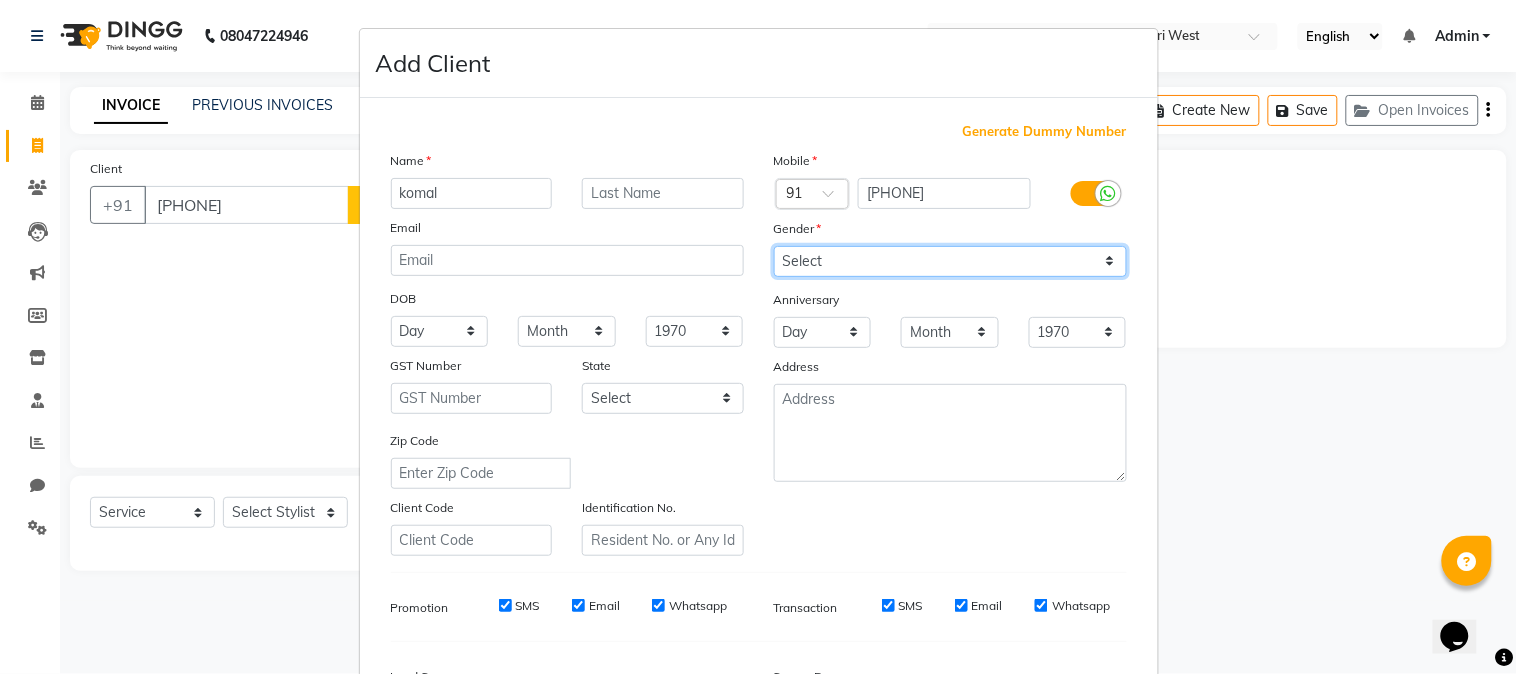 click on "Select Male Female Other Prefer Not To Say" at bounding box center (950, 261) 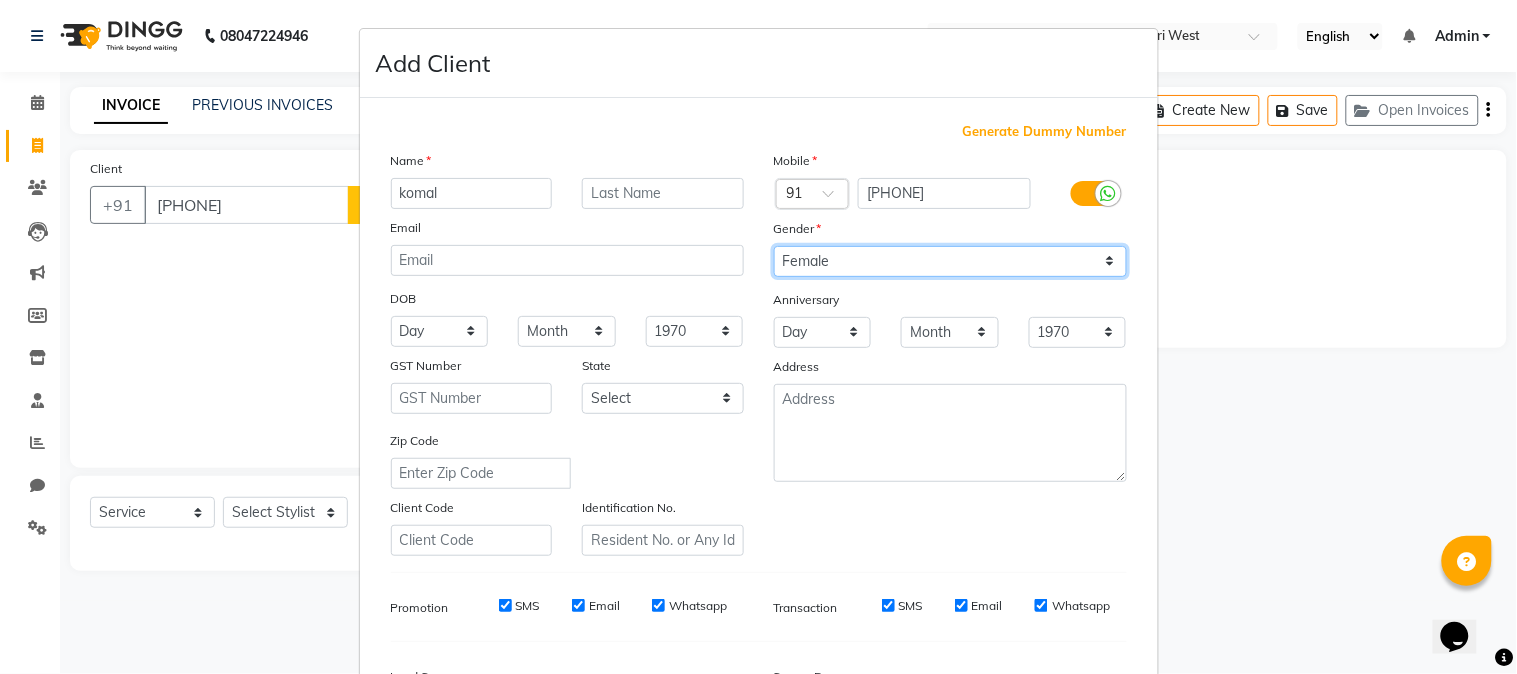 click on "Select Male Female Other Prefer Not To Say" at bounding box center [950, 261] 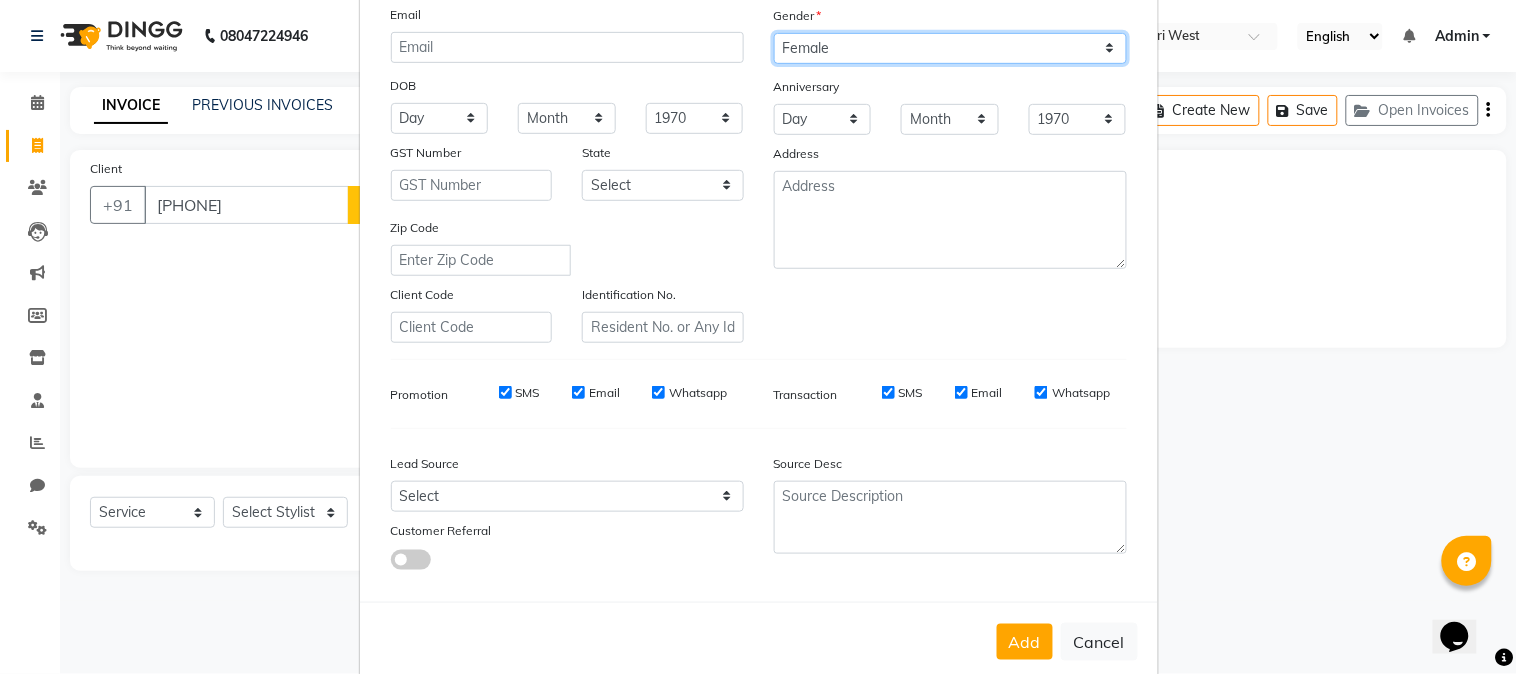 scroll, scrollTop: 222, scrollLeft: 0, axis: vertical 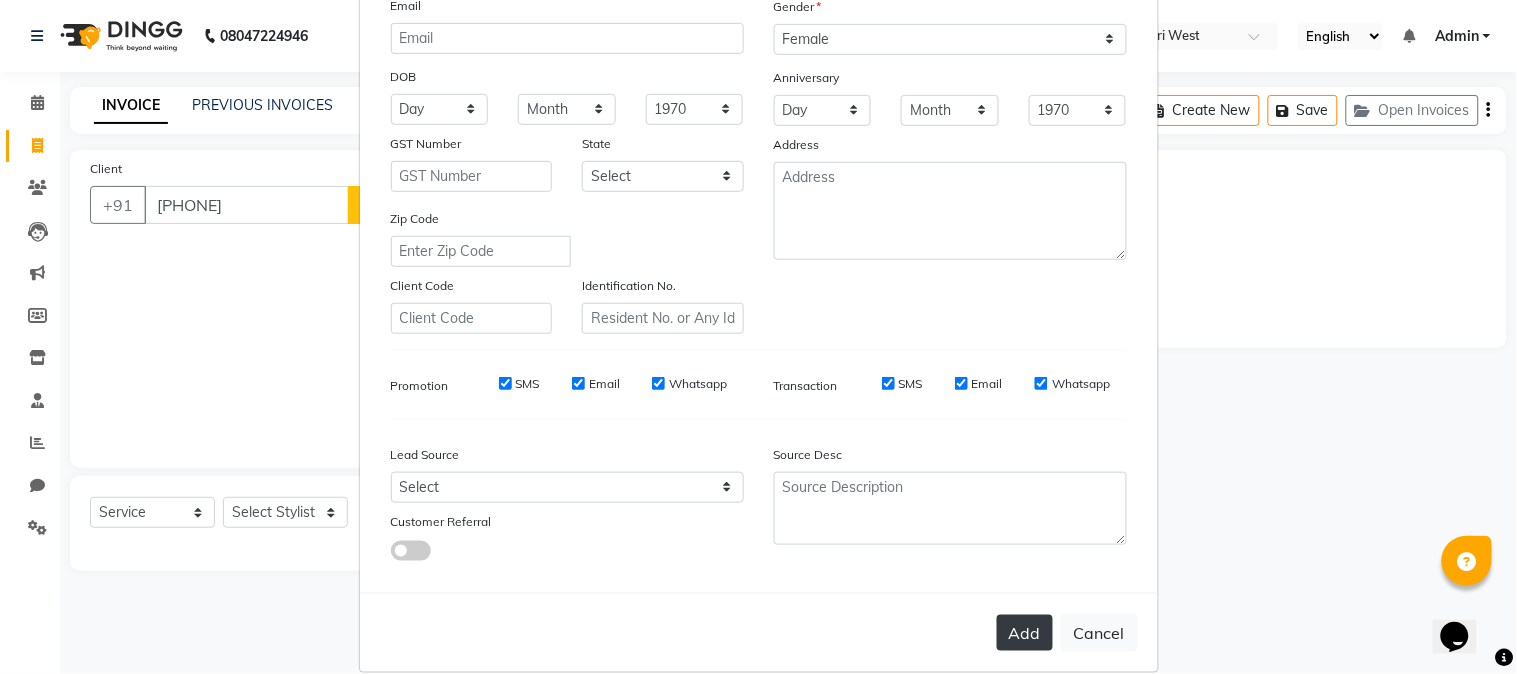click on "Add" at bounding box center [1025, 633] 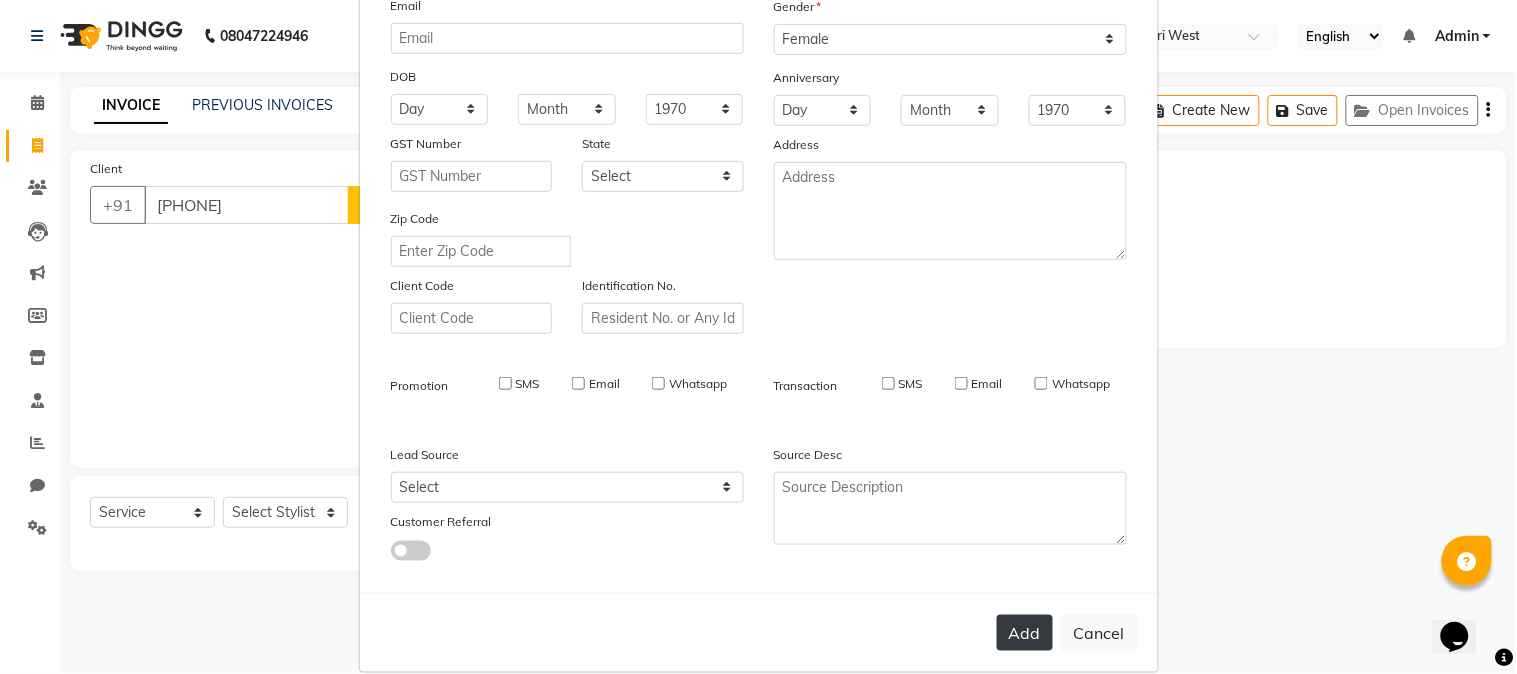 type 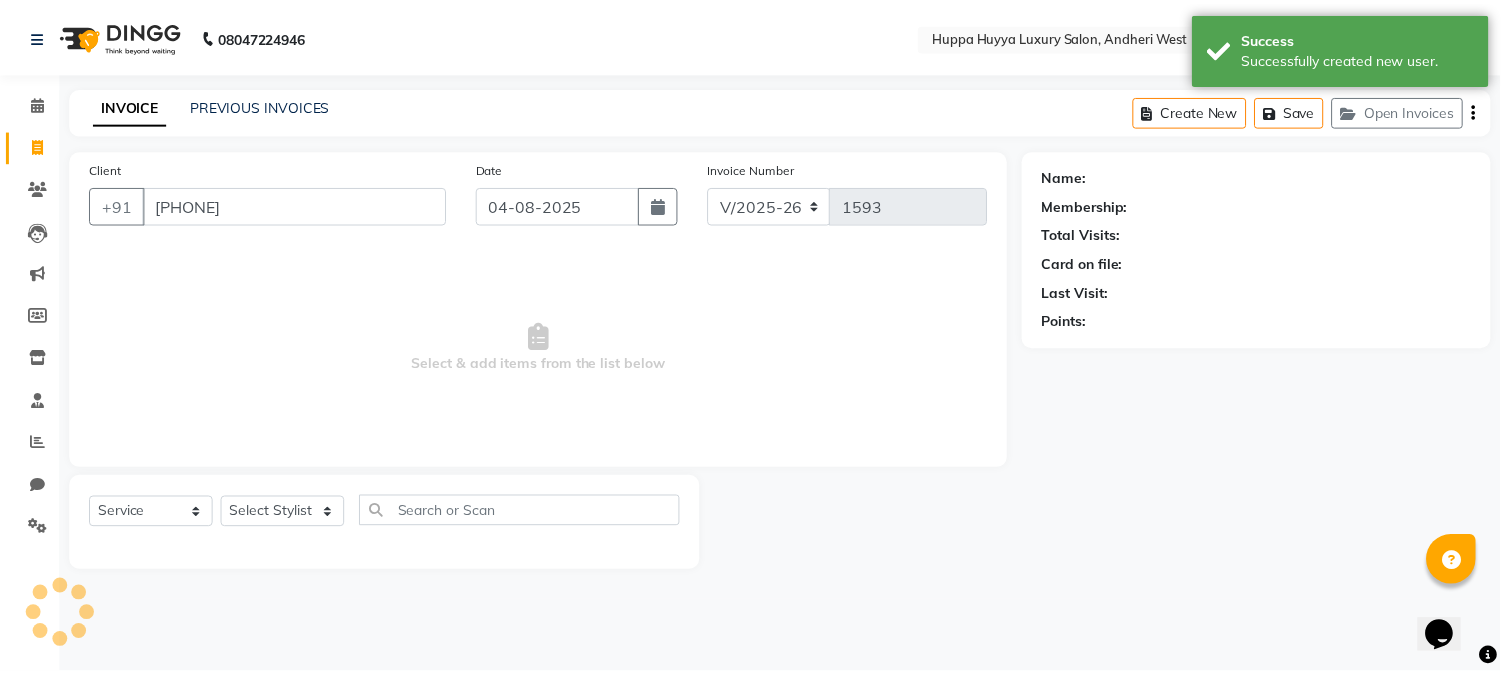 scroll, scrollTop: 0, scrollLeft: 0, axis: both 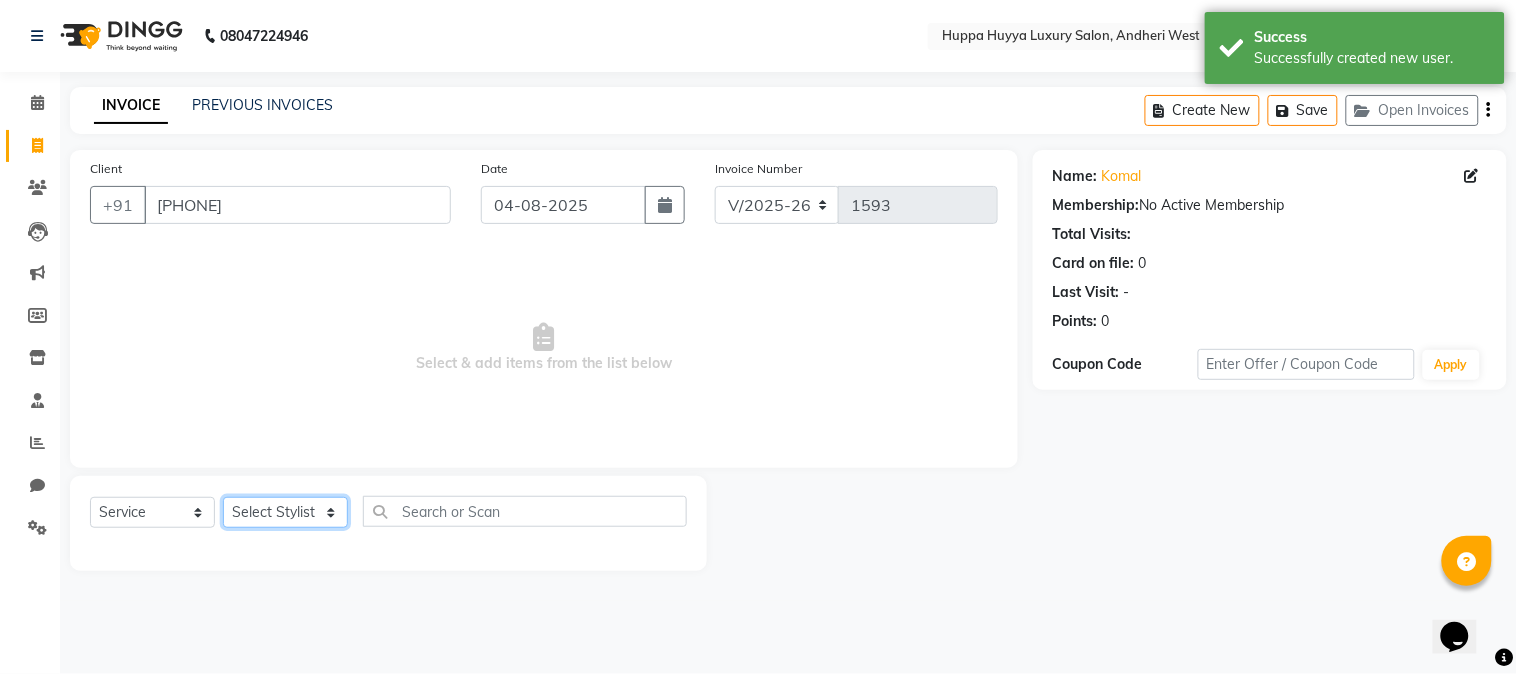 click on "Select Stylist [FIRST] [LAST] Jagan Nazmin Shah [FIRST] [LAST] Salon Shaan Salmani" 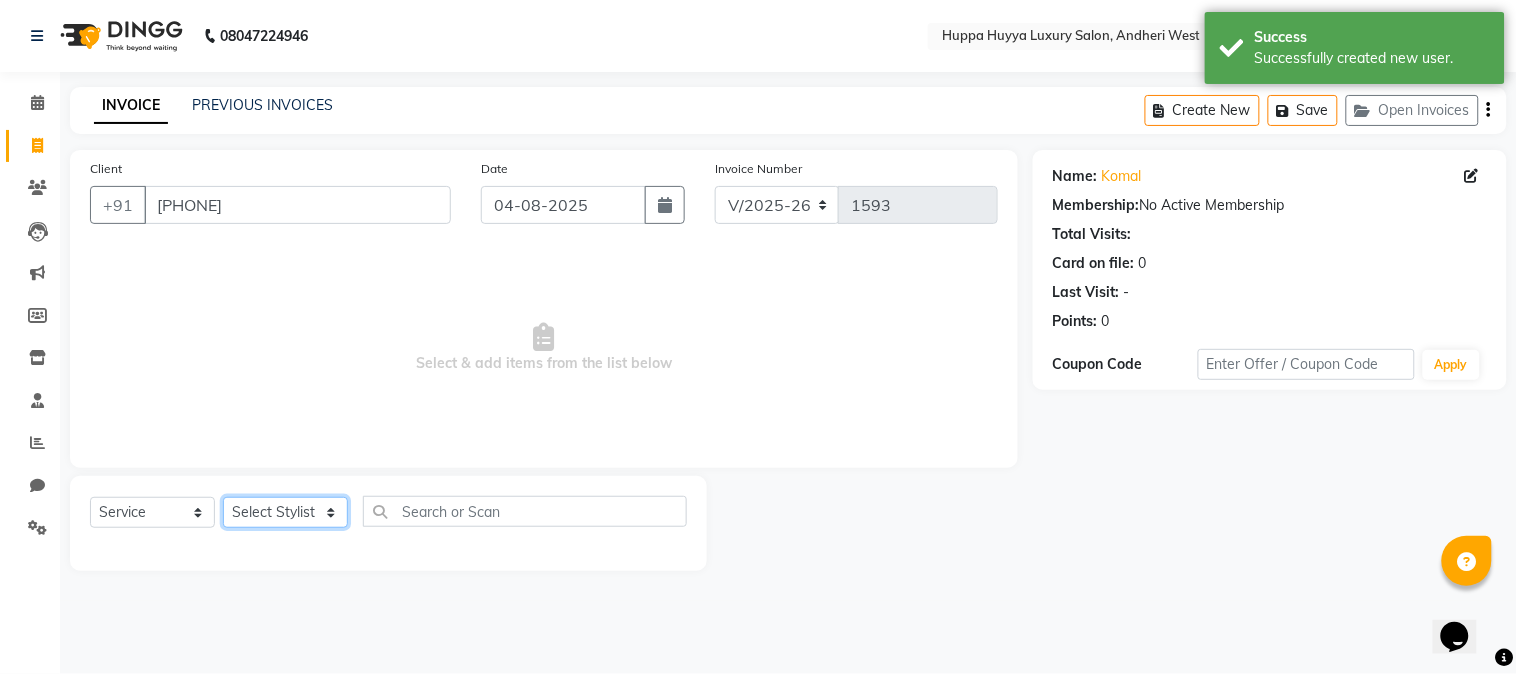 select on "69297" 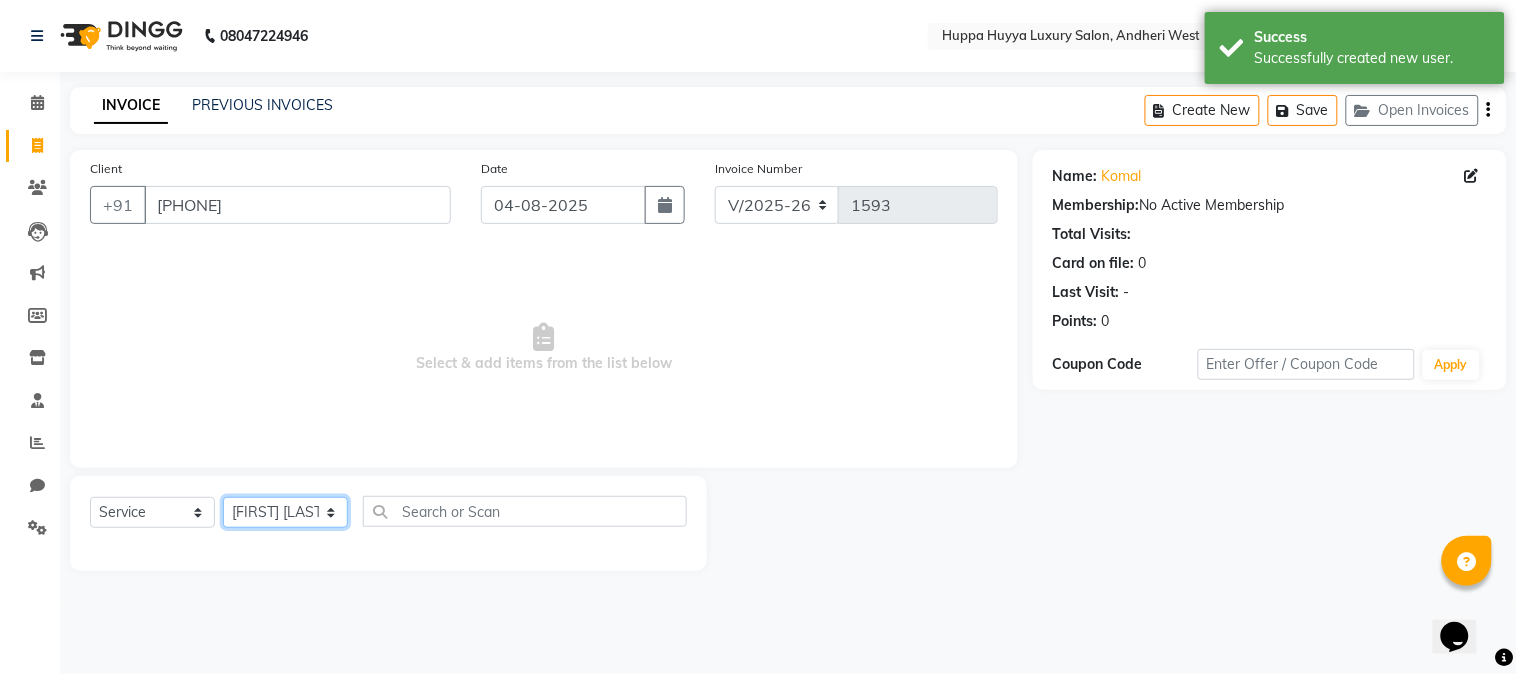 click on "Select Stylist [FIRST] [LAST] Jagan Nazmin Shah [FIRST] [LAST] Salon Shaan Salmani" 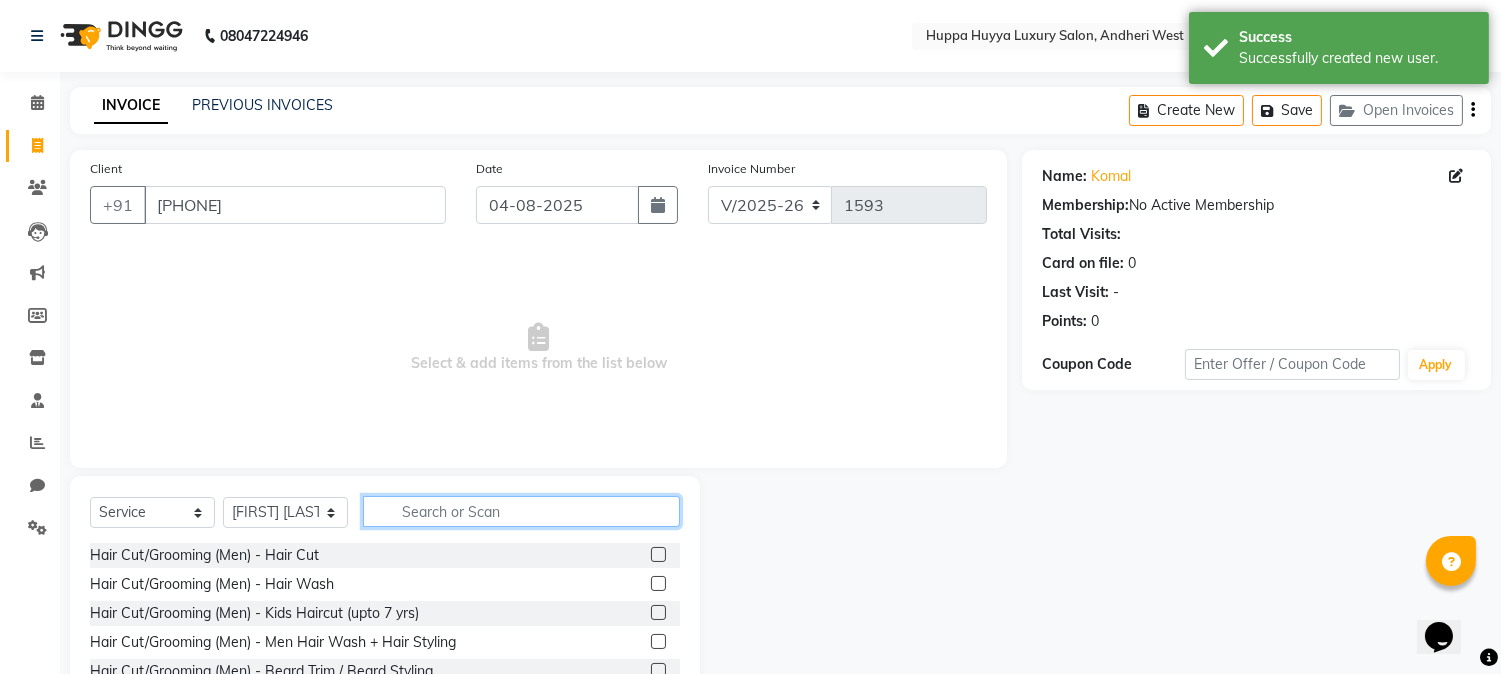 click 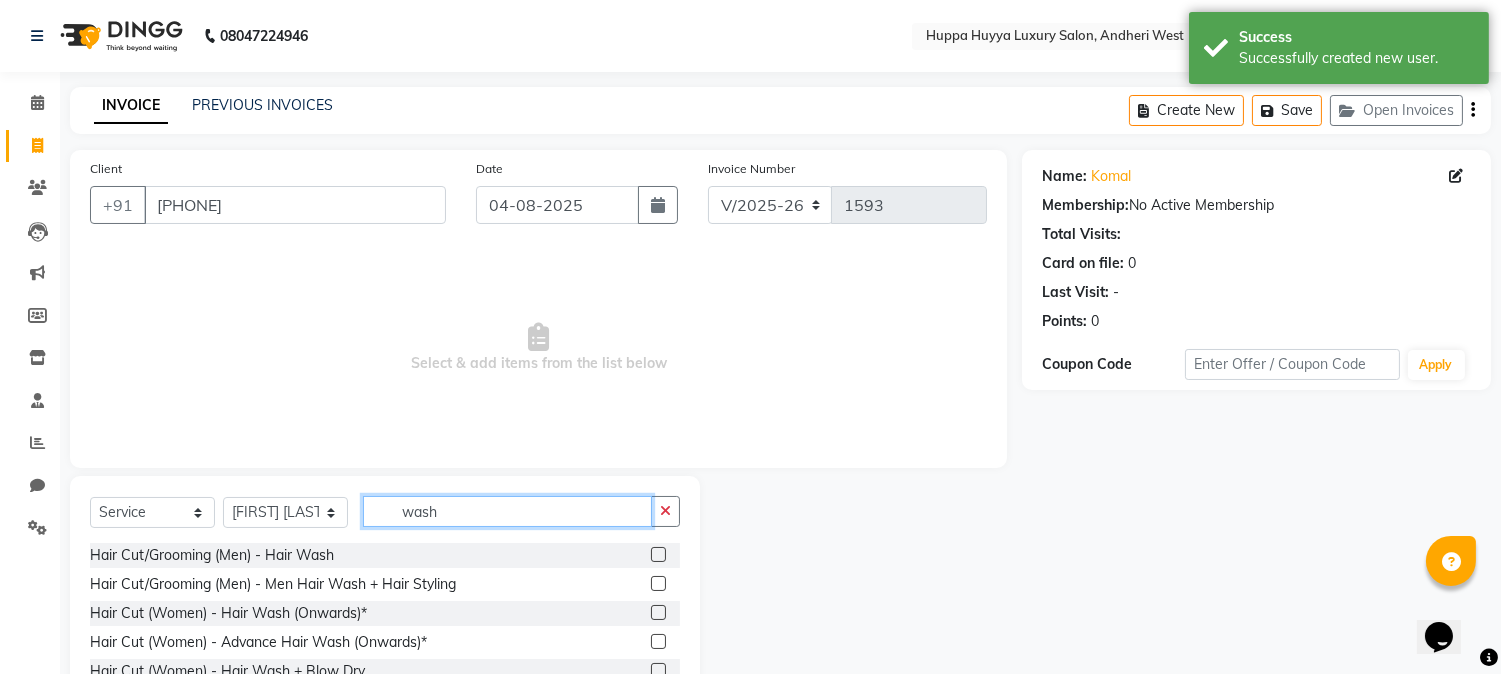 scroll, scrollTop: 111, scrollLeft: 0, axis: vertical 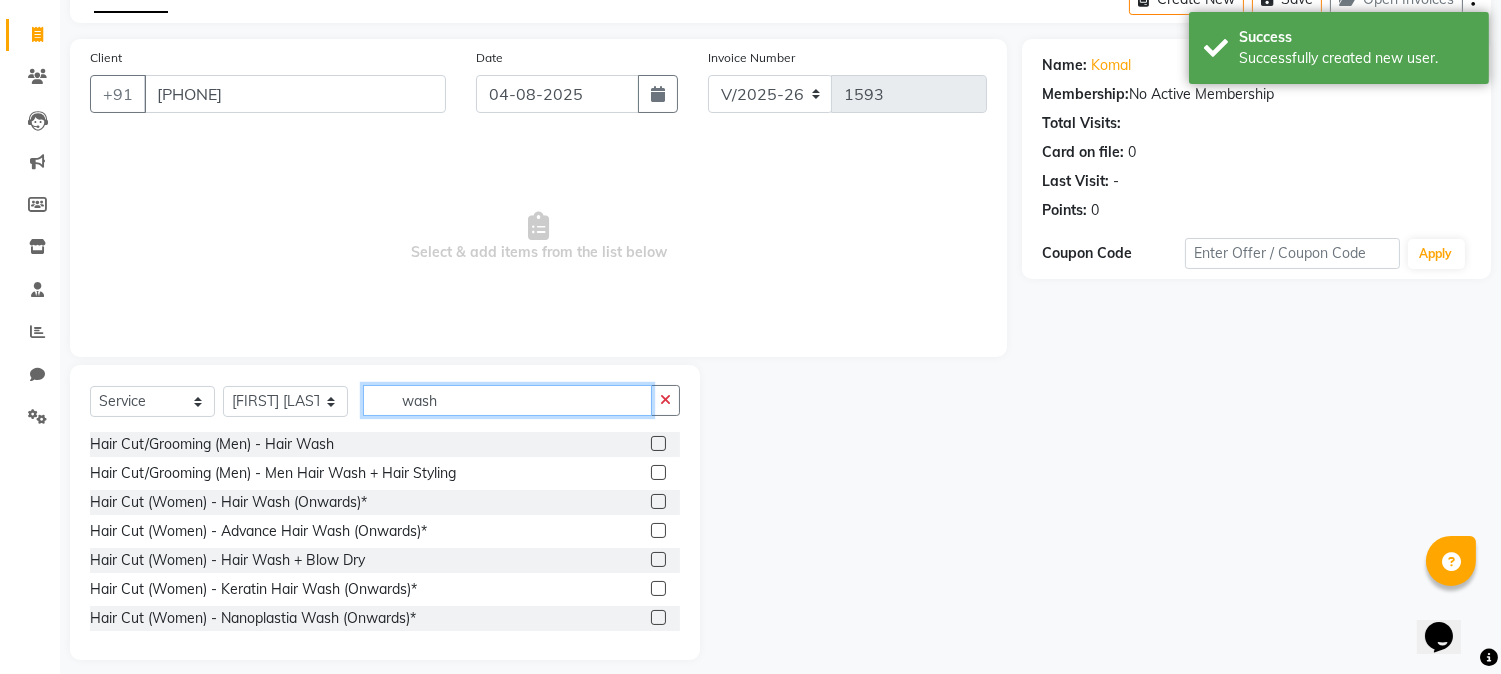 type on "wash" 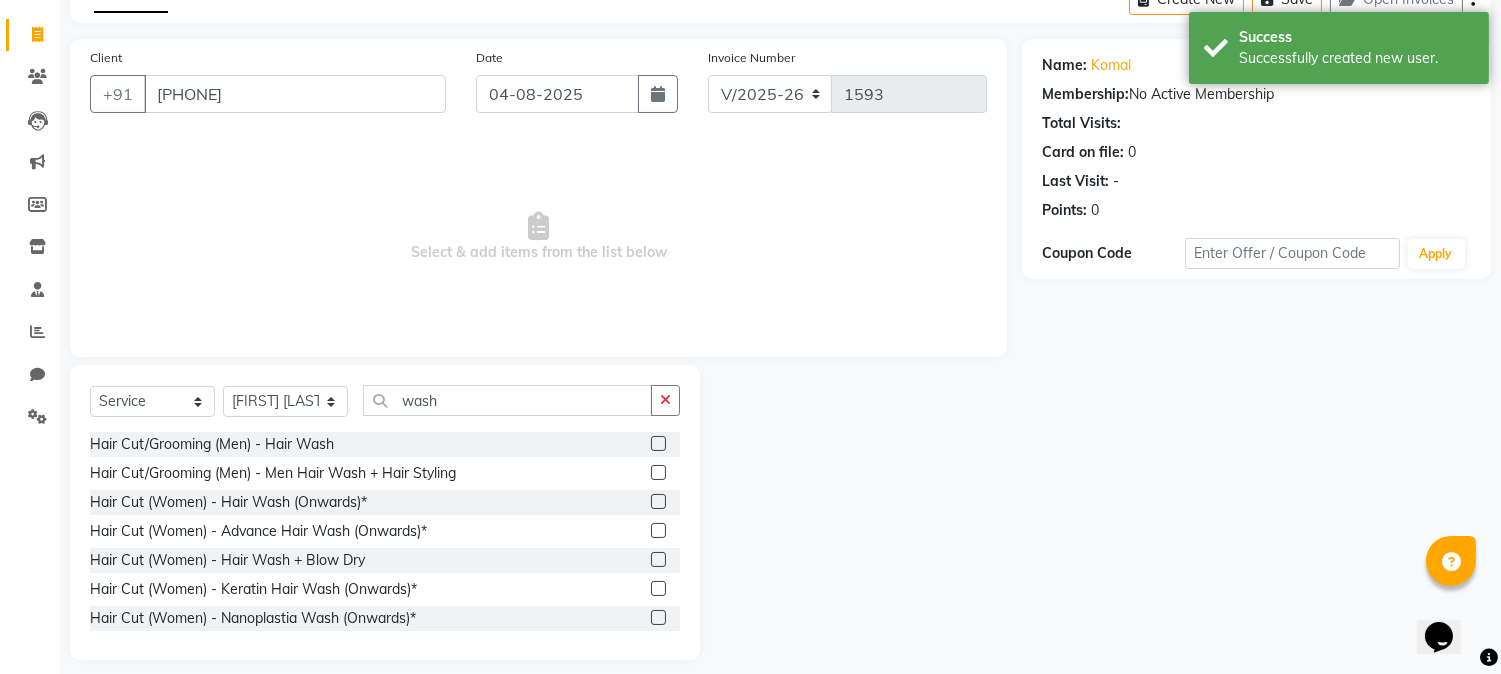 click 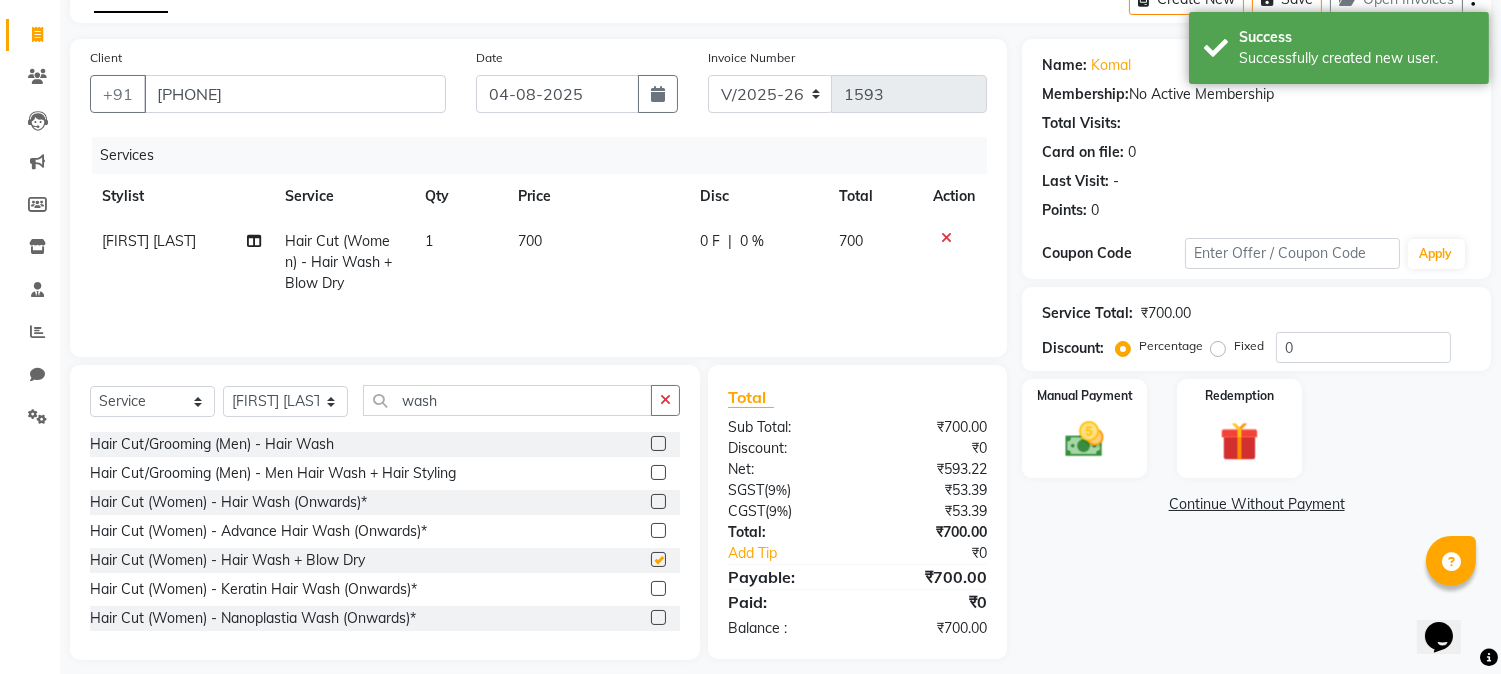 checkbox on "false" 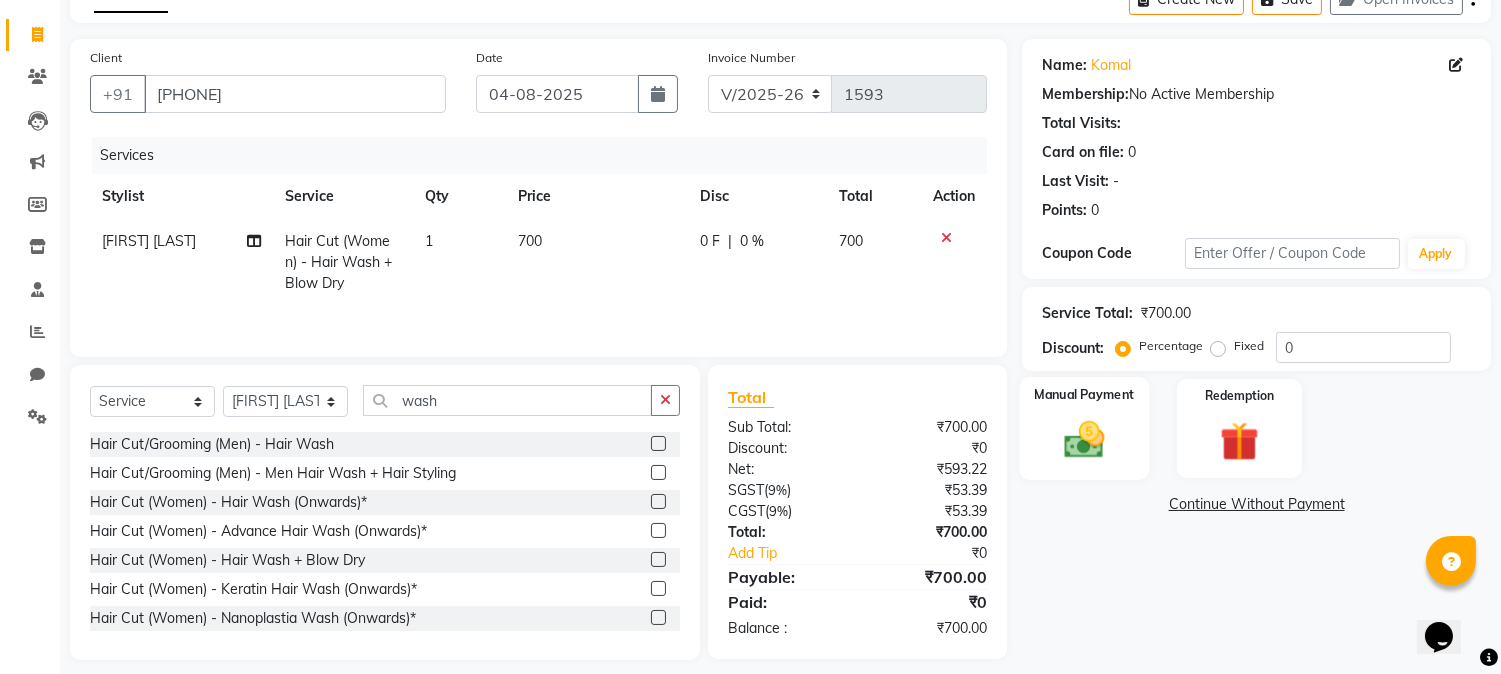 click on "Manual Payment" 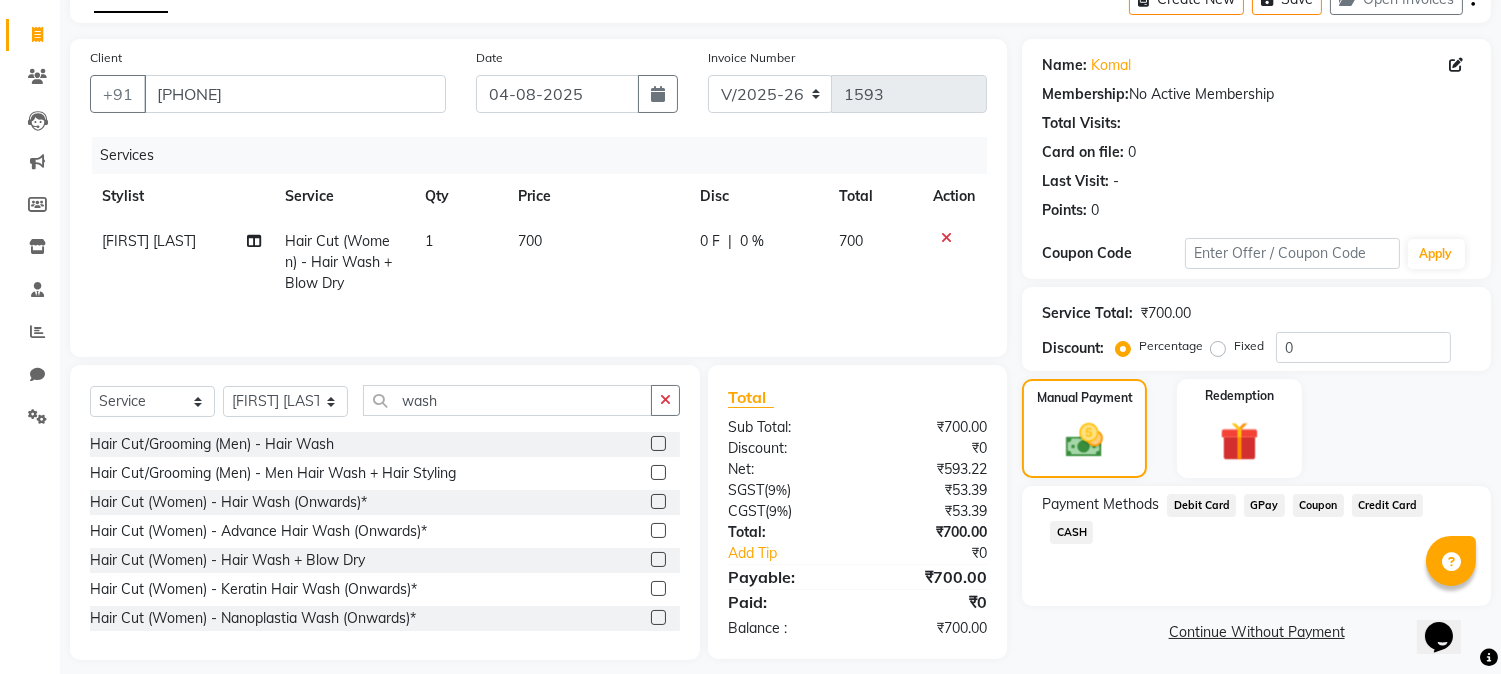 click on "Debit Card" 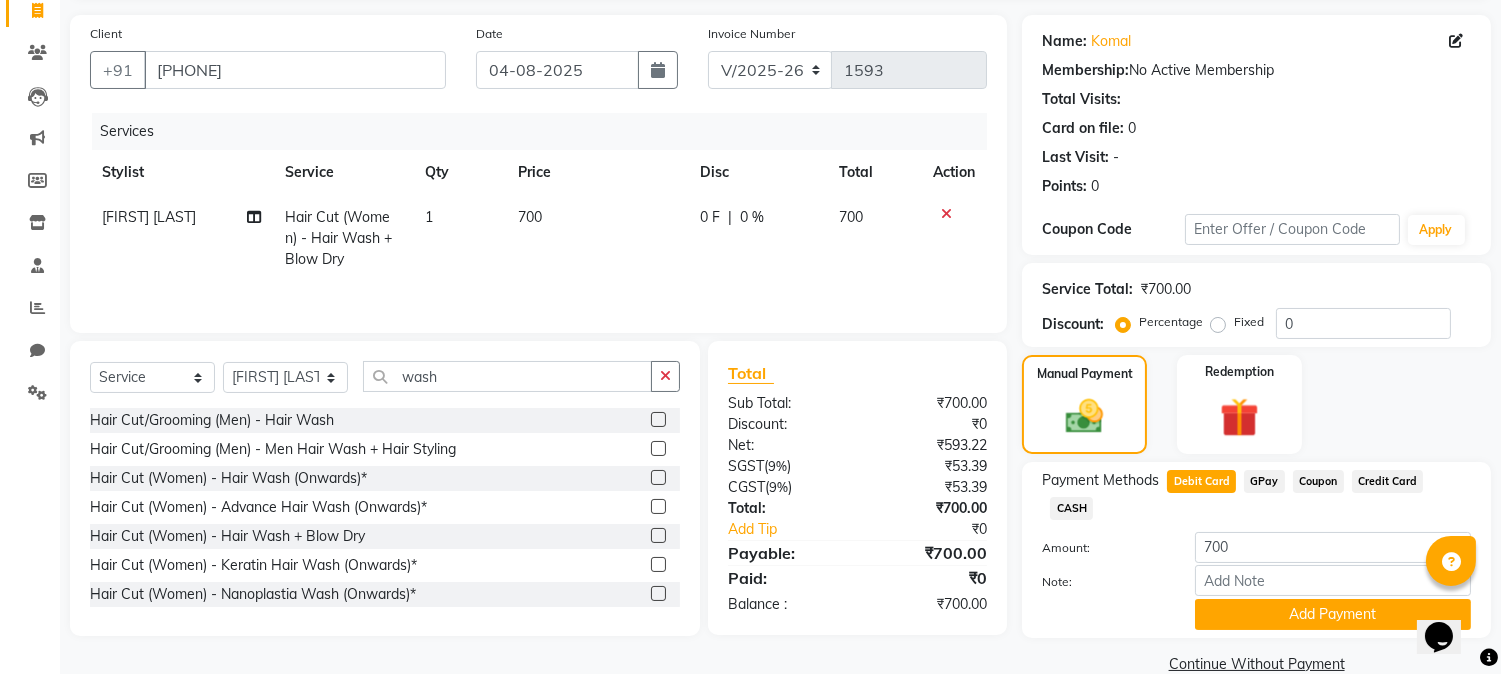 scroll, scrollTop: 142, scrollLeft: 0, axis: vertical 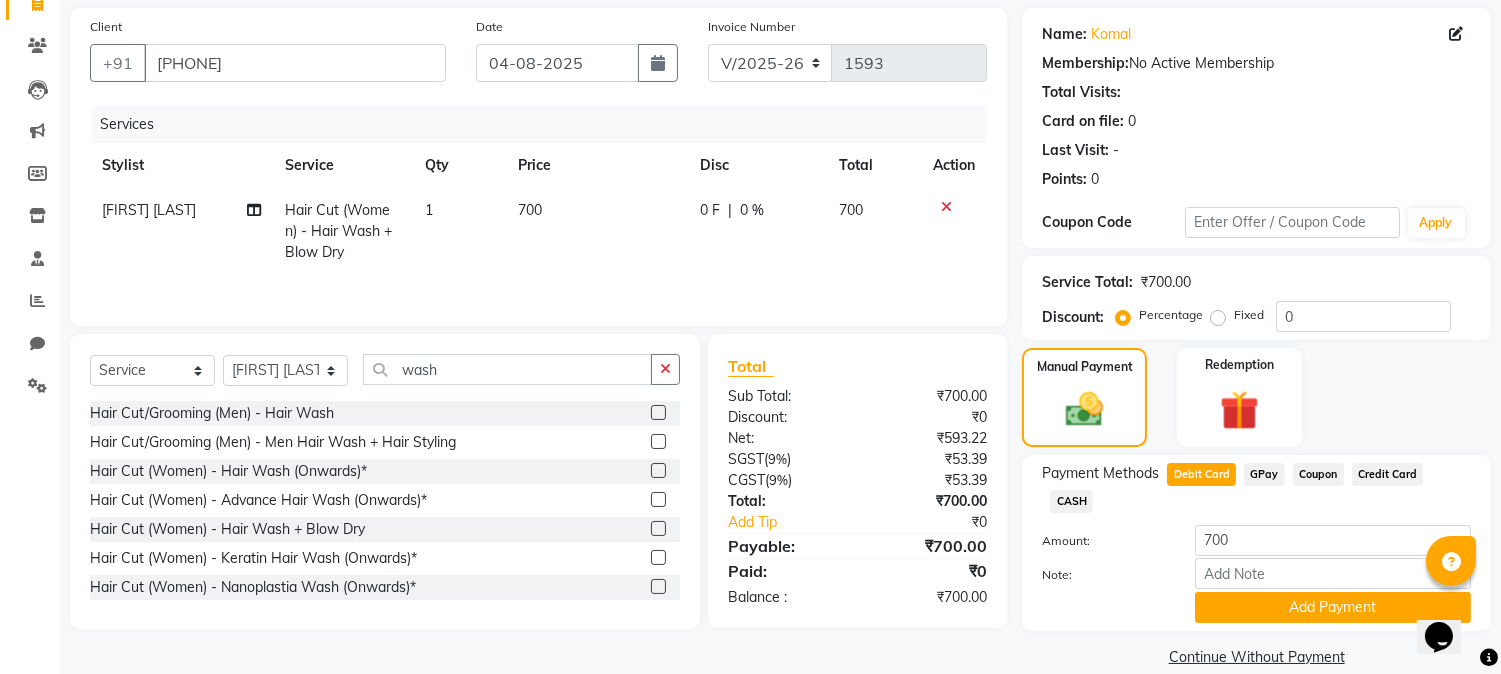drag, startPoint x: 1255, startPoint y: 600, endPoint x: 1258, endPoint y: 584, distance: 16.27882 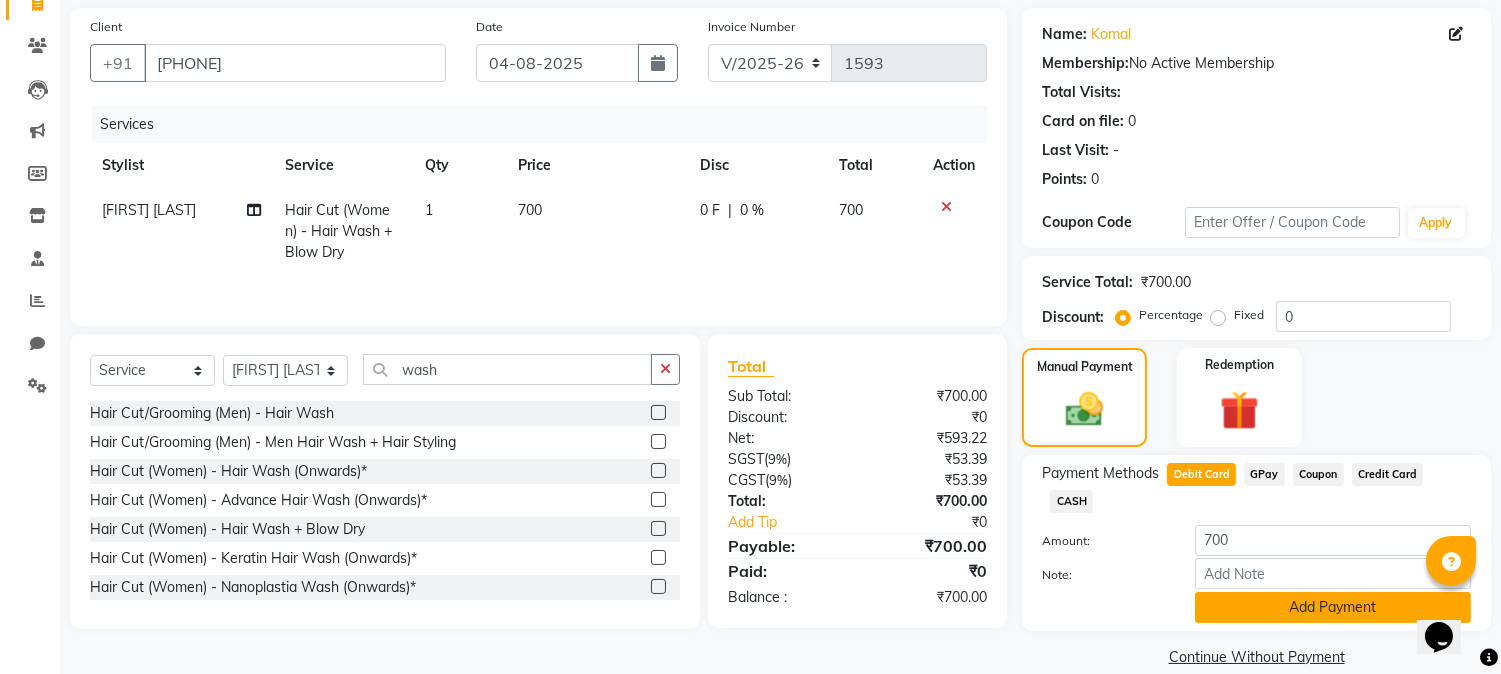 click on "Add Payment" 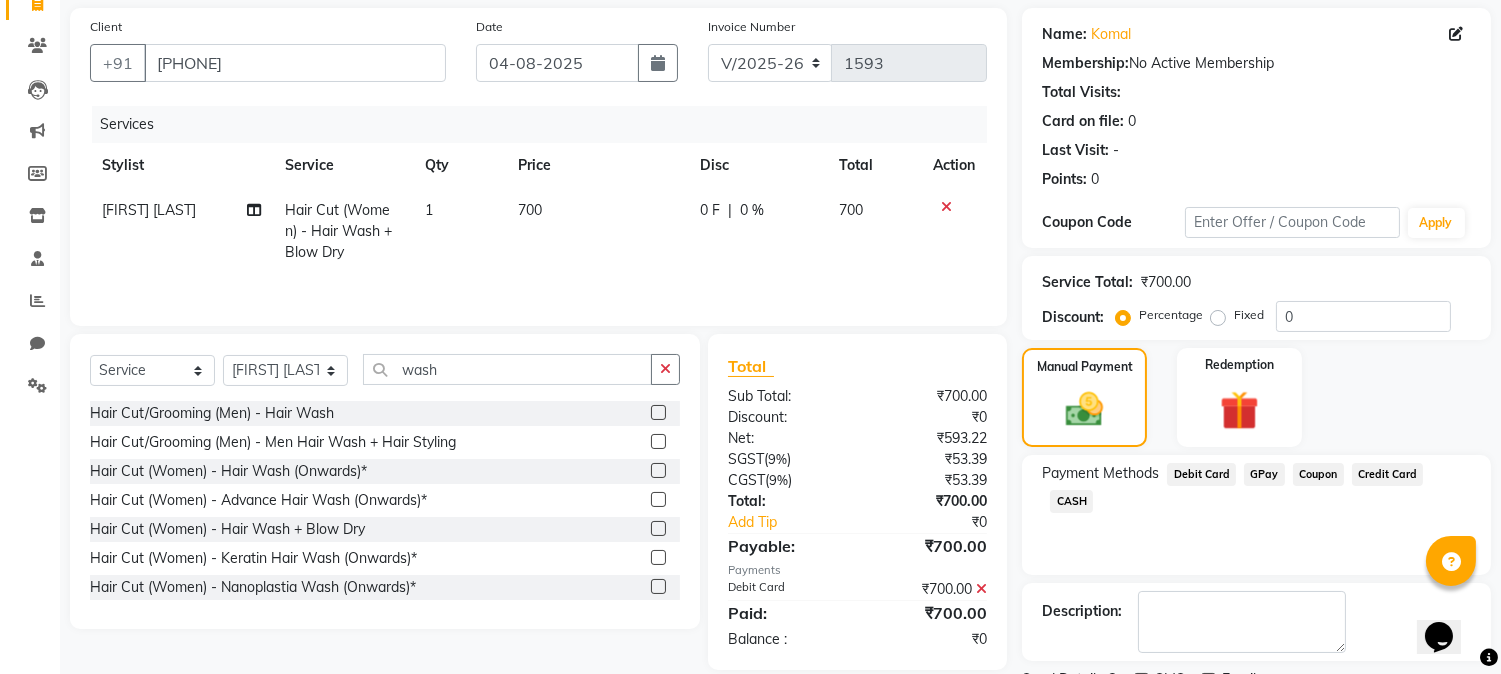 scroll, scrollTop: 225, scrollLeft: 0, axis: vertical 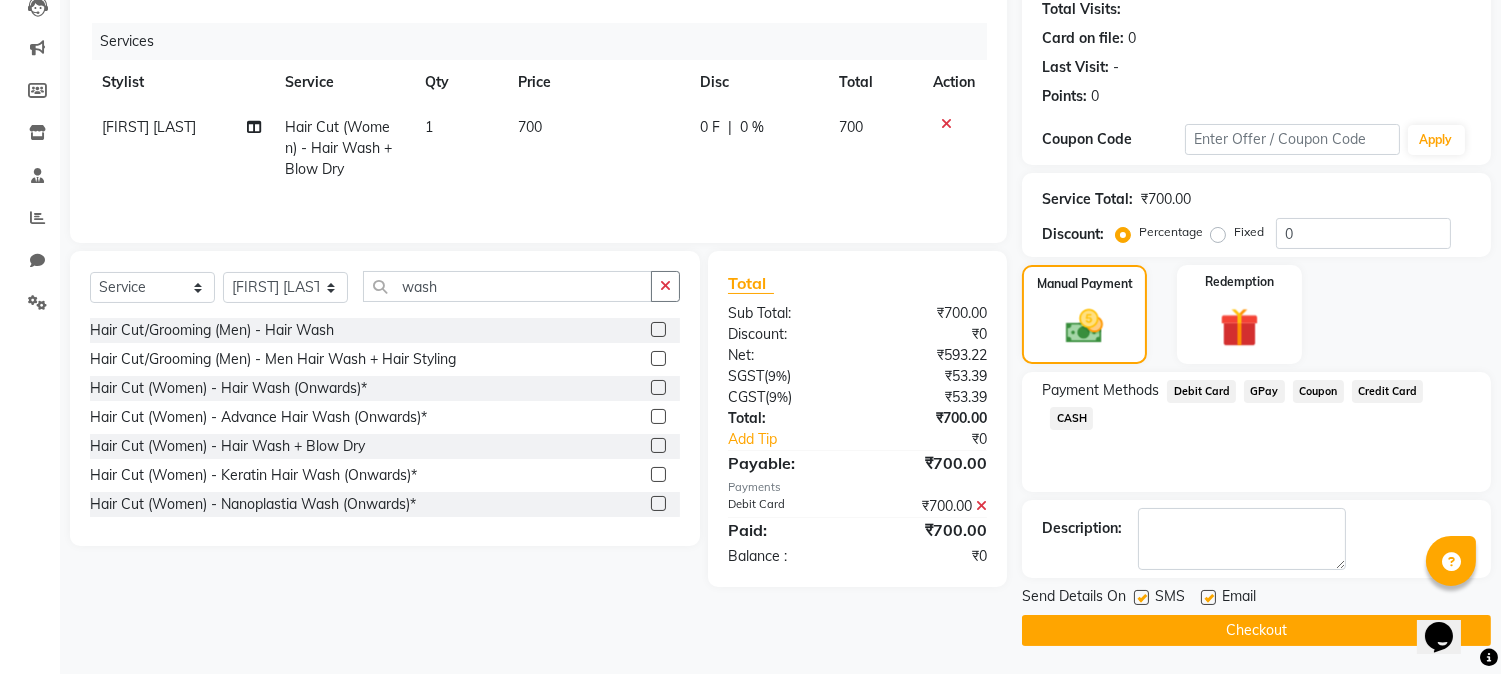 click on "Checkout" 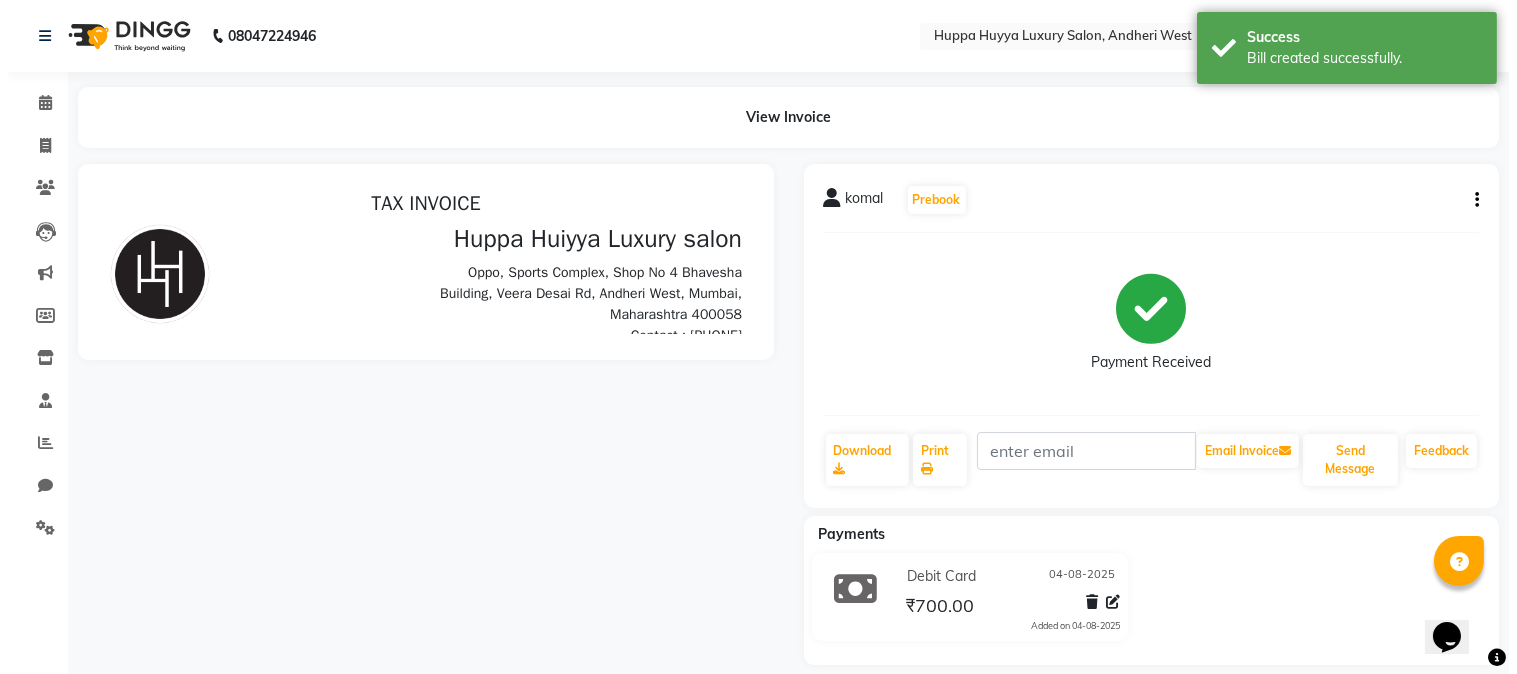 scroll, scrollTop: 0, scrollLeft: 0, axis: both 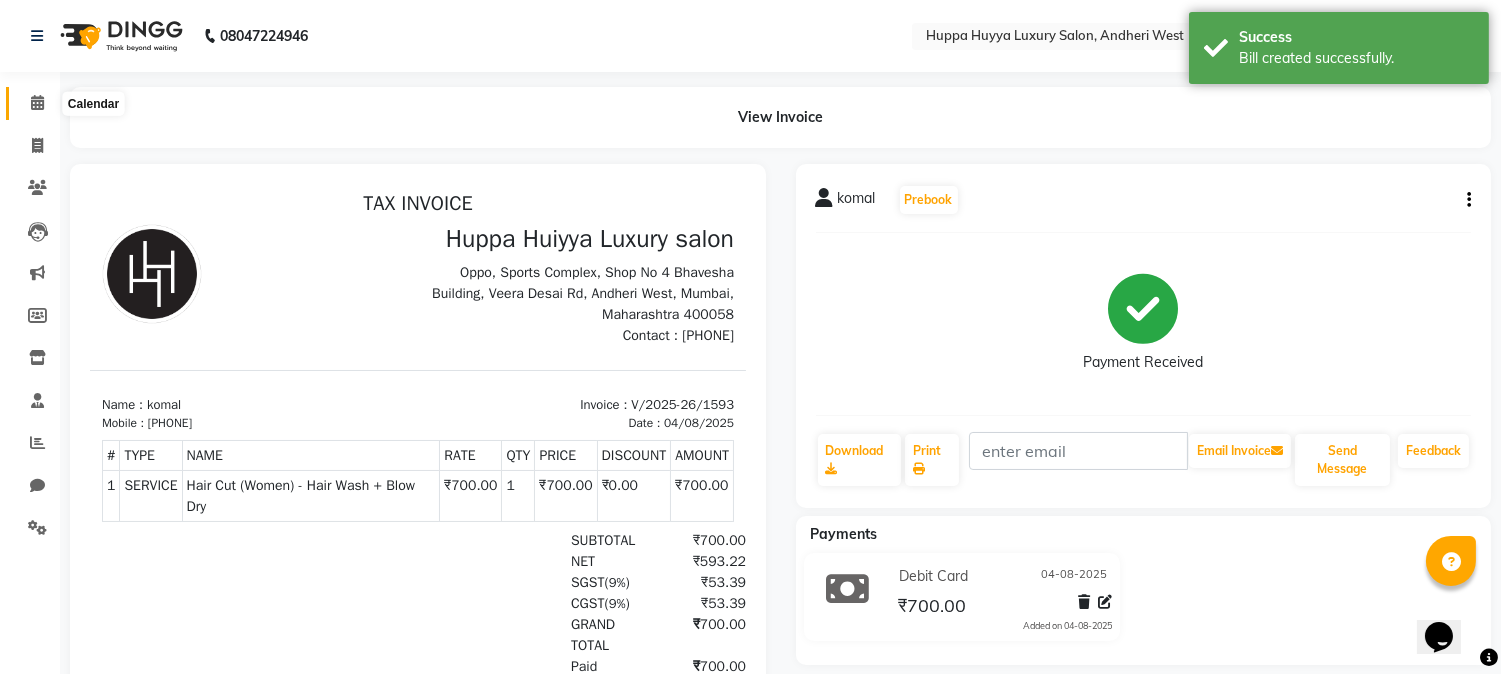 click 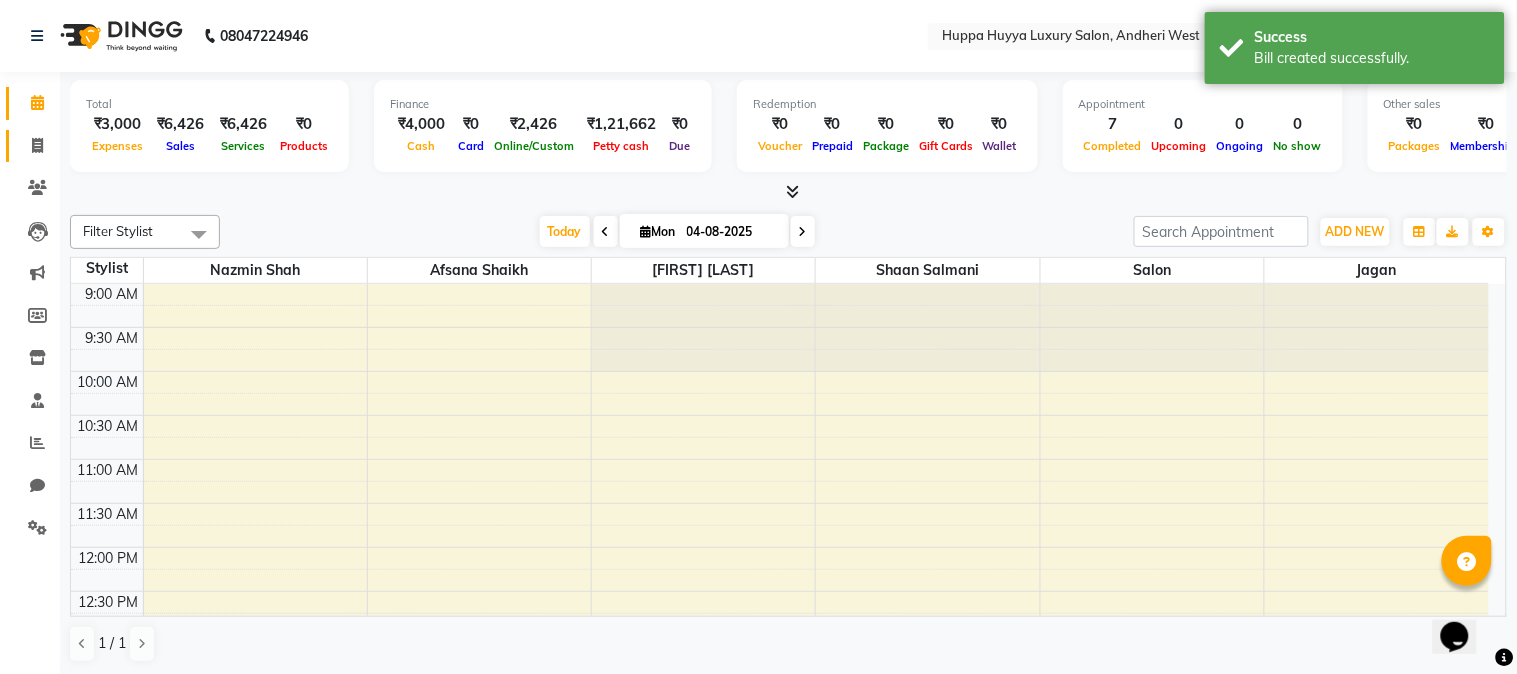 click on "Invoice" 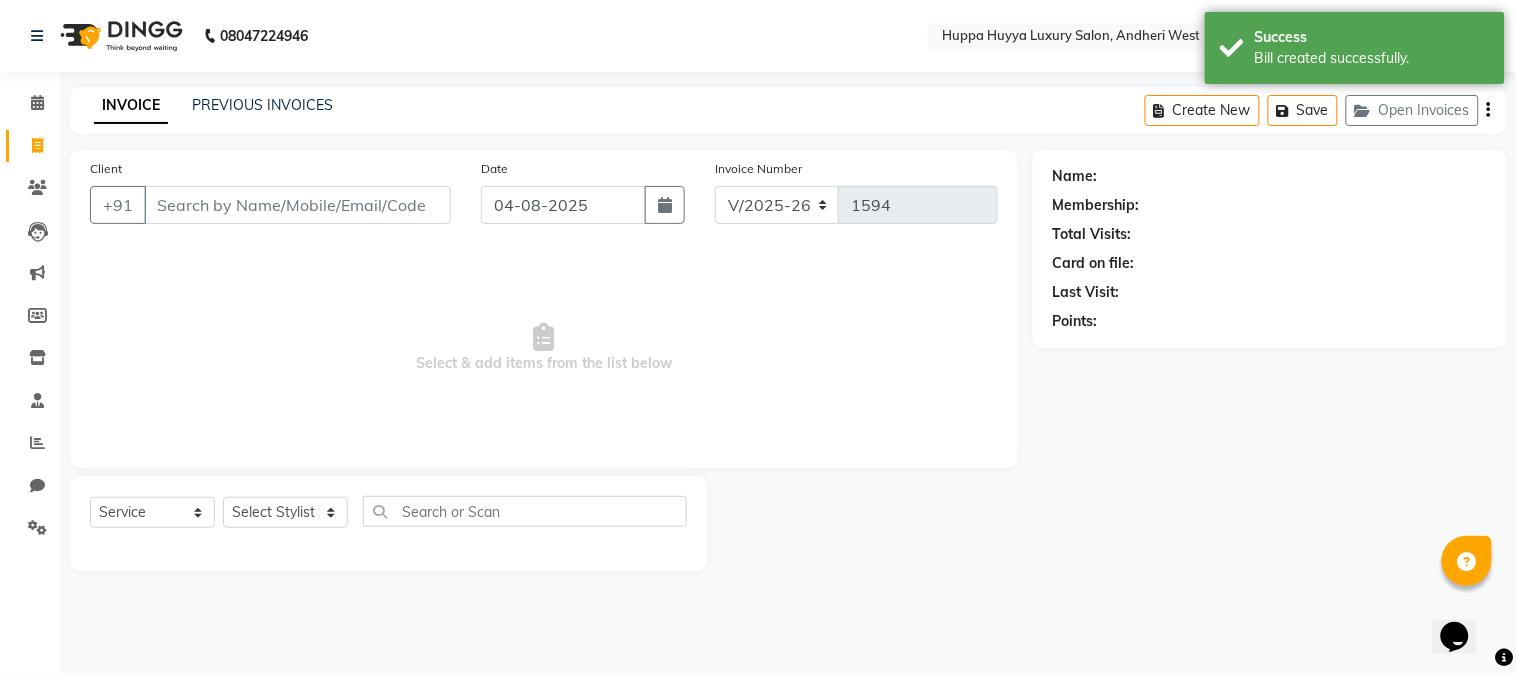 click on "+91" 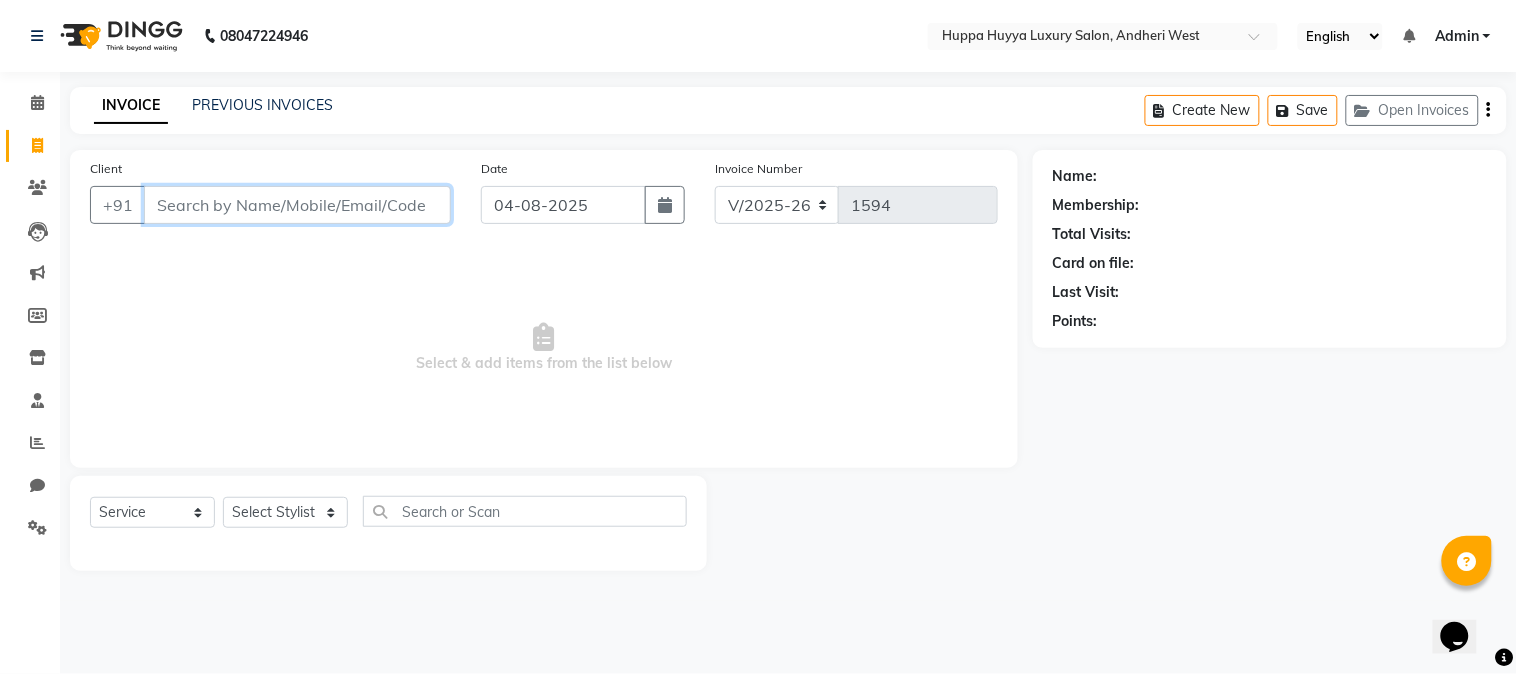 click on "Client" at bounding box center (297, 205) 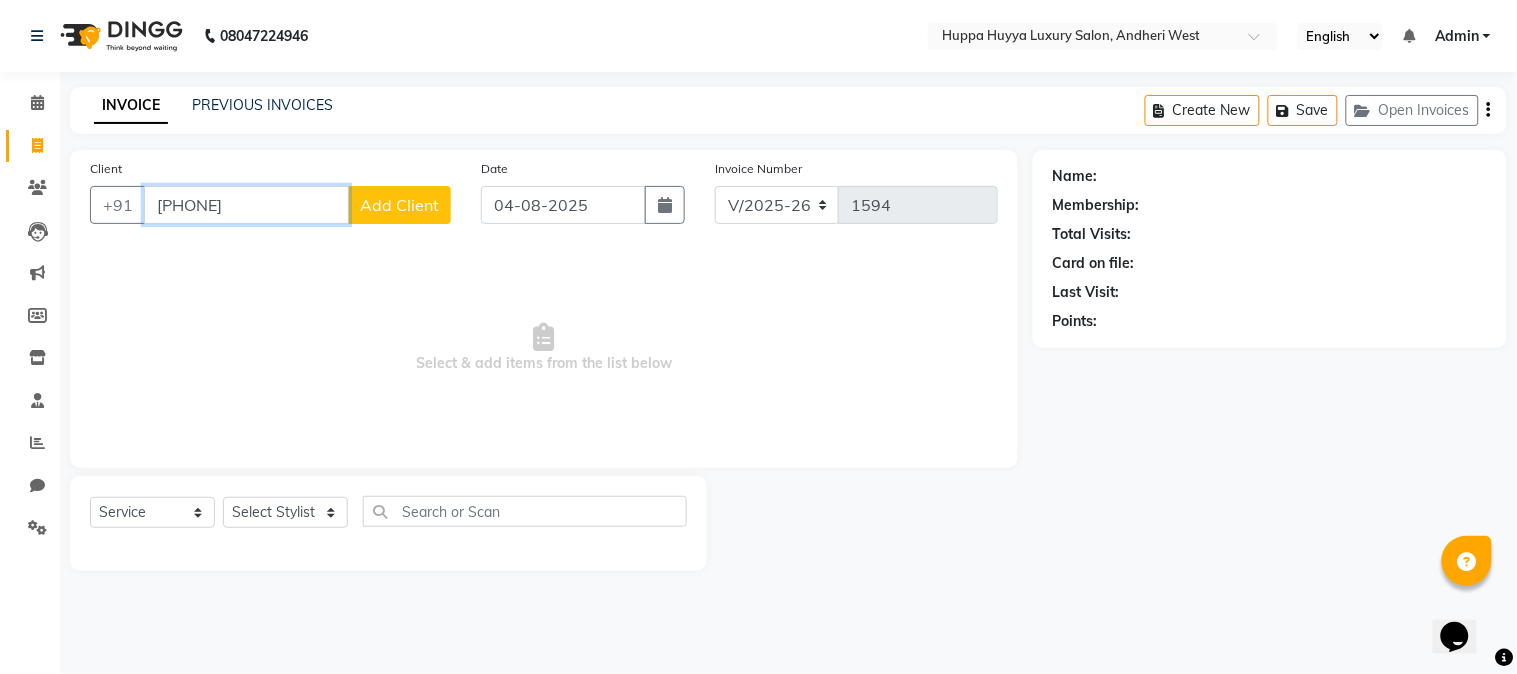 type on "[PHONE]" 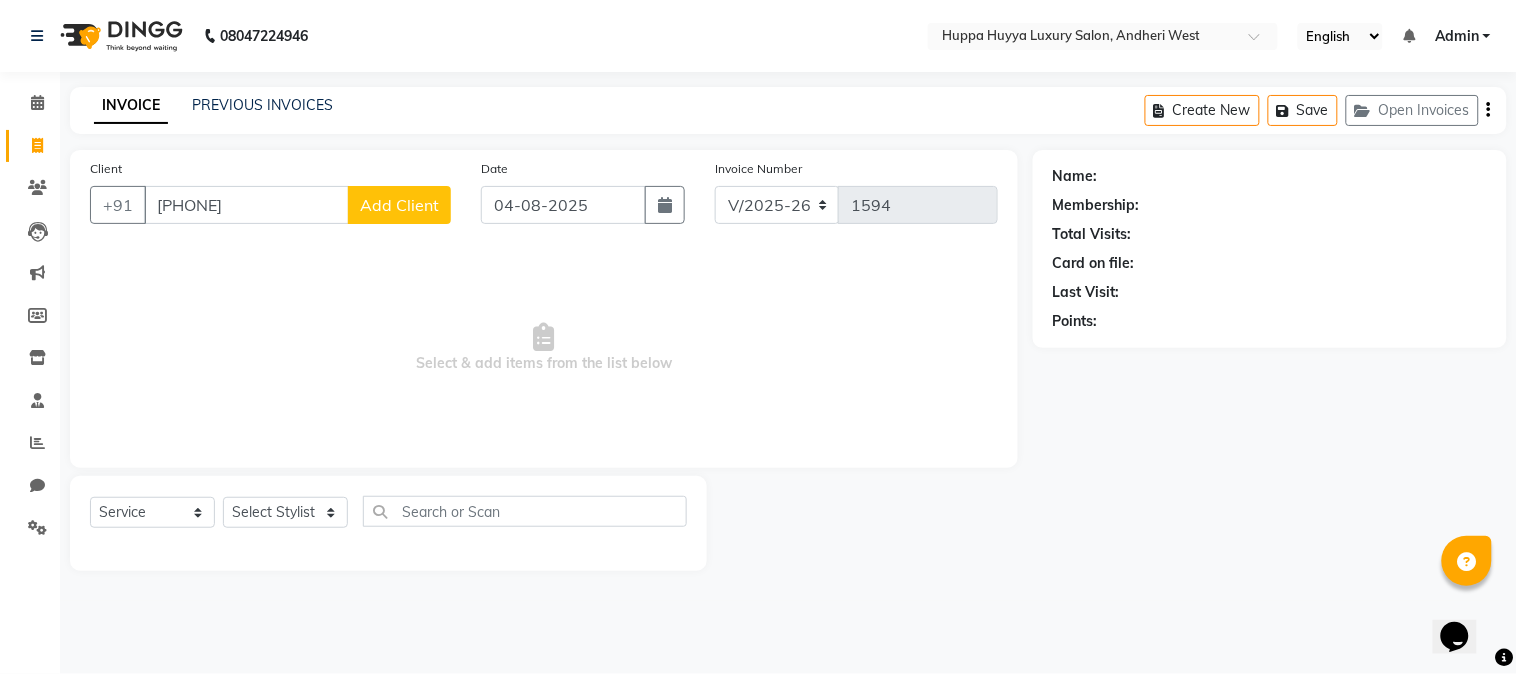 click on "Add Client" 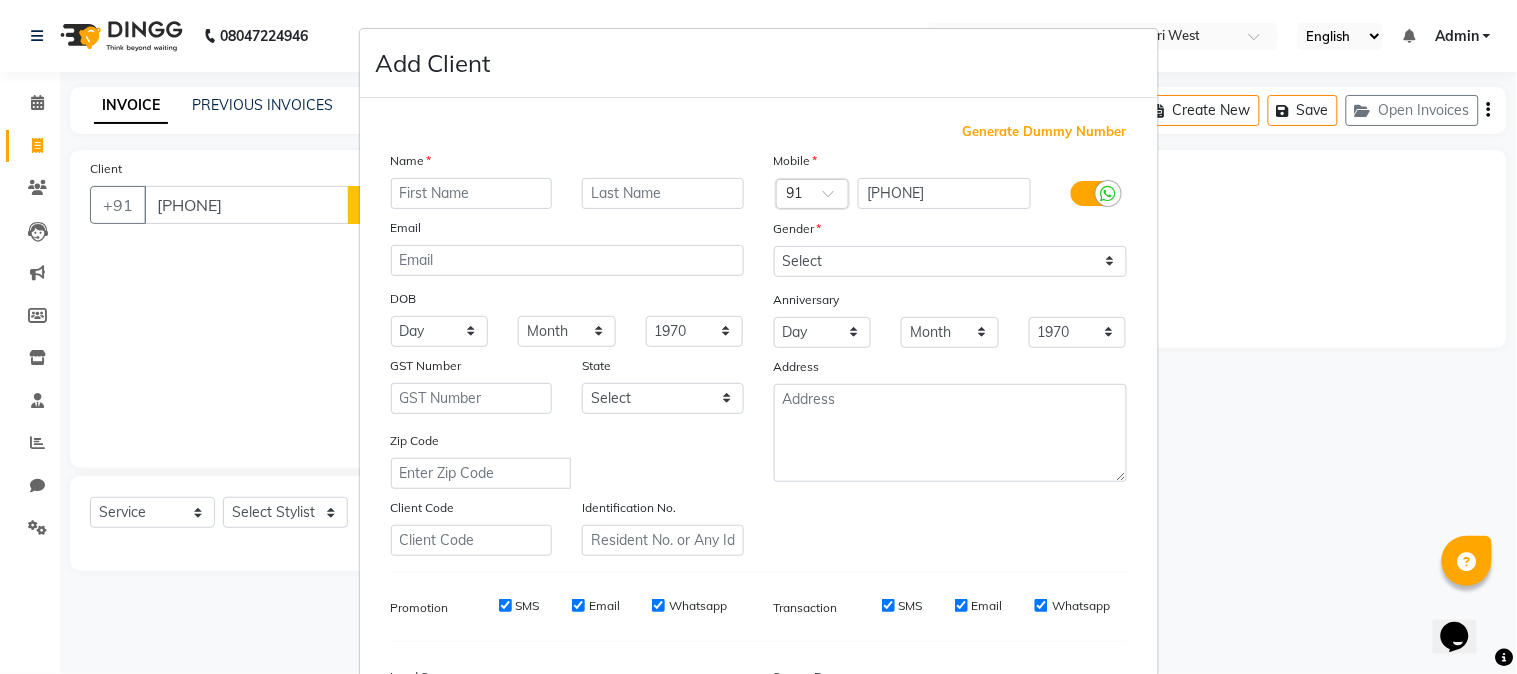 click at bounding box center (472, 193) 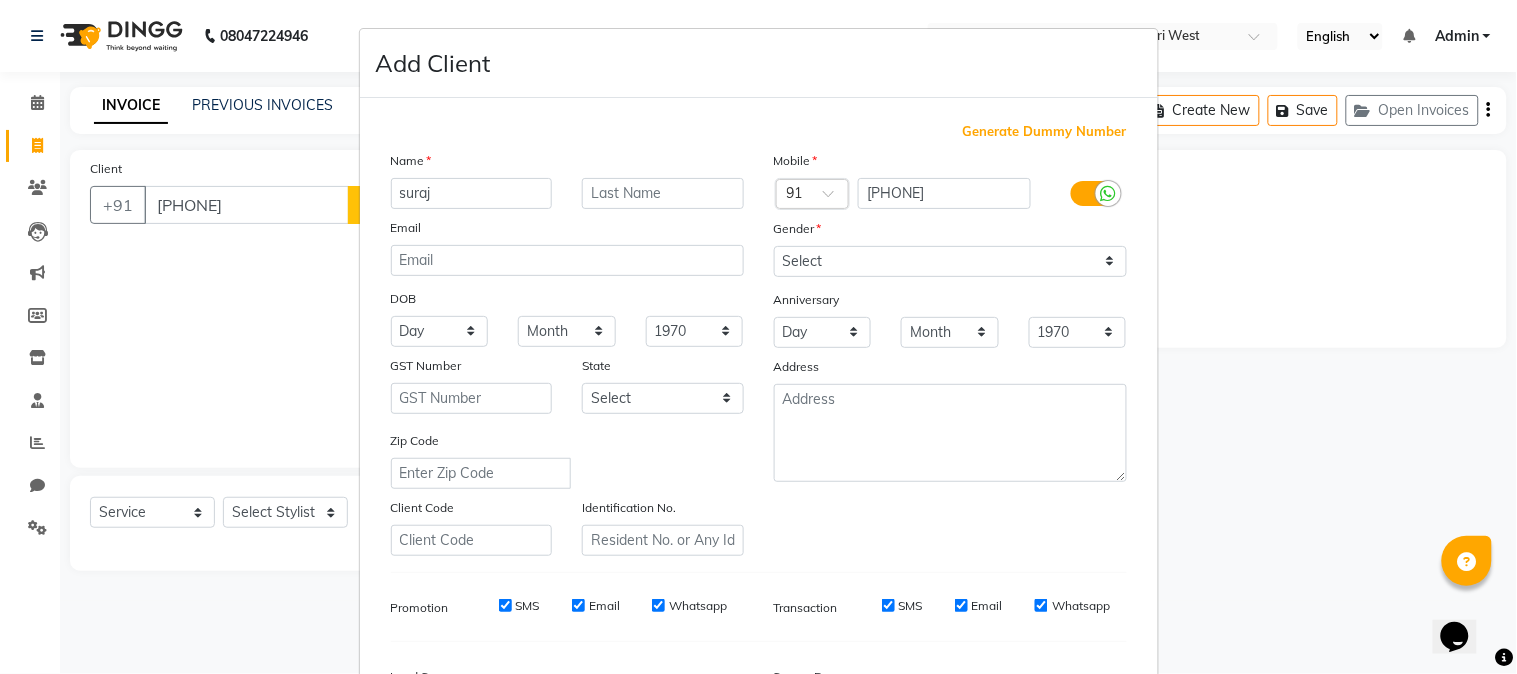 type on "suraj" 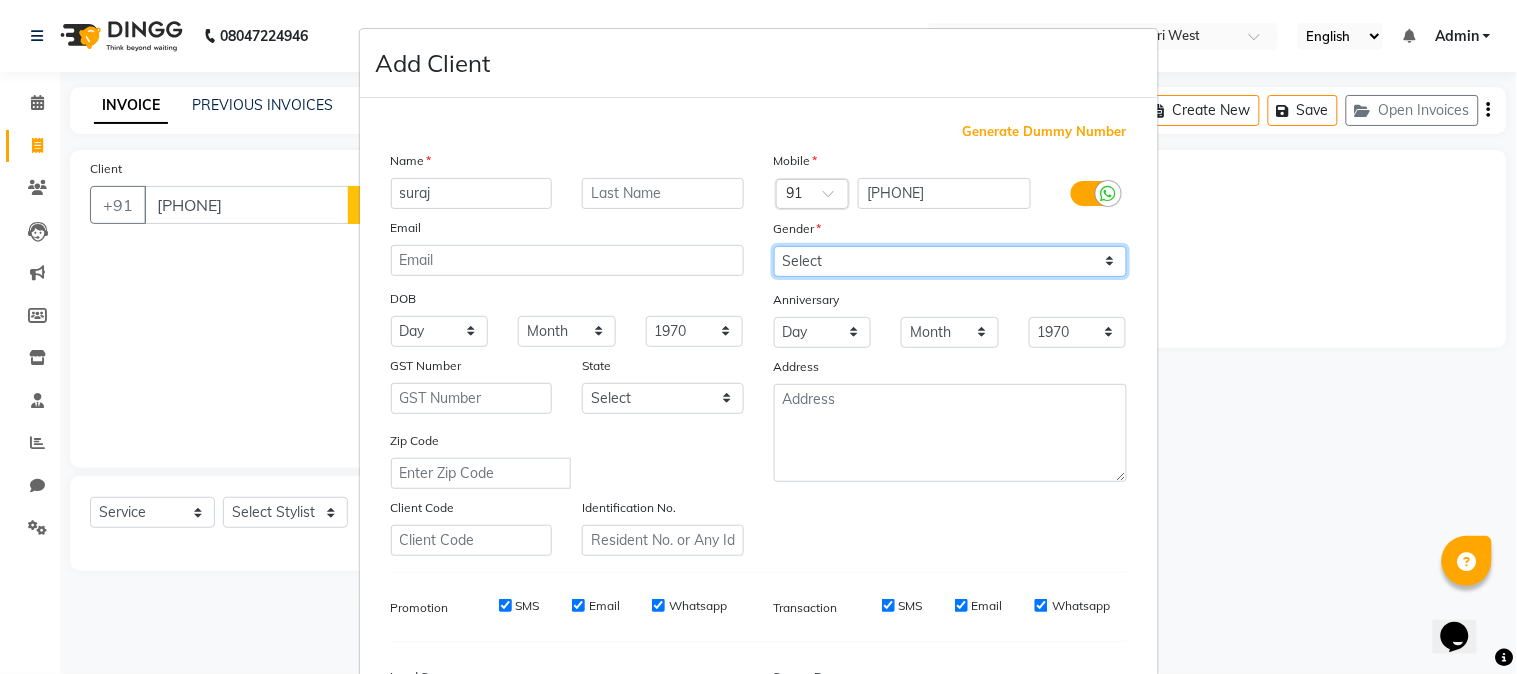 click on "Select Male Female Other Prefer Not To Say" at bounding box center [950, 261] 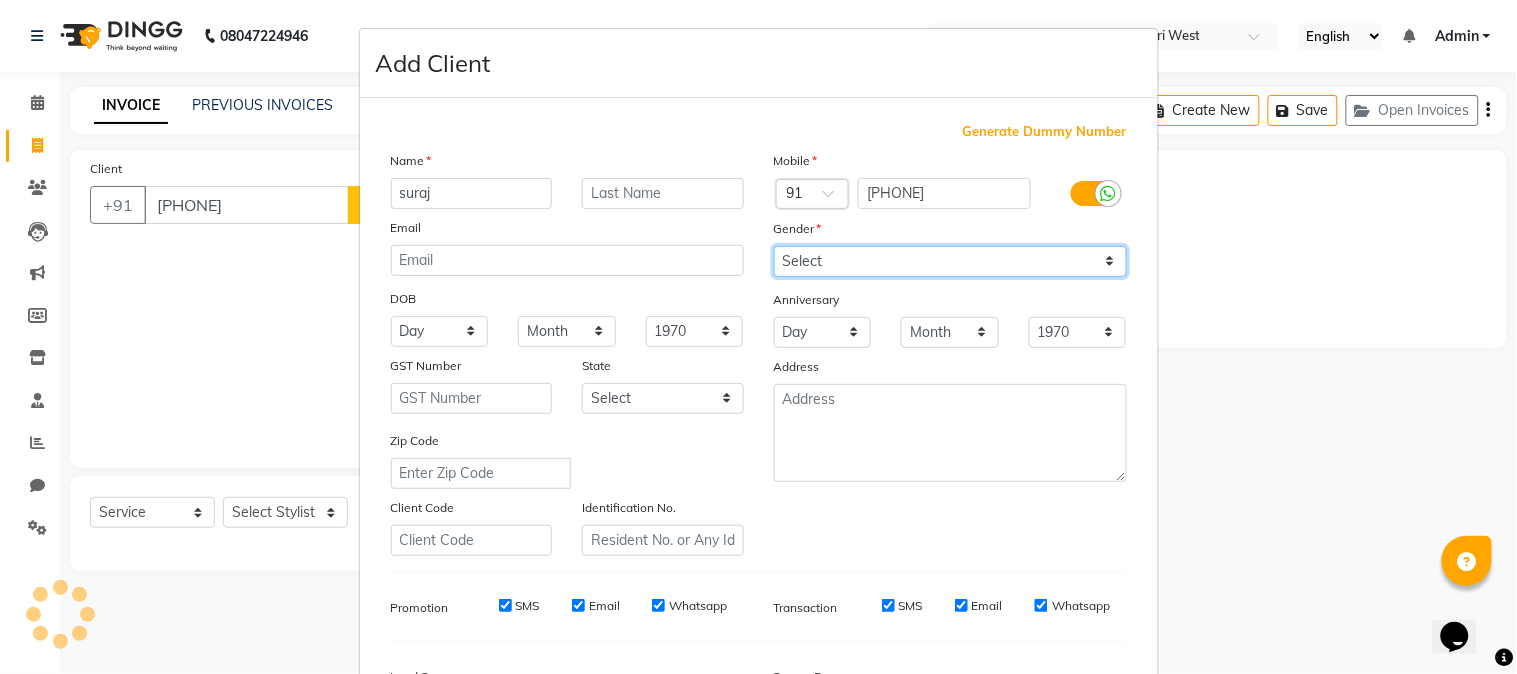 select on "male" 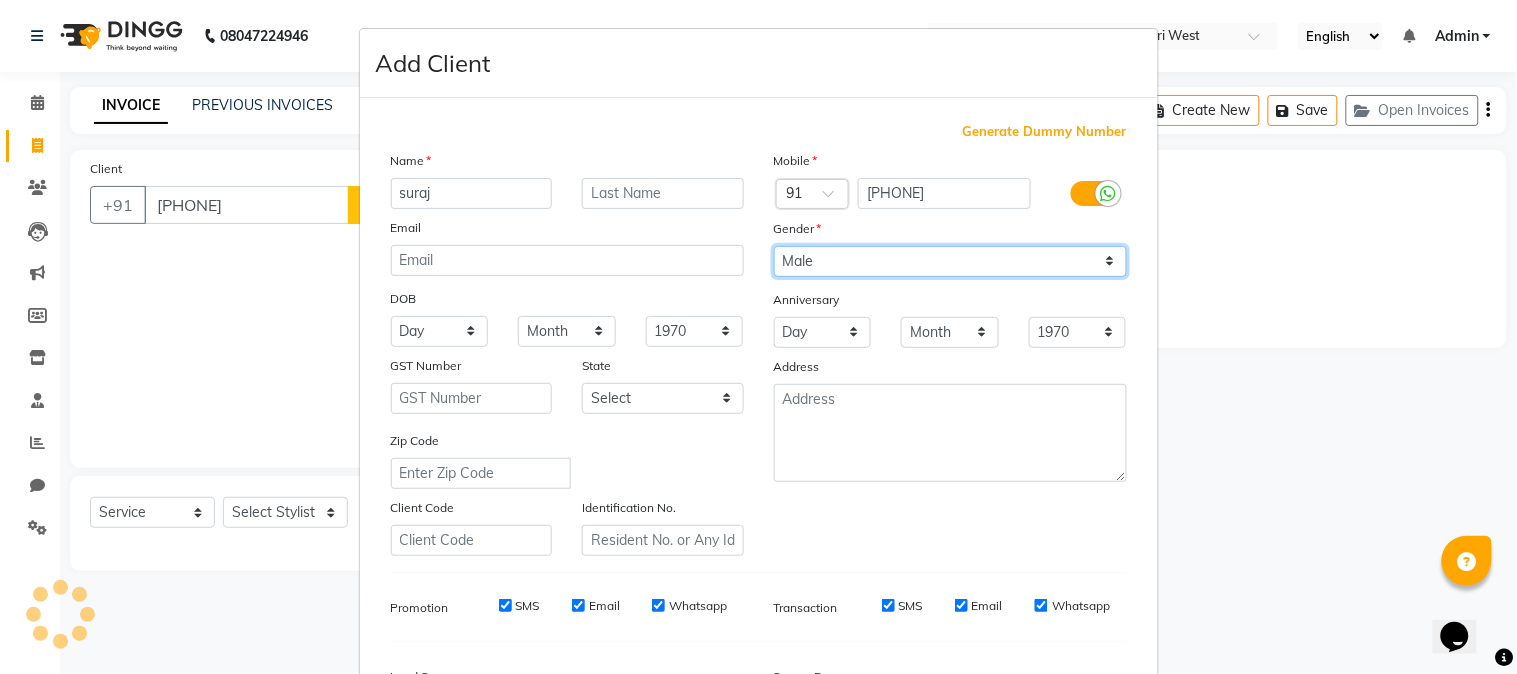 click on "Select Male Female Other Prefer Not To Say" at bounding box center (950, 261) 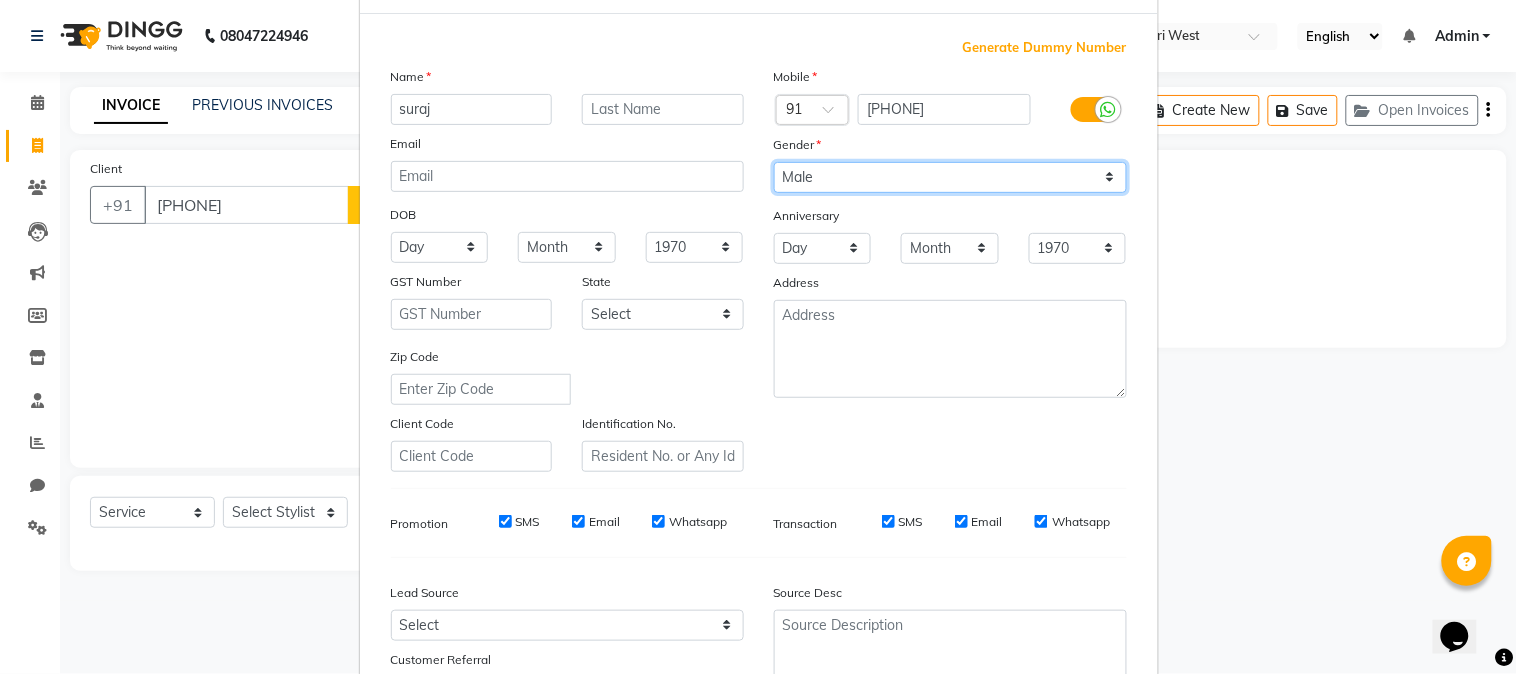 scroll, scrollTop: 222, scrollLeft: 0, axis: vertical 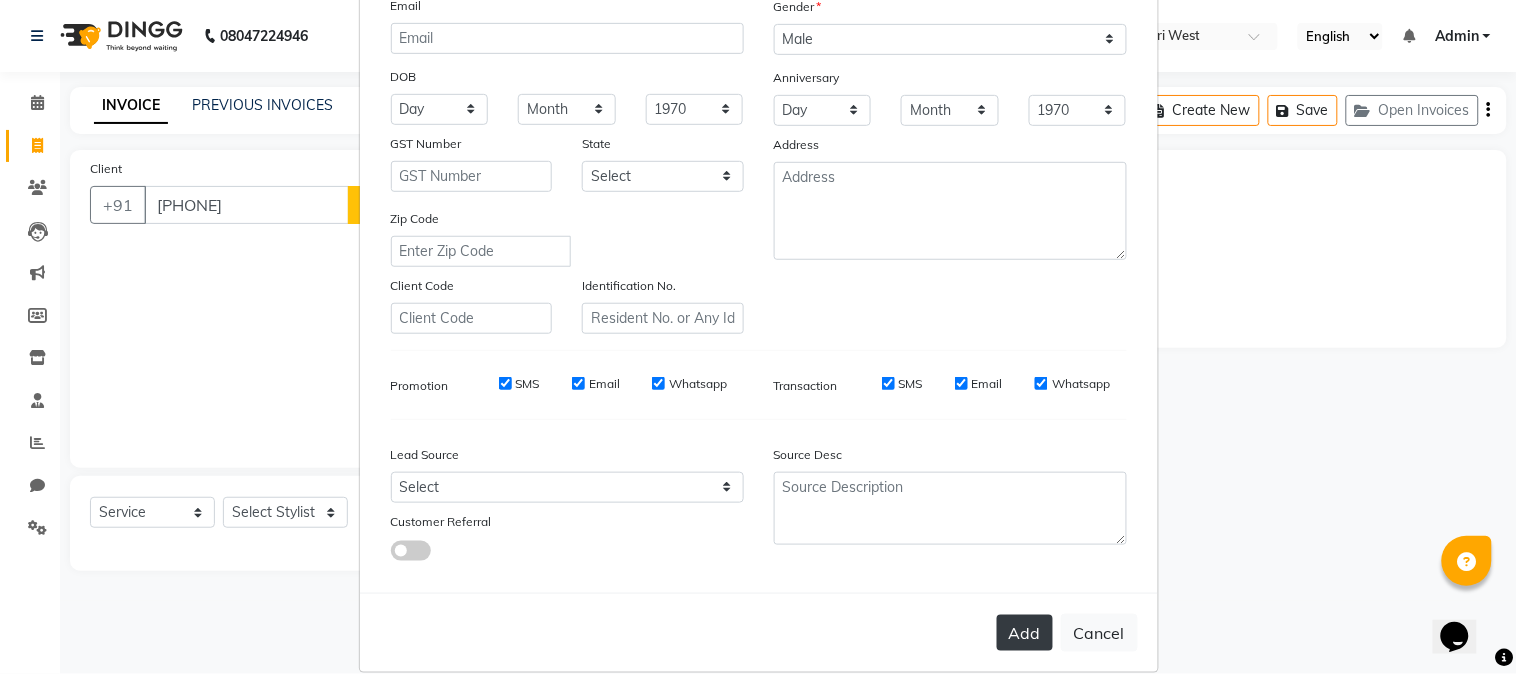 click on "Add" at bounding box center (1025, 633) 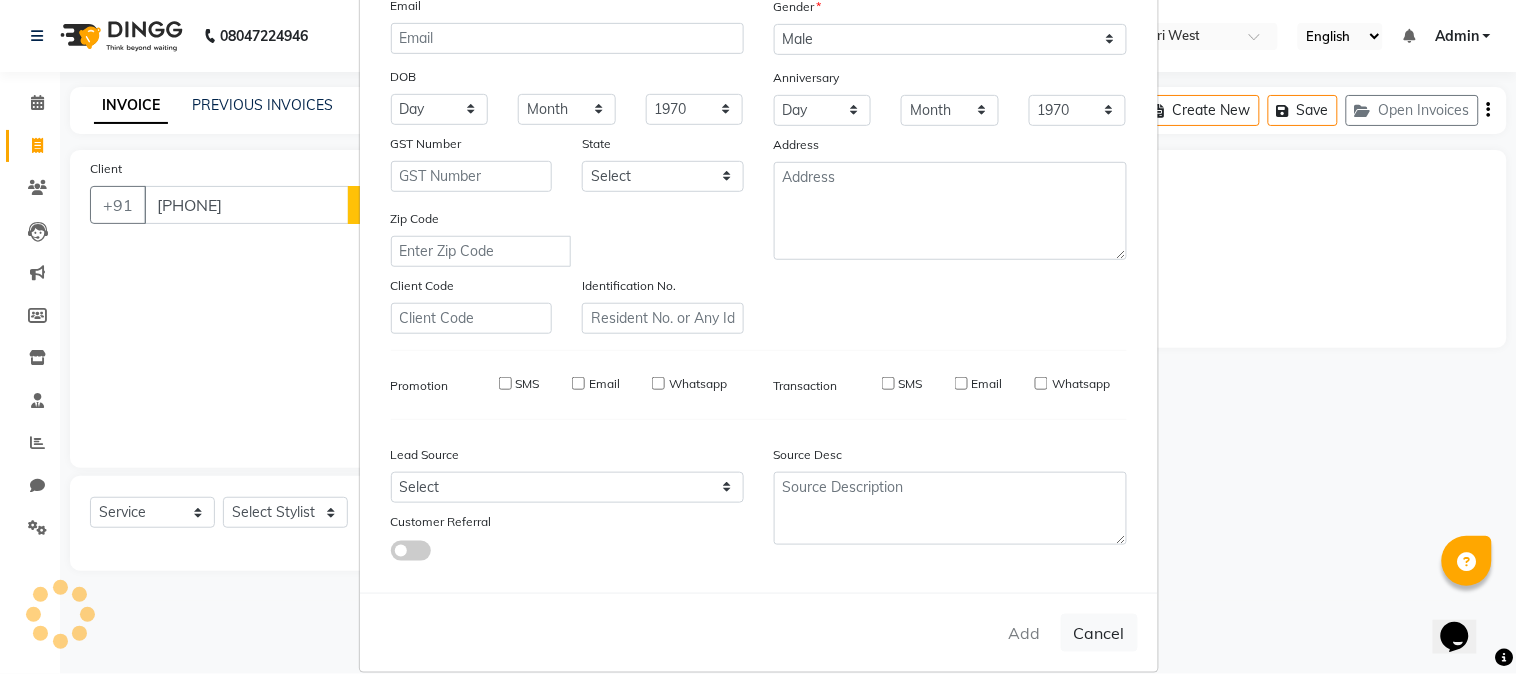 type 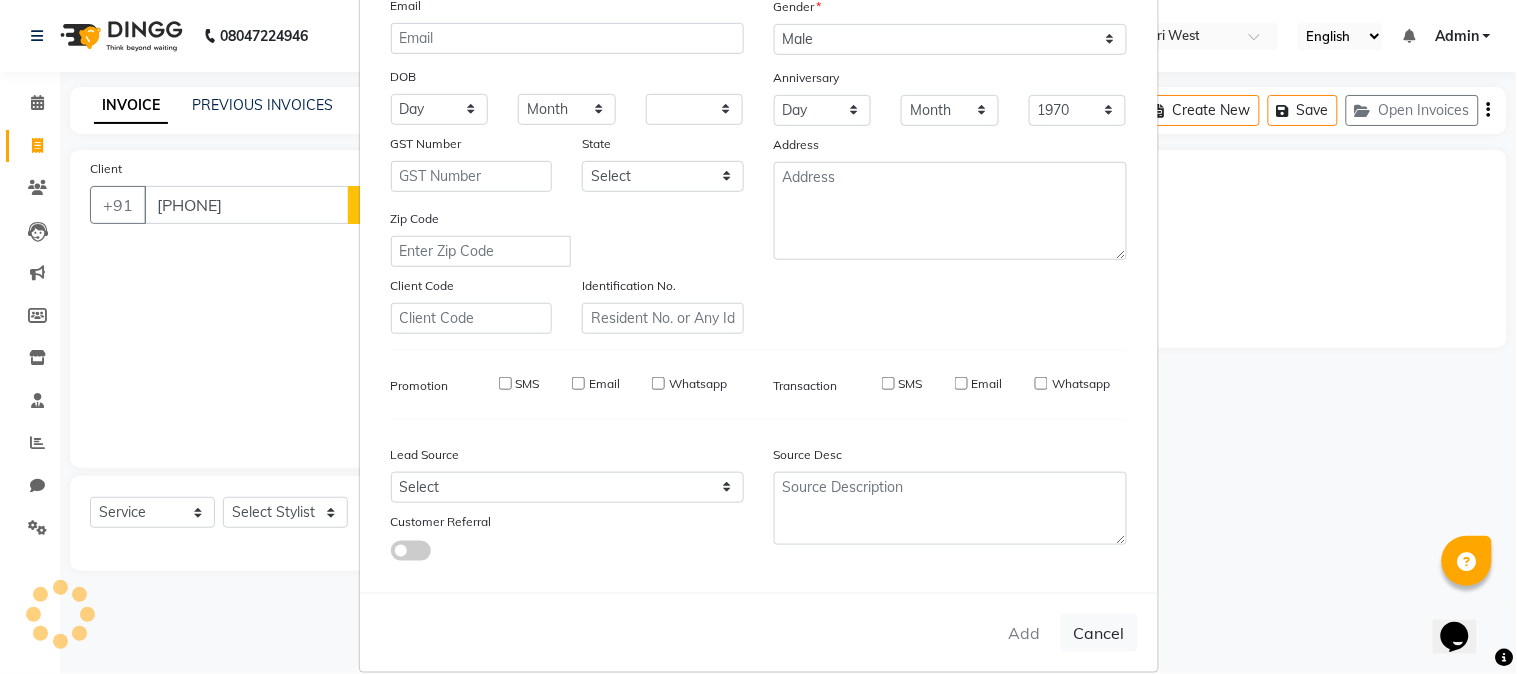 select 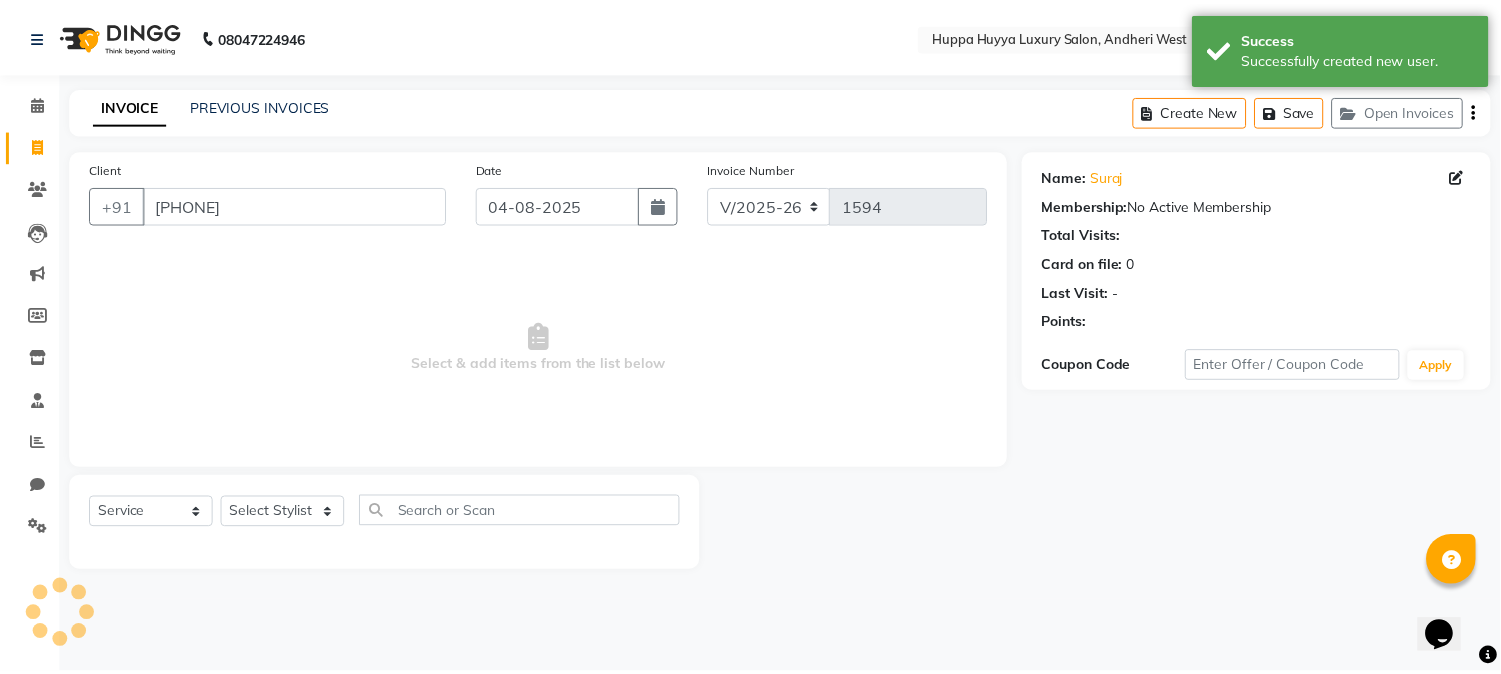 scroll, scrollTop: 243, scrollLeft: 0, axis: vertical 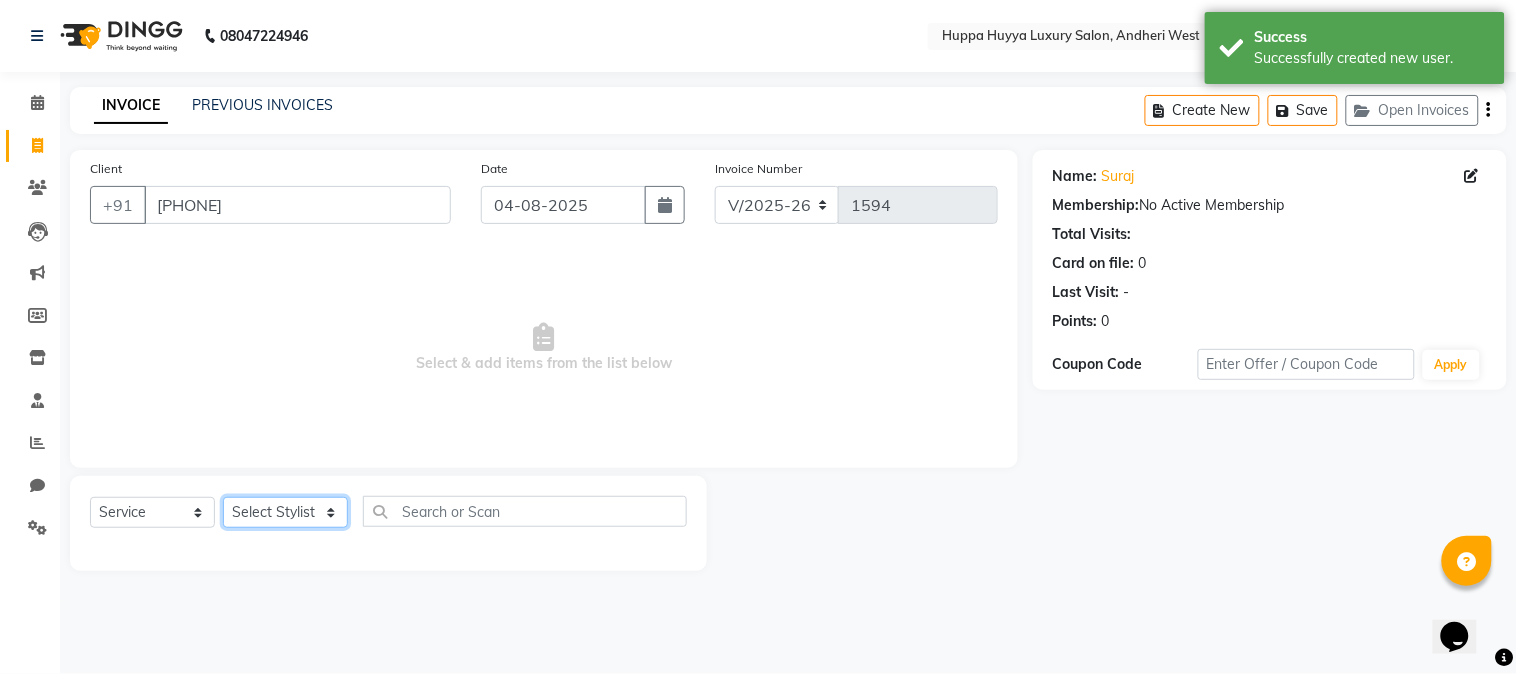 click on "Select Stylist [FIRST] [LAST] Jagan Nazmin Shah [FIRST] [LAST] Salon Shaan Salmani" 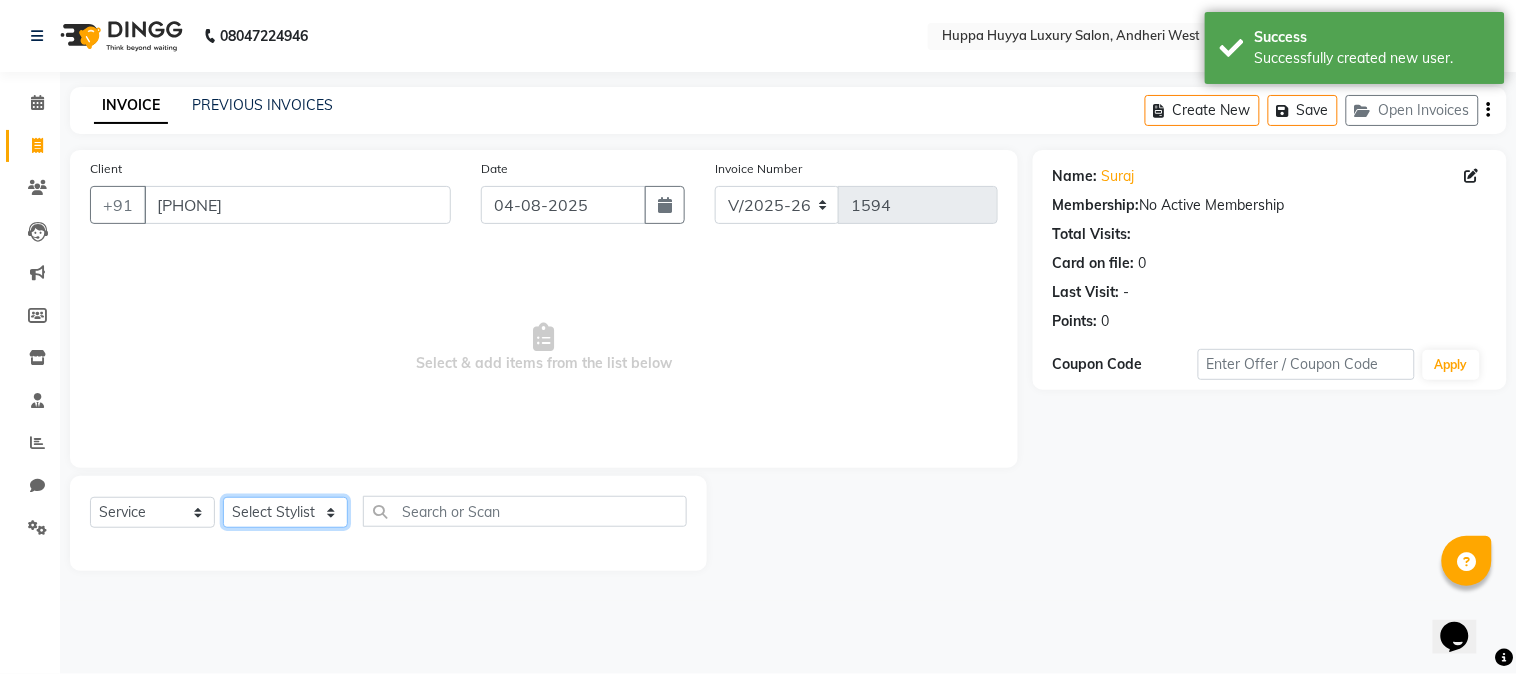 select on "69297" 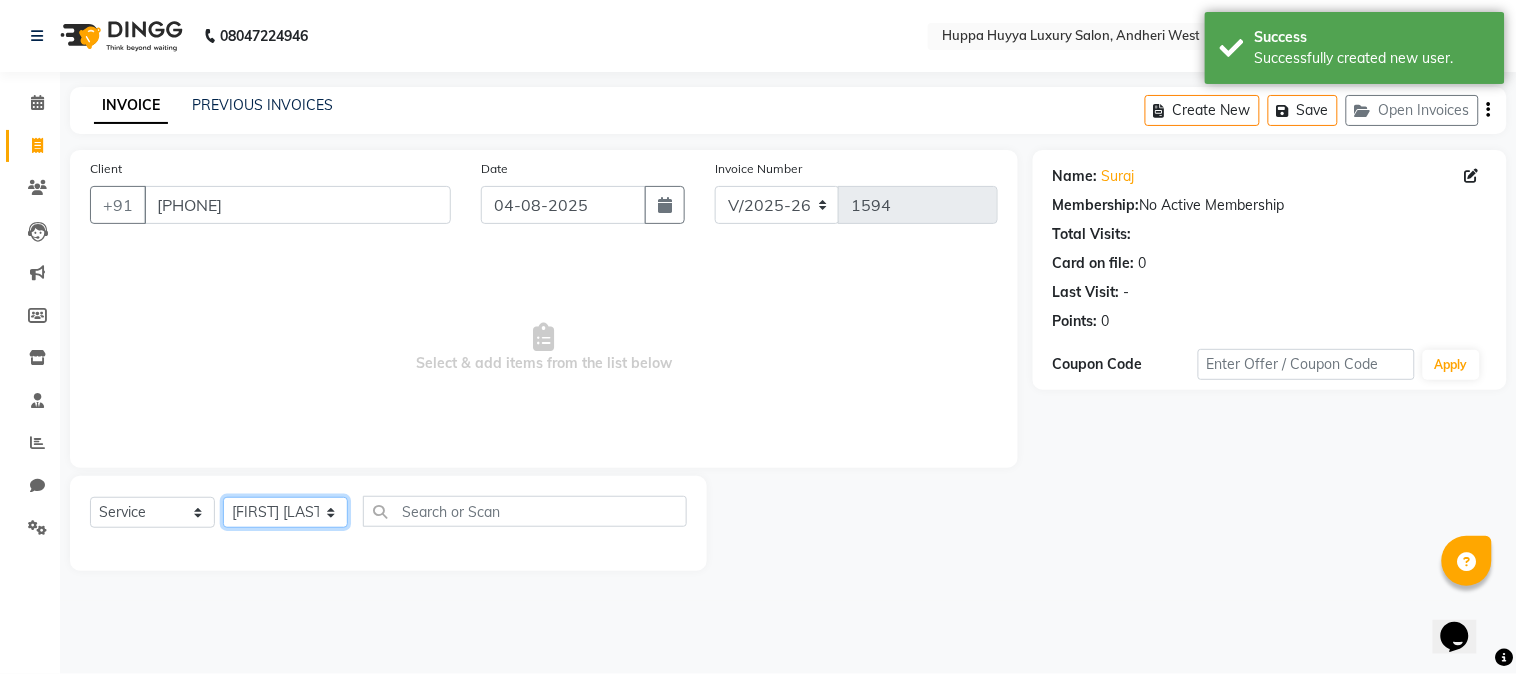 click on "Select Stylist [FIRST] [LAST] Jagan Nazmin Shah [FIRST] [LAST] Salon Shaan Salmani" 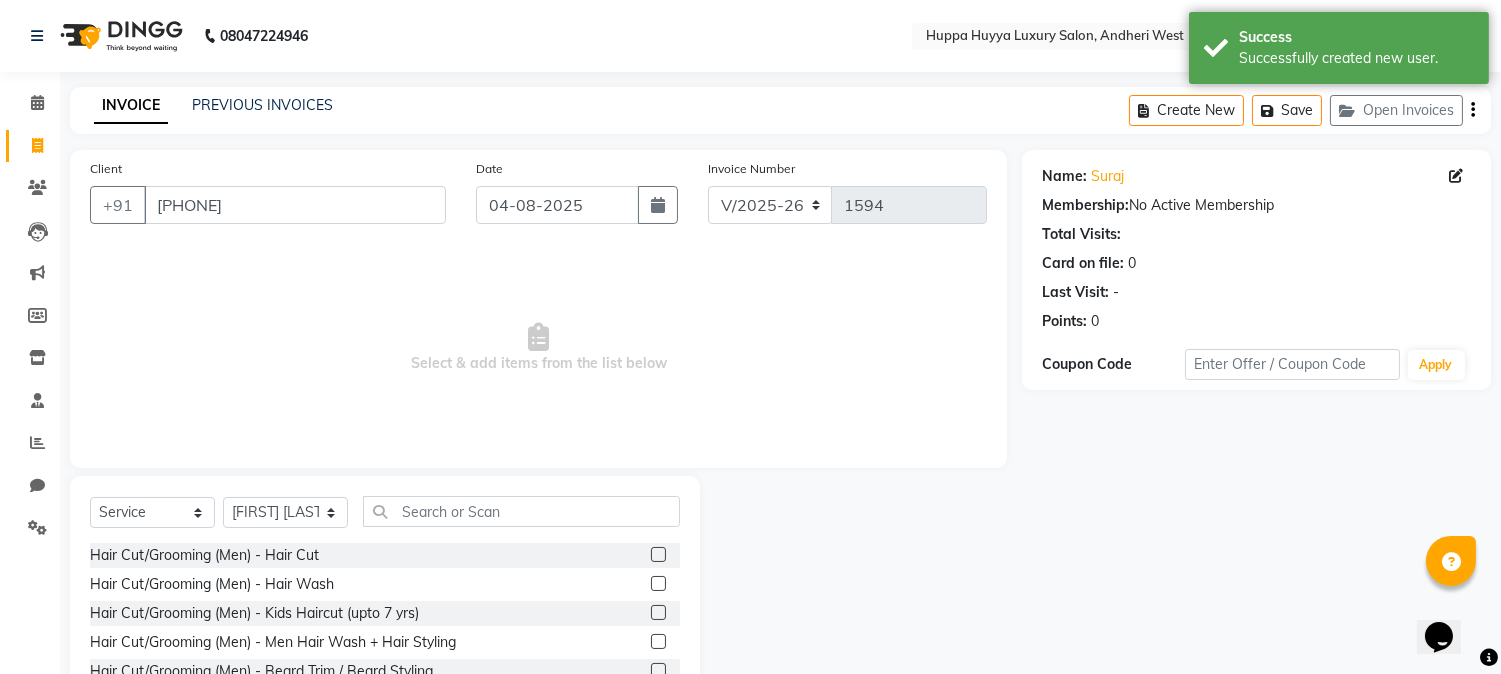 click 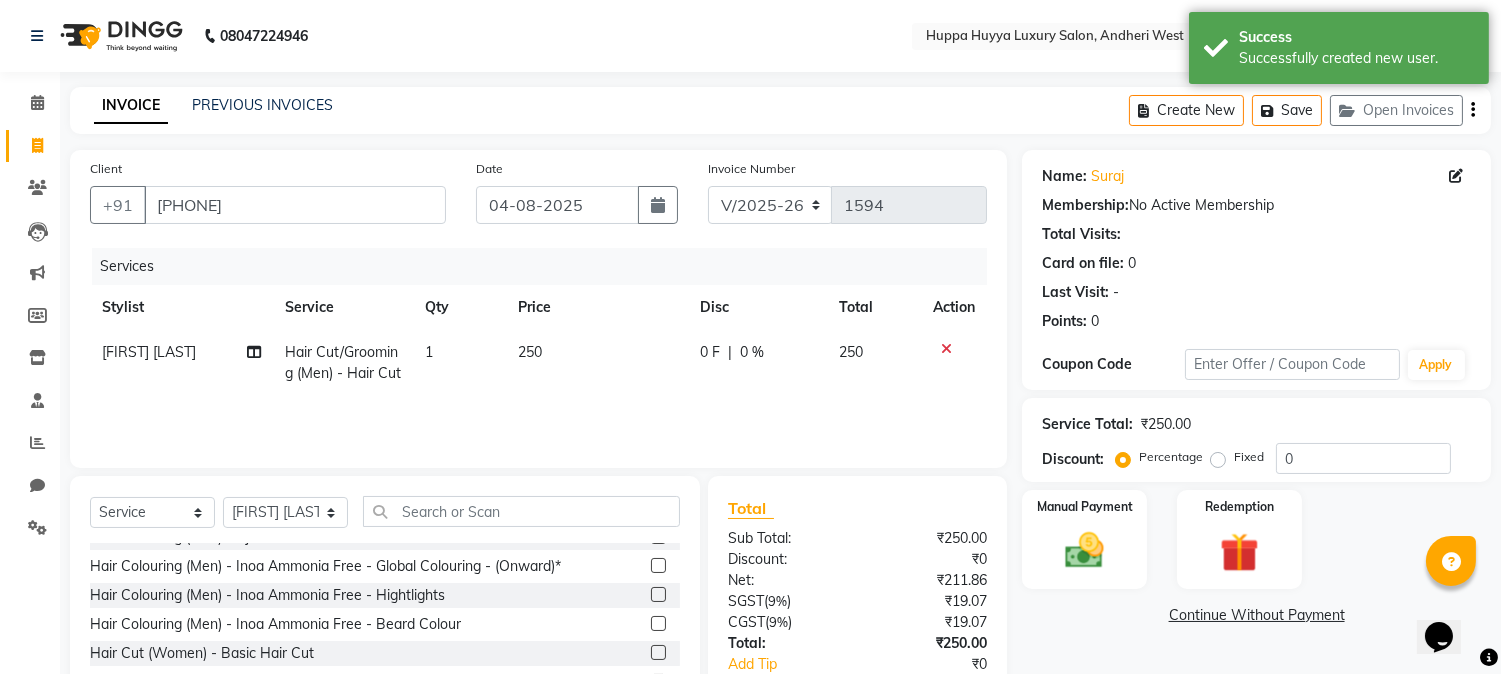 checkbox on "false" 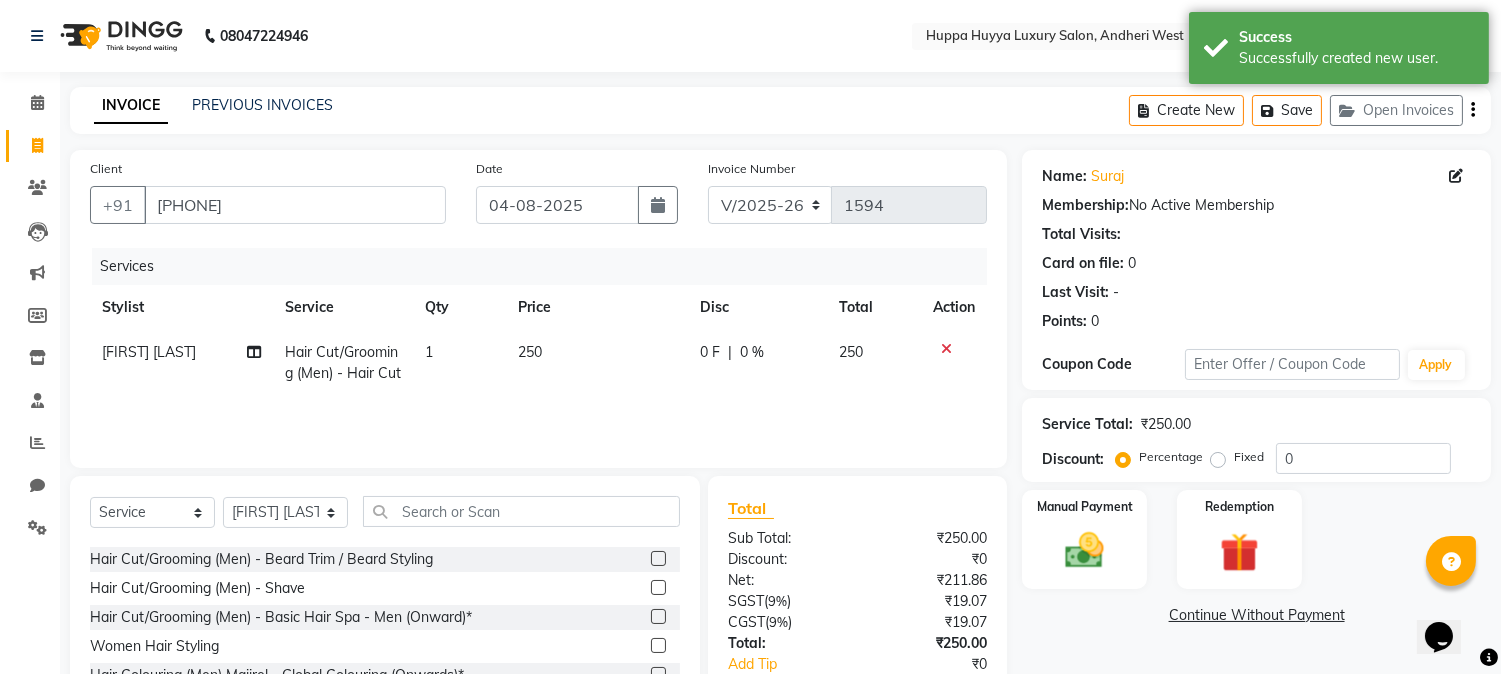 scroll, scrollTop: 111, scrollLeft: 0, axis: vertical 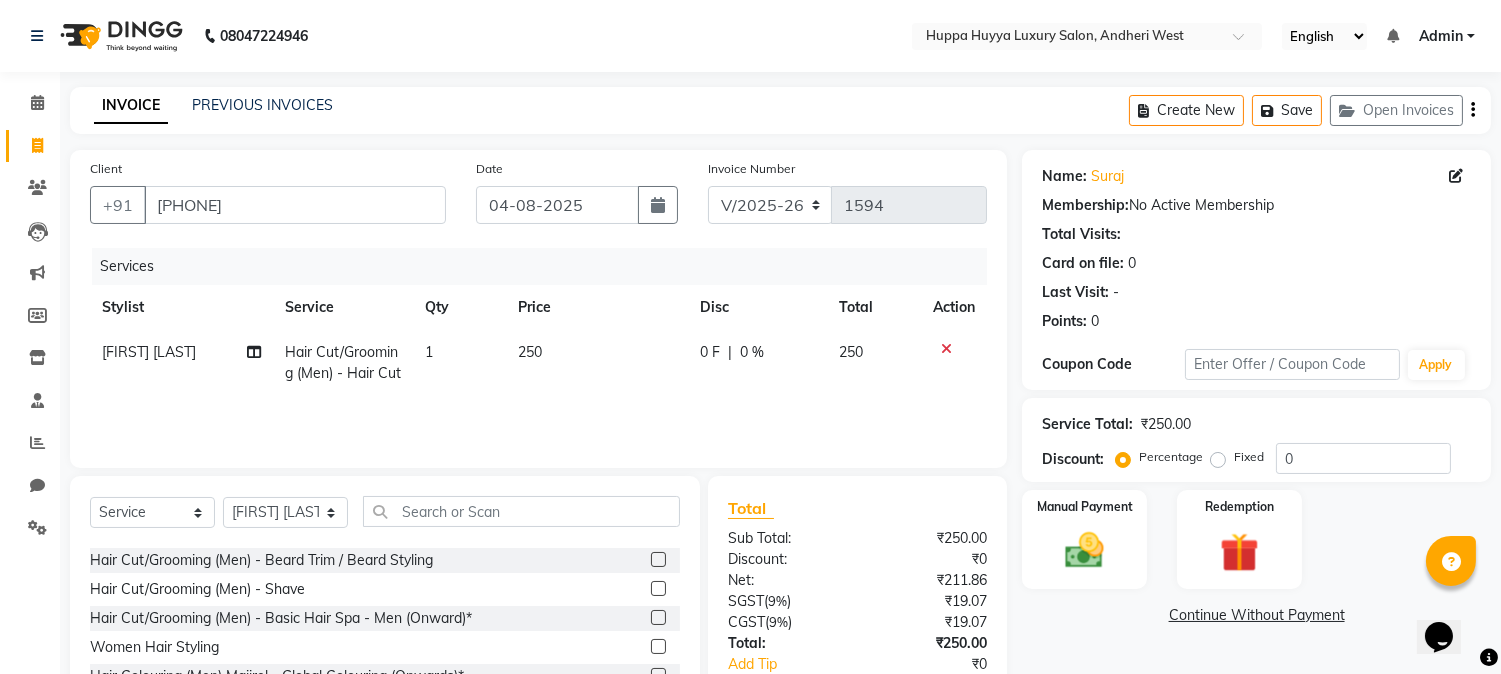 click 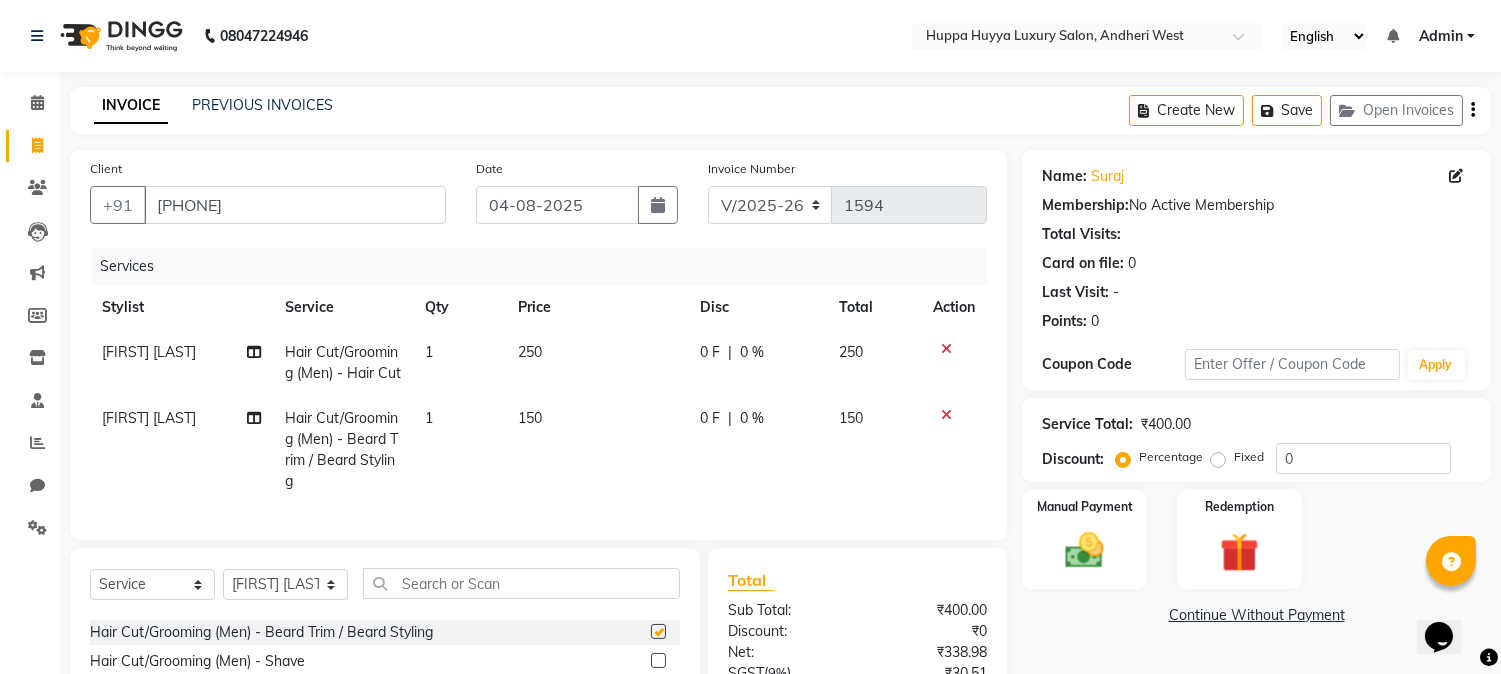 checkbox on "false" 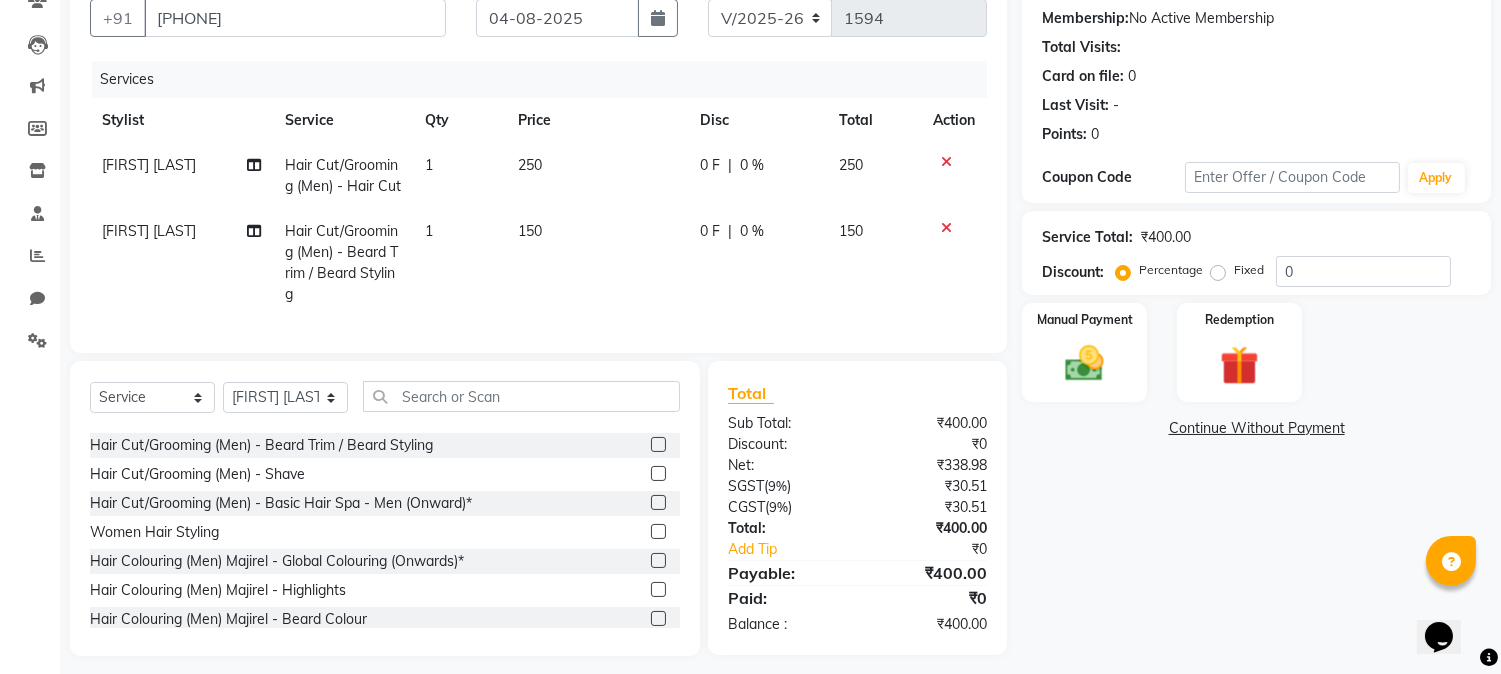 scroll, scrollTop: 222, scrollLeft: 0, axis: vertical 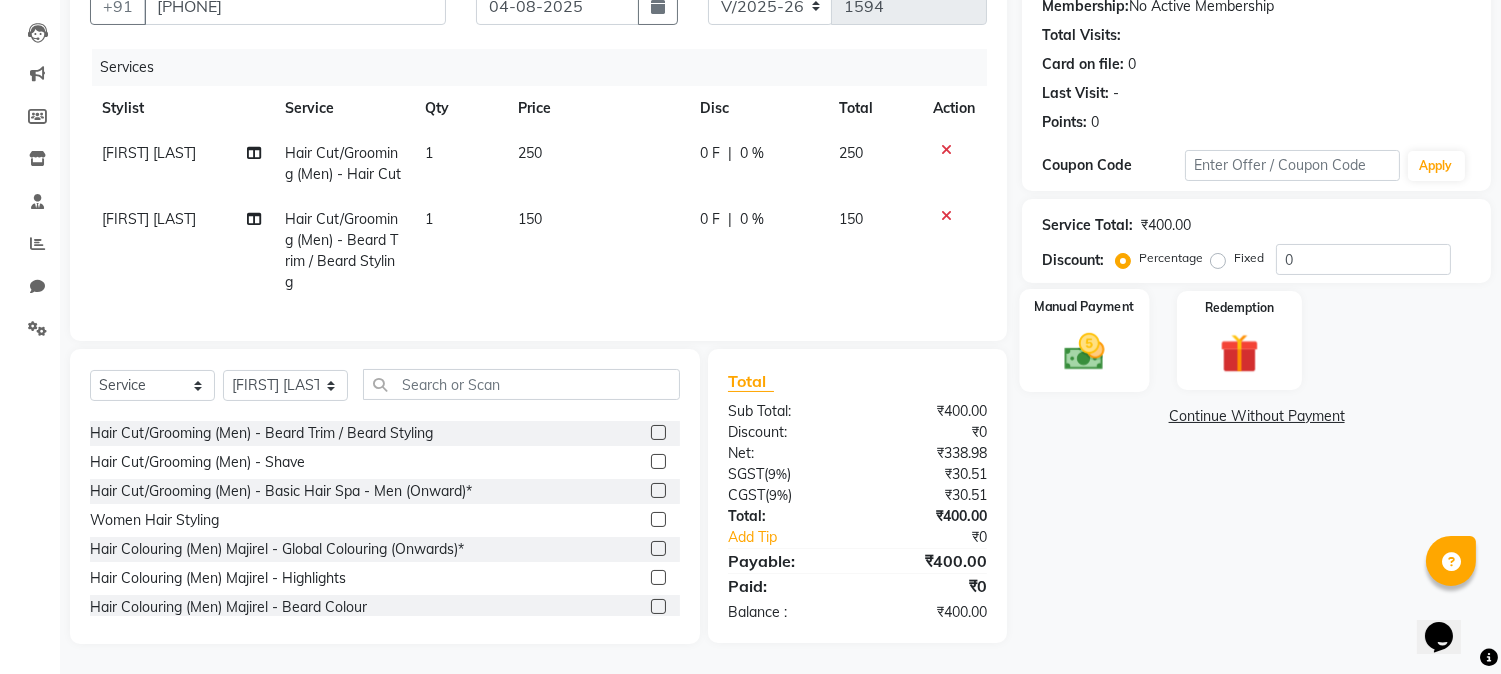click 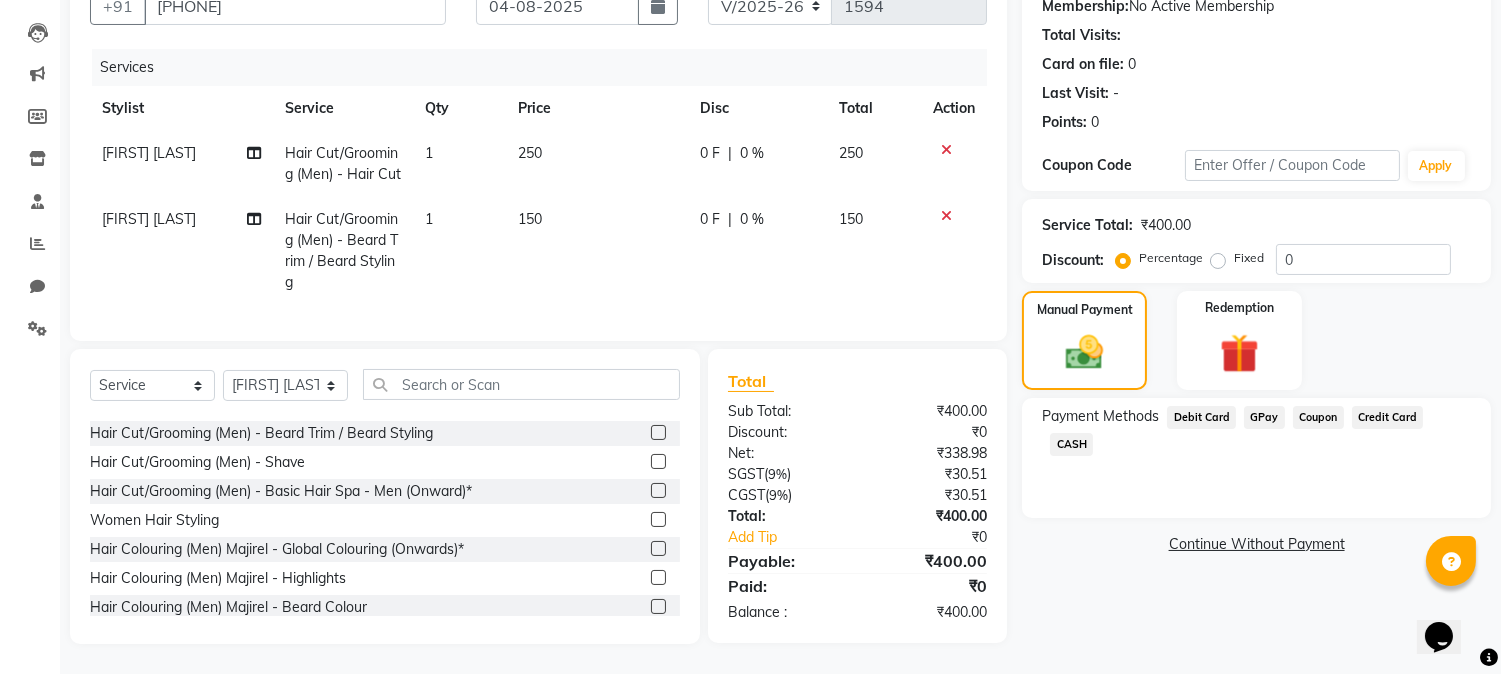 scroll, scrollTop: 236, scrollLeft: 0, axis: vertical 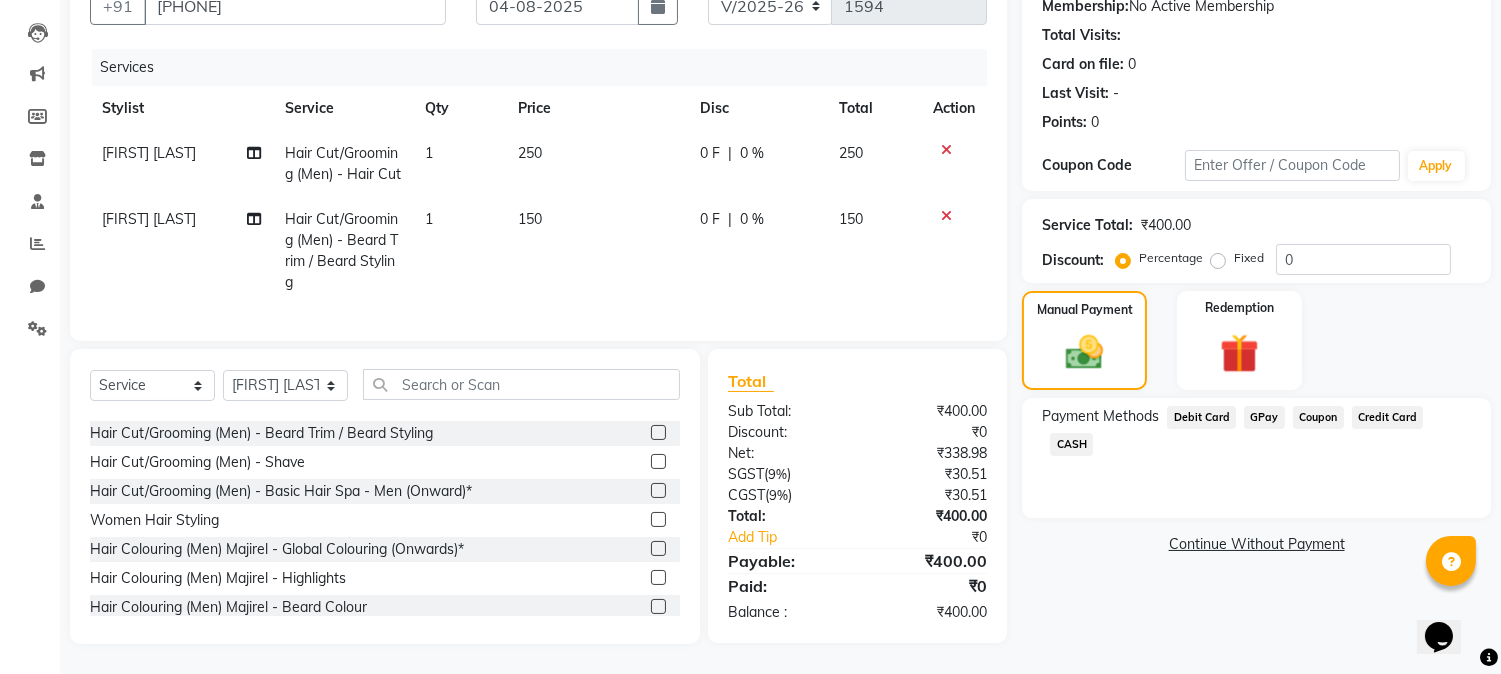 click on "CASH" 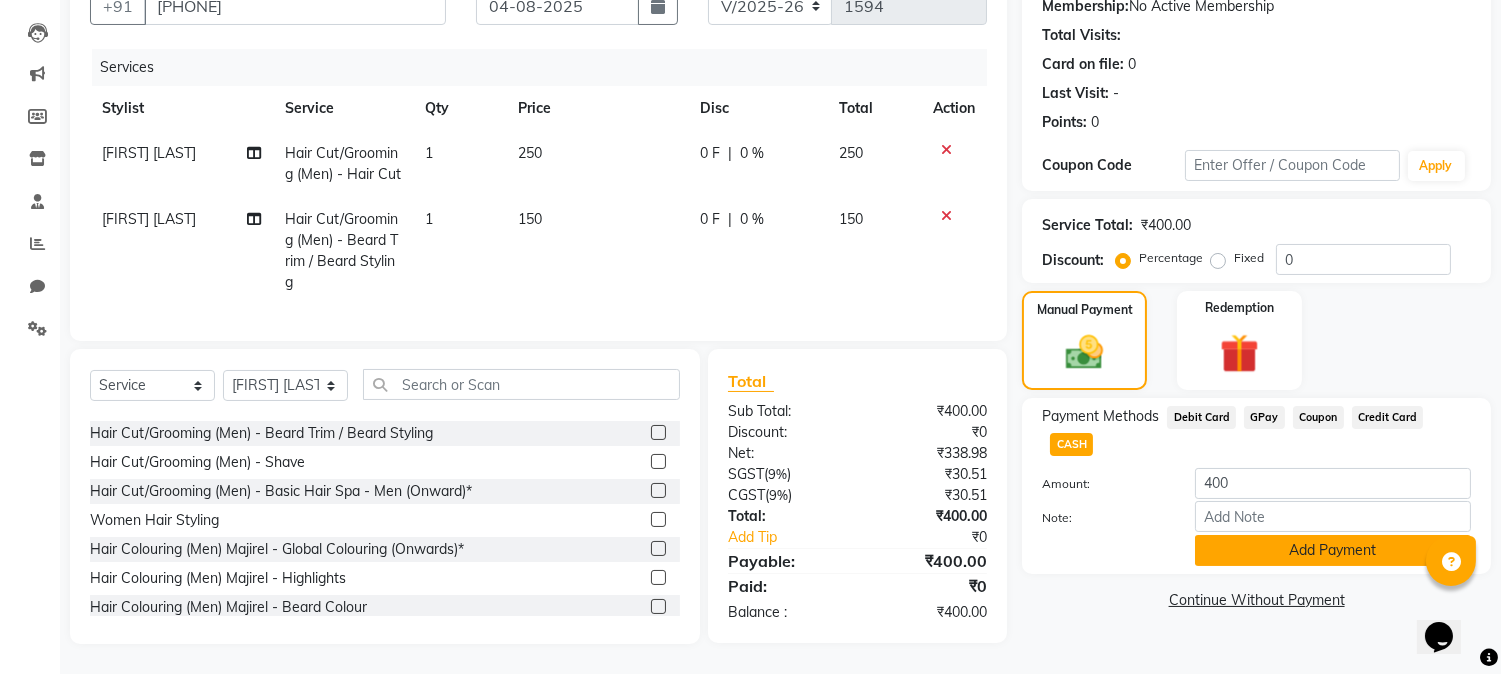click on "Add Payment" 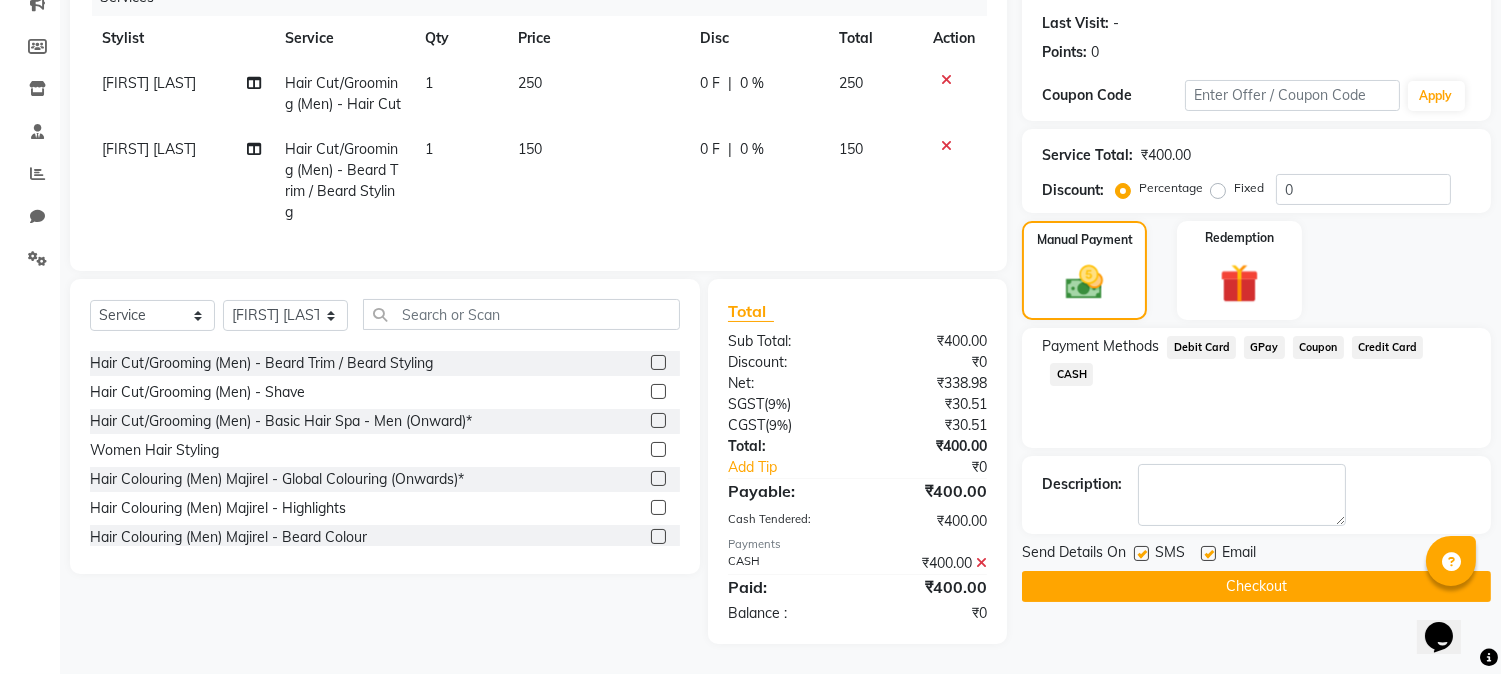 scroll, scrollTop: 306, scrollLeft: 0, axis: vertical 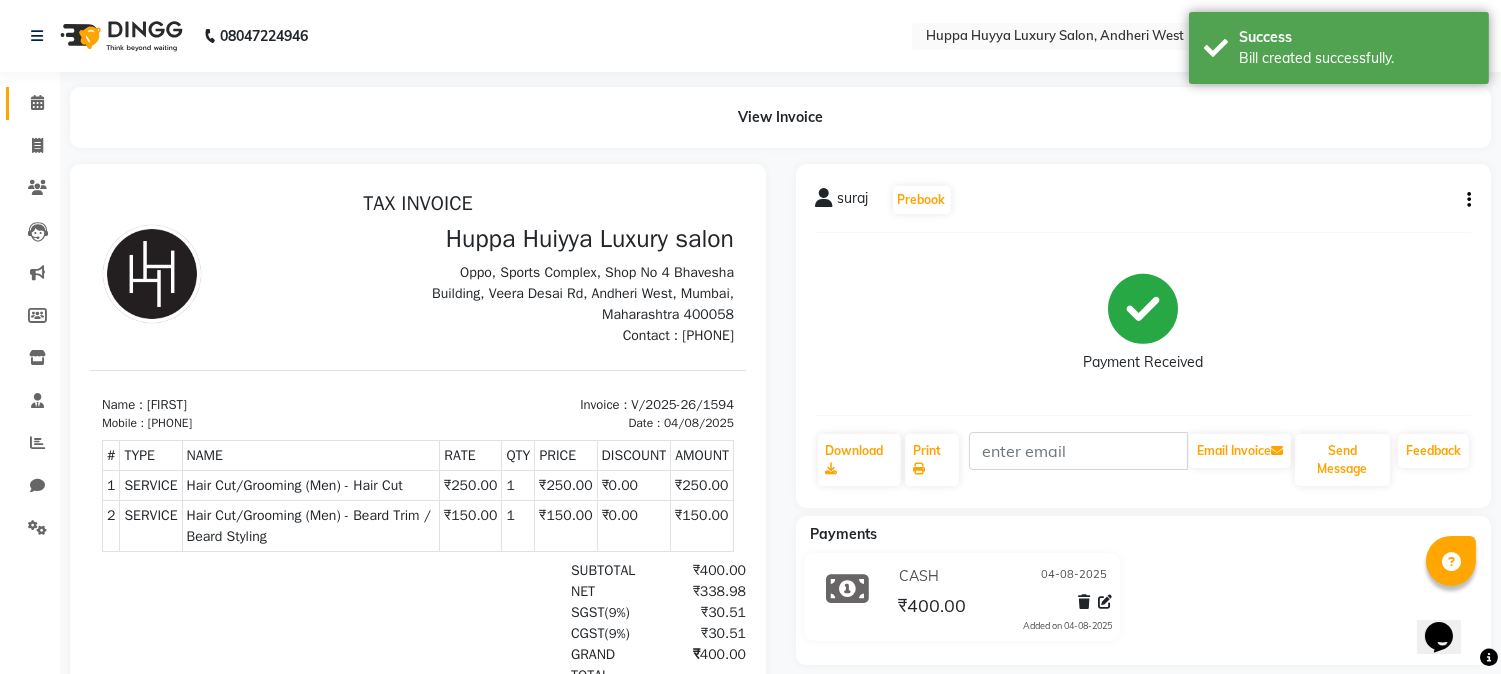 click 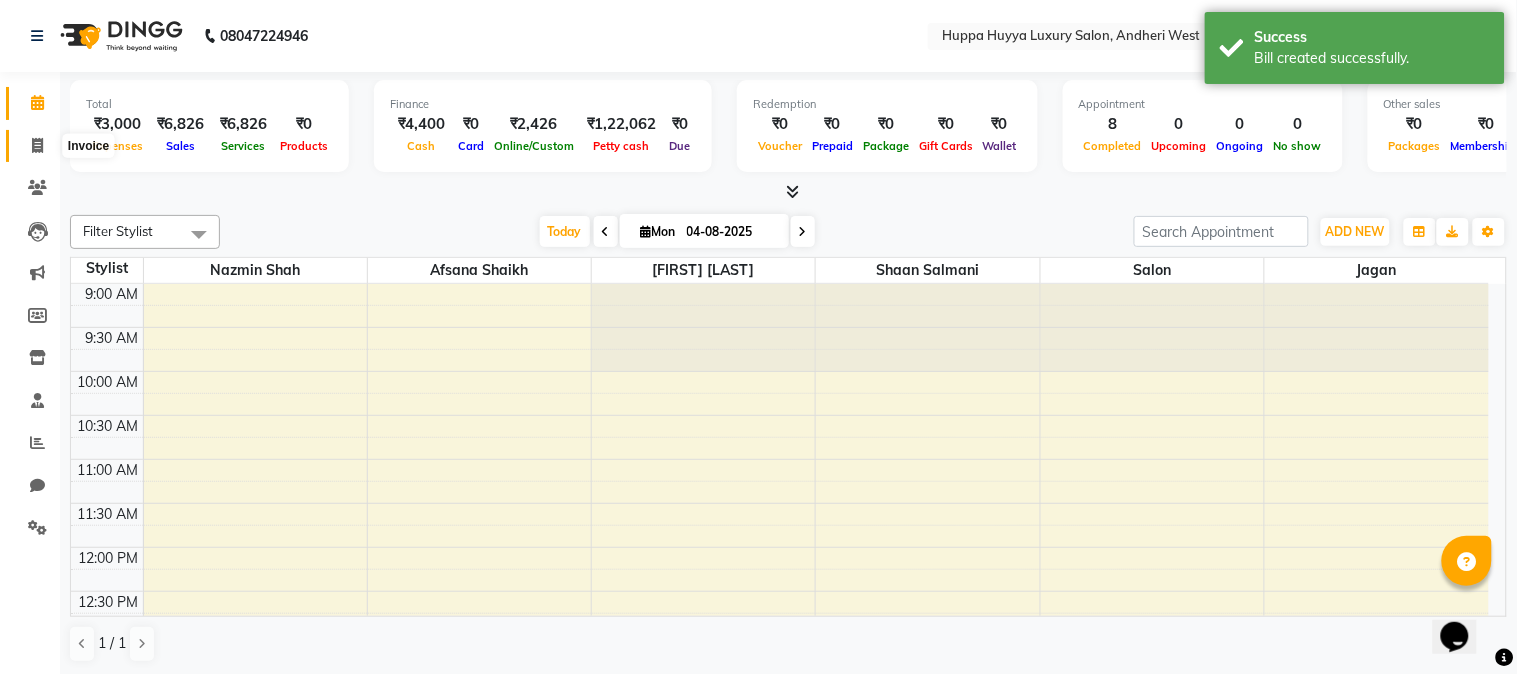 click 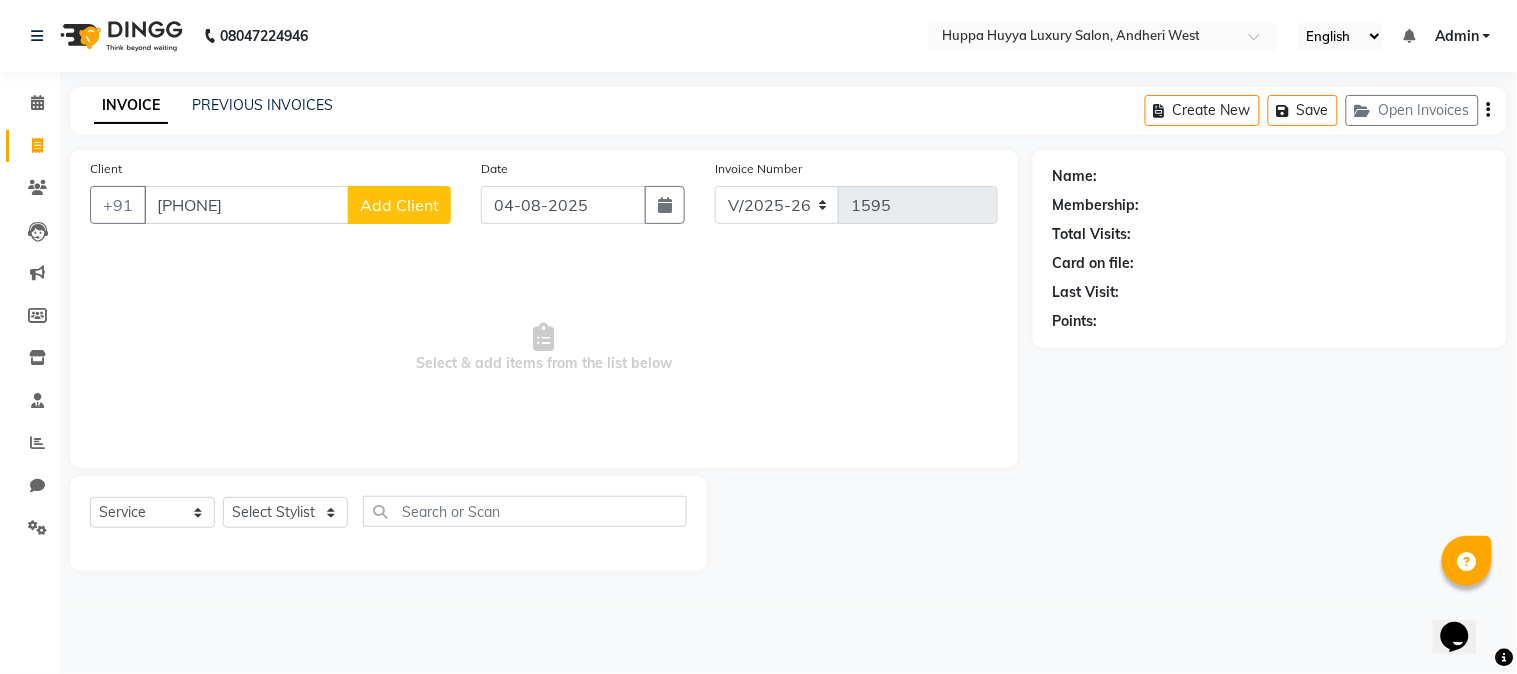 type on "[PHONE]" 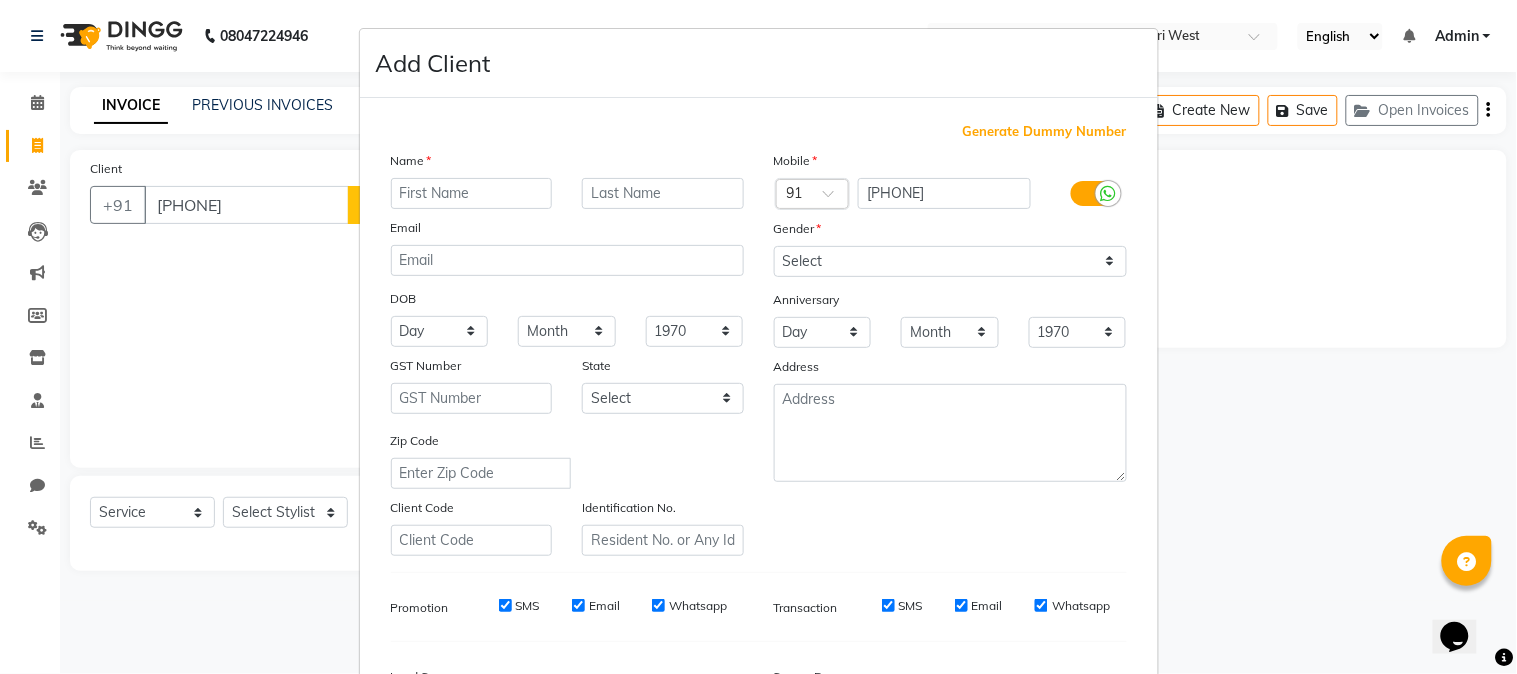 click on "Add Client Generate Dummy Number Name Email DOB Day 01 02 03 04 05 06 07 08 09 10 11 12 13 14 15 16 17 18 19 20 21 22 23 24 25 26 27 28 29 30 31 Month January February March April May June July August September October November December 1940 1941 1942 1943 1944 1945 1946 1947 1948 1949 1950 1951 1952 1953 1954 1955 1956 1957 1958 1959 1960 1961 1962 1963 1964 1965 1966 1967 1968 1969 1970 1971 1972 1973 1974 1975 1976 1977 1978 1979 1980 1981 1982 1983 1984 1985 1986 1987 1988 1989 1990 1991 1992 1993 1994 1995 1996 1997 1998 1999 2000 2001 2002 2003 2004 2005 2006 2007 2008 2009 2010 2011 2012 2013 2014 2015 2016 2017 2018 2019 2020 2021 2022 2023 2024 GST Number State Select Andaman and Nicobar Islands Andhra Pradesh Arunachal Pradesh Assam Bihar Chandigarh Chhattisgarh Dadra and Nagar Haveli Daman and Diu Delhi Goa Gujarat Haryana Himachal Pradesh Jammu and Kashmir Jharkhand Karnataka Kerala Lakshadweep Madhya Pradesh Maharashtra Manipur Meghalaya Mizoram Nagaland Odisha Pondicherry Punjab Rajasthan Sikkim" at bounding box center (758, 337) 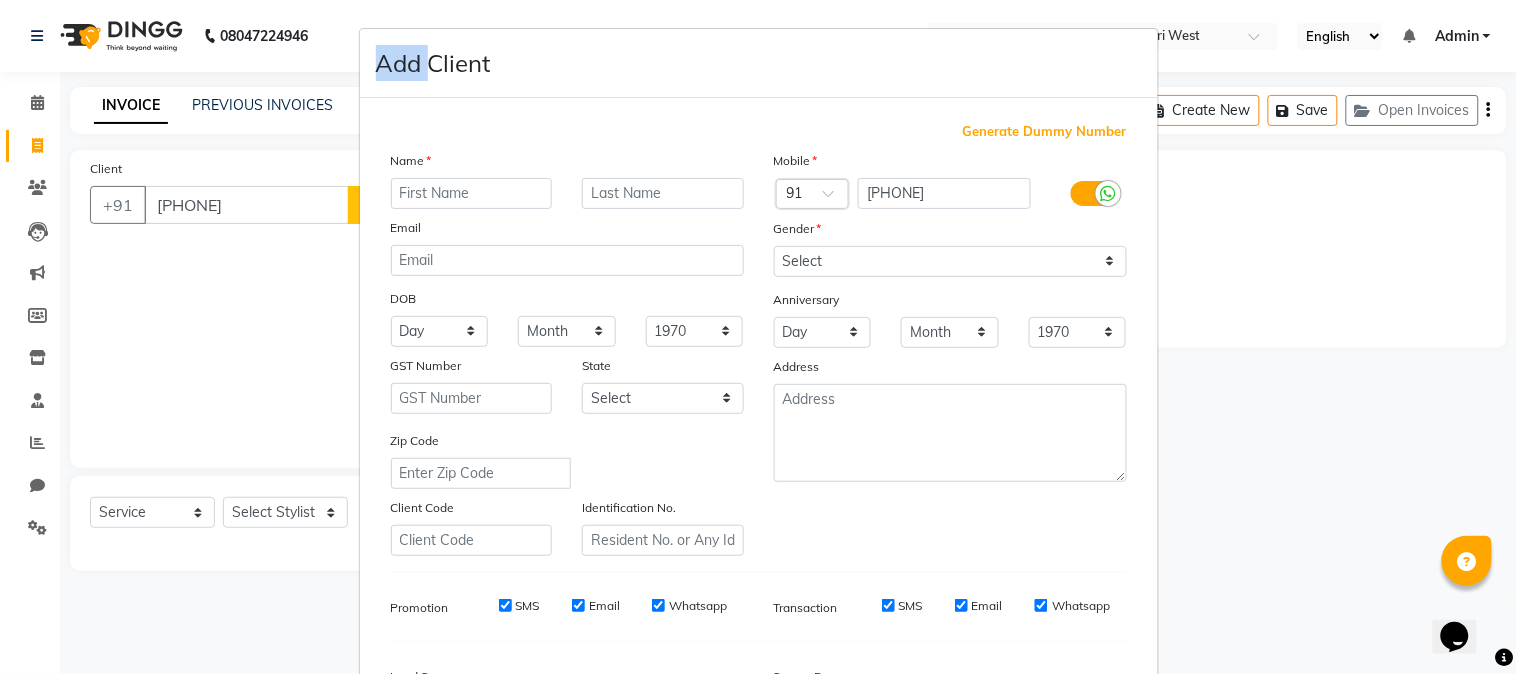 click on "Add Client Generate Dummy Number Name Email DOB Day 01 02 03 04 05 06 07 08 09 10 11 12 13 14 15 16 17 18 19 20 21 22 23 24 25 26 27 28 29 30 31 Month January February March April May June July August September October November December 1940 1941 1942 1943 1944 1945 1946 1947 1948 1949 1950 1951 1952 1953 1954 1955 1956 1957 1958 1959 1960 1961 1962 1963 1964 1965 1966 1967 1968 1969 1970 1971 1972 1973 1974 1975 1976 1977 1978 1979 1980 1981 1982 1983 1984 1985 1986 1987 1988 1989 1990 1991 1992 1993 1994 1995 1996 1997 1998 1999 2000 2001 2002 2003 2004 2005 2006 2007 2008 2009 2010 2011 2012 2013 2014 2015 2016 2017 2018 2019 2020 2021 2022 2023 2024 GST Number State Select Andaman and Nicobar Islands Andhra Pradesh Arunachal Pradesh Assam Bihar Chandigarh Chhattisgarh Dadra and Nagar Haveli Daman and Diu Delhi Goa Gujarat Haryana Himachal Pradesh Jammu and Kashmir Jharkhand Karnataka Kerala Lakshadweep Madhya Pradesh Maharashtra Manipur Meghalaya Mizoram Nagaland Odisha Pondicherry Punjab Rajasthan Sikkim" at bounding box center [758, 337] 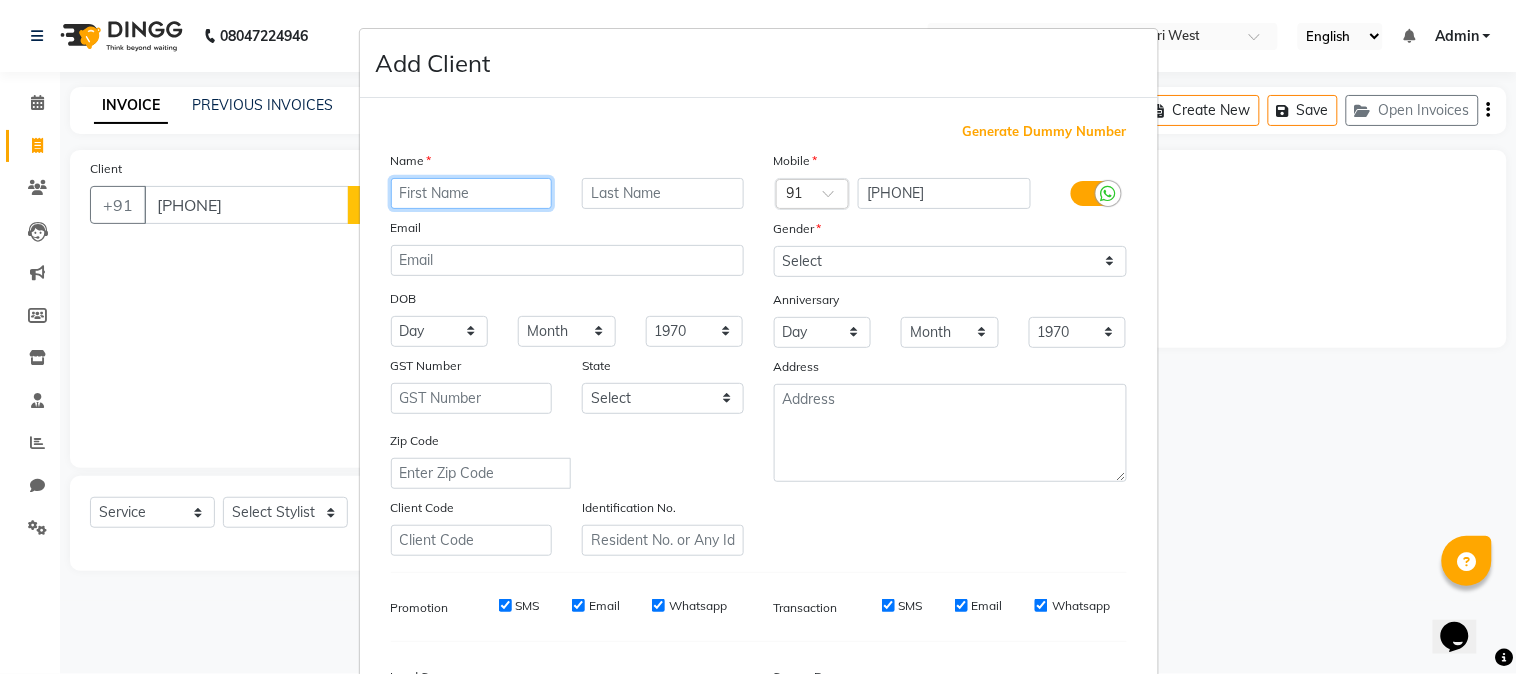 drag, startPoint x: 486, startPoint y: 203, endPoint x: 458, endPoint y: 171, distance: 42.520584 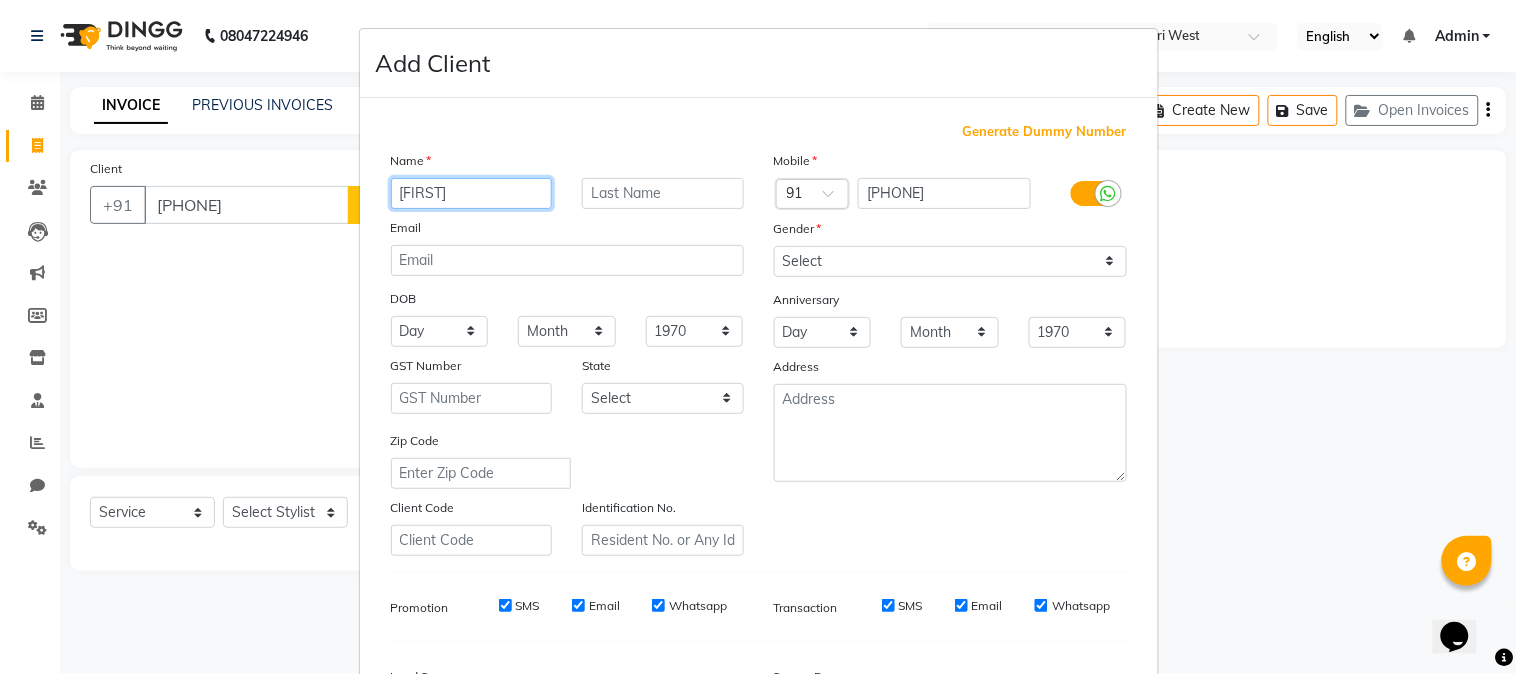 type on "[FIRST]" 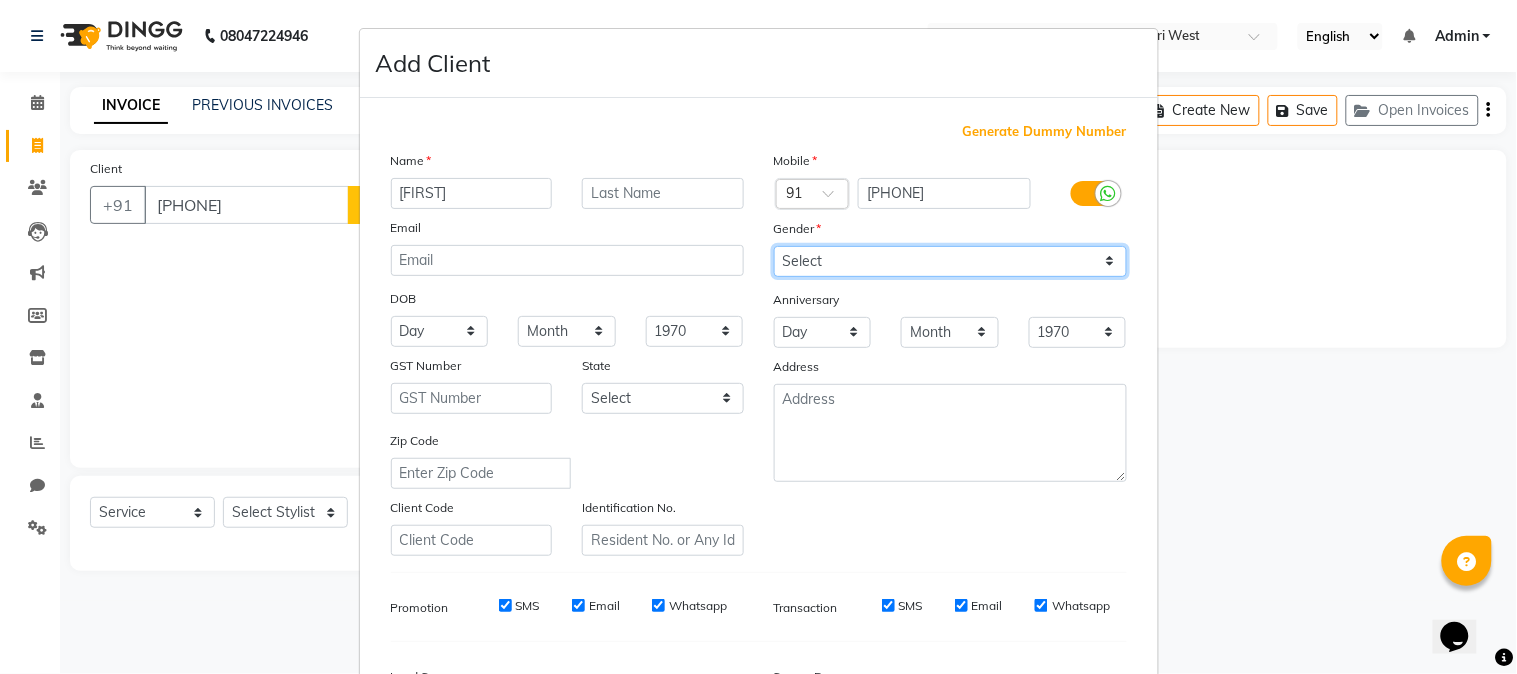 click on "Select Male Female Other Prefer Not To Say" at bounding box center [950, 261] 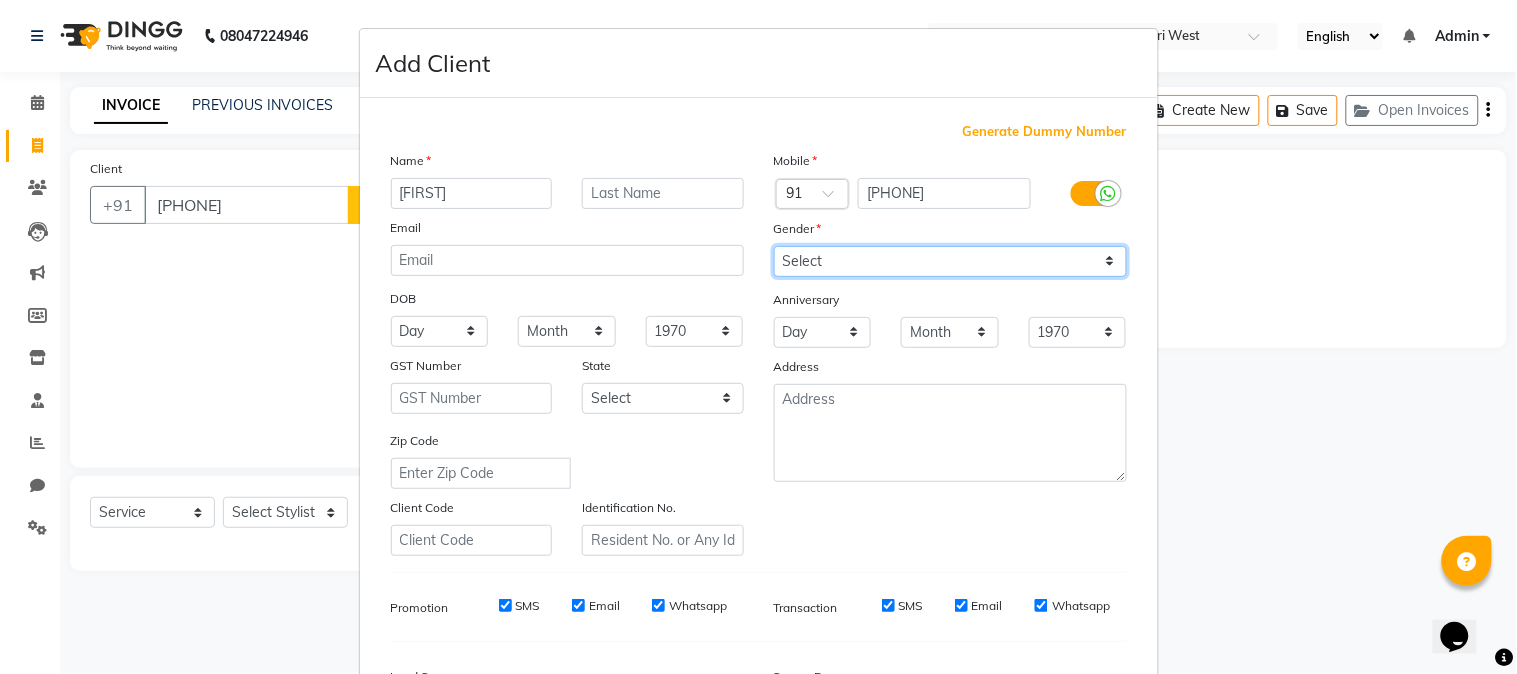 select on "female" 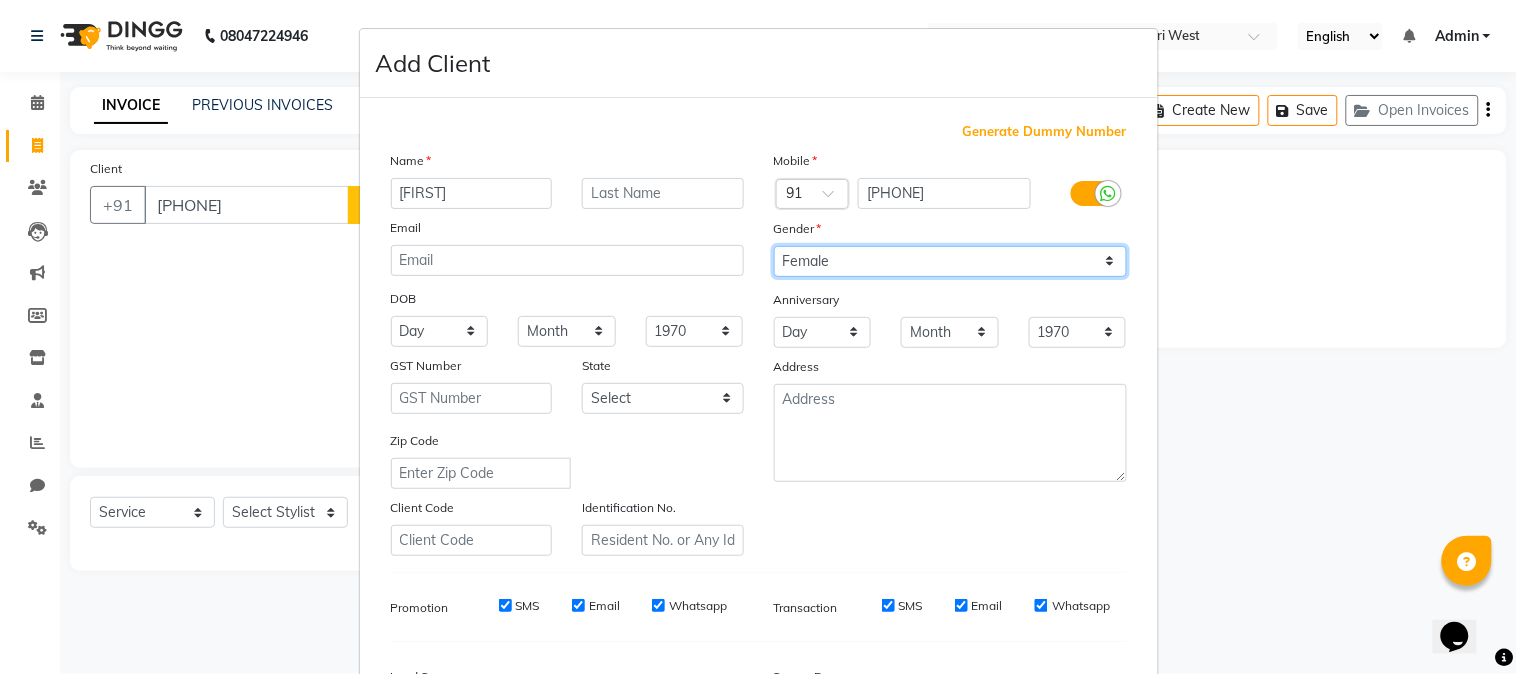 click on "Select Male Female Other Prefer Not To Say" at bounding box center [950, 261] 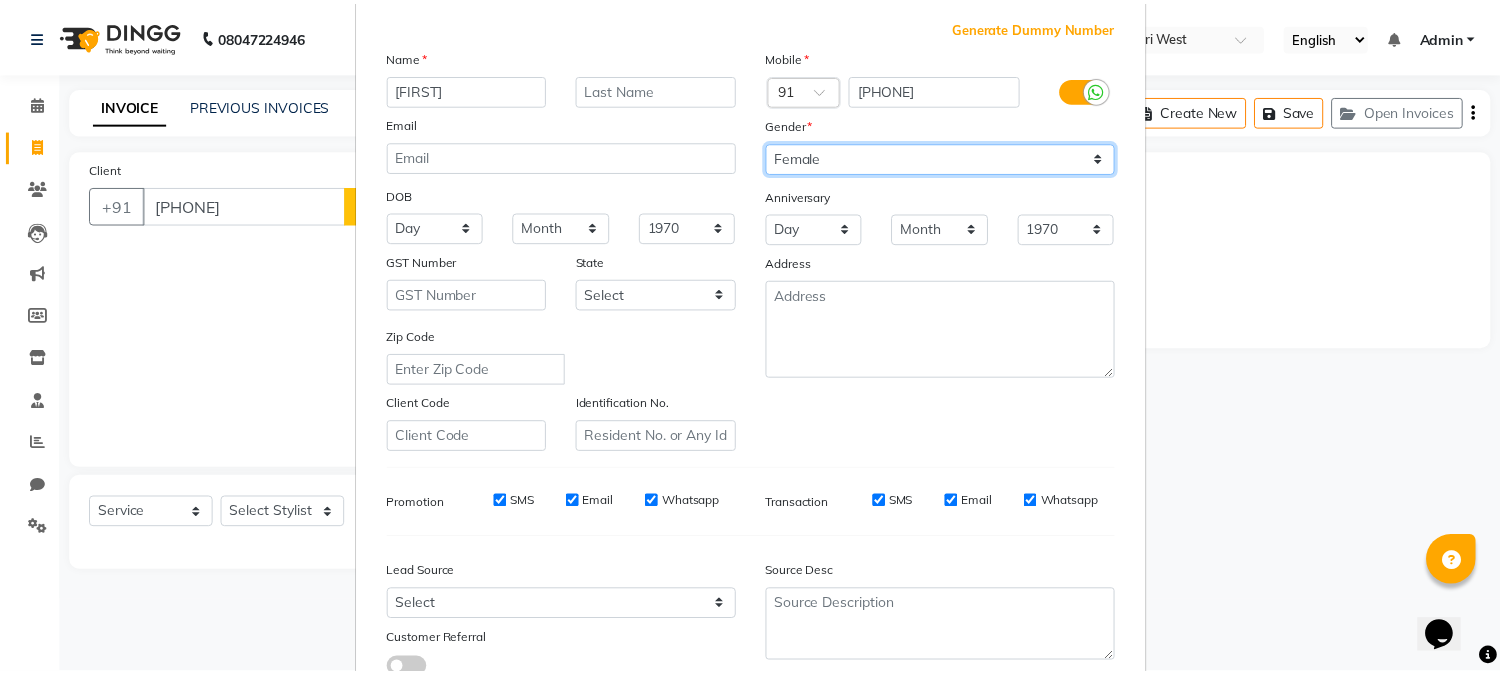 scroll, scrollTop: 250, scrollLeft: 0, axis: vertical 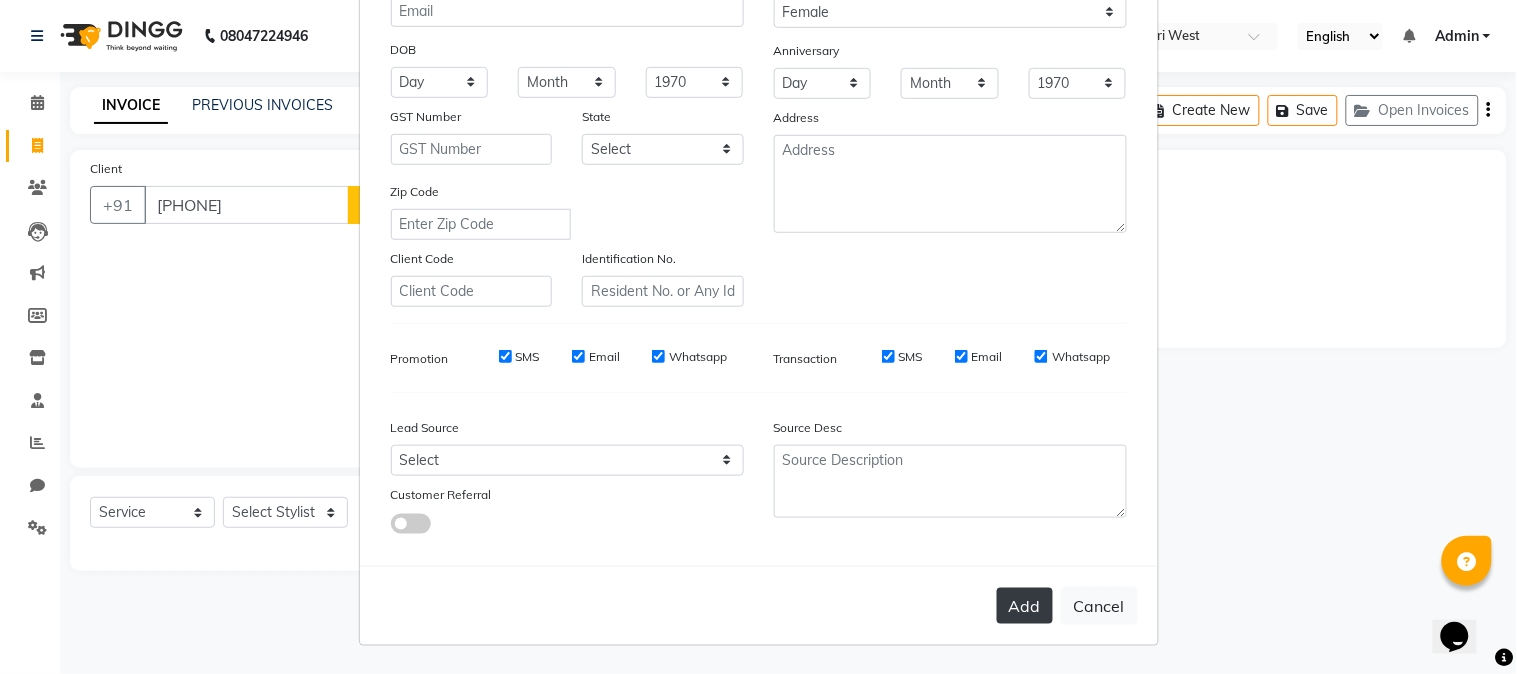 click on "Add" at bounding box center (1025, 606) 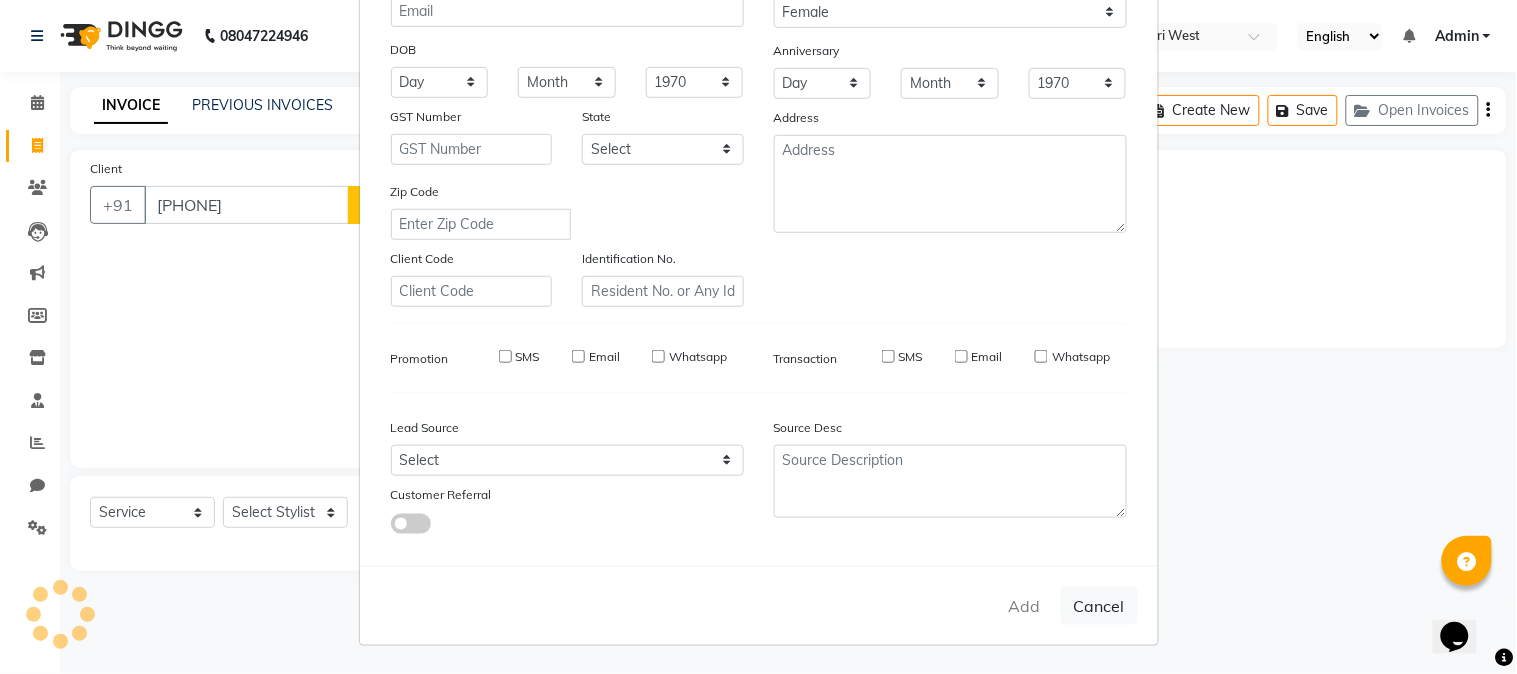 type 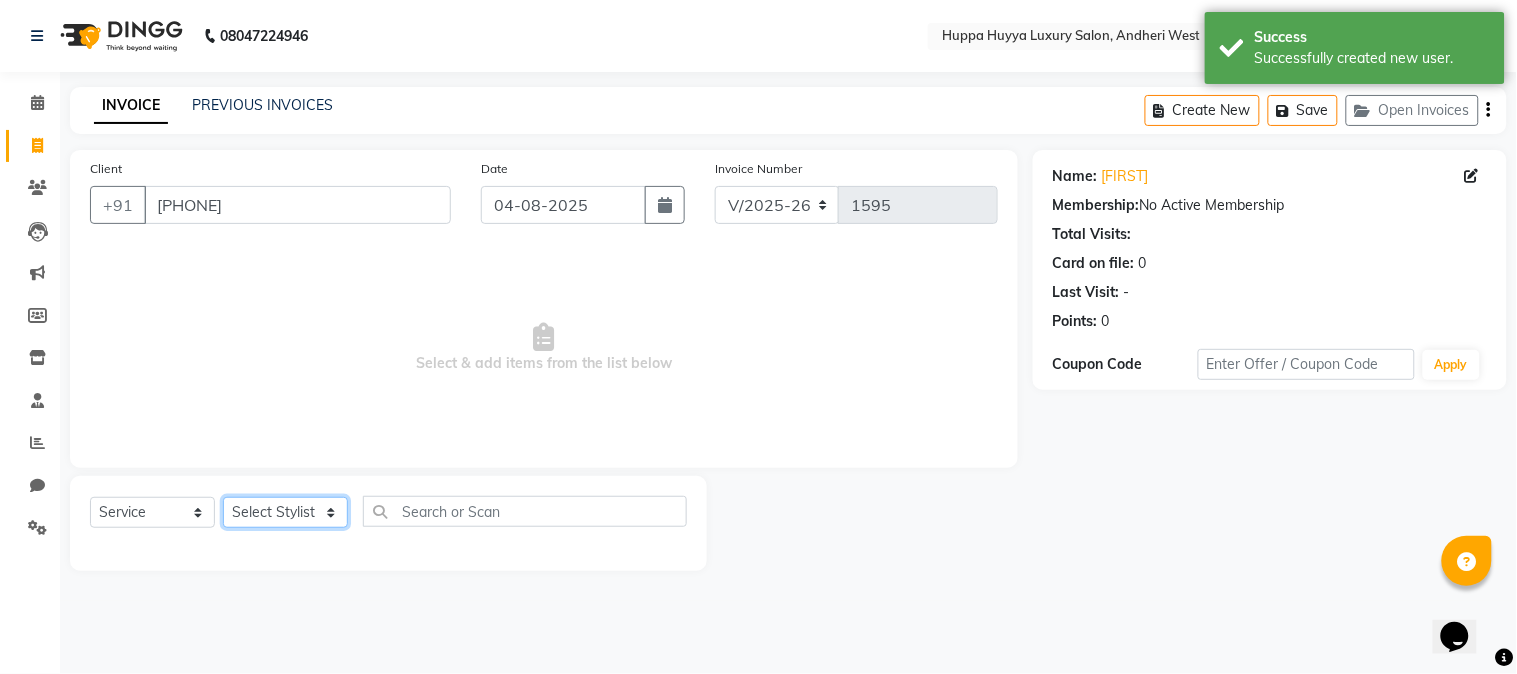 click on "Select Stylist [FIRST] [LAST] Jagan Nazmin Shah [FIRST] [LAST] Salon Shaan Salmani" 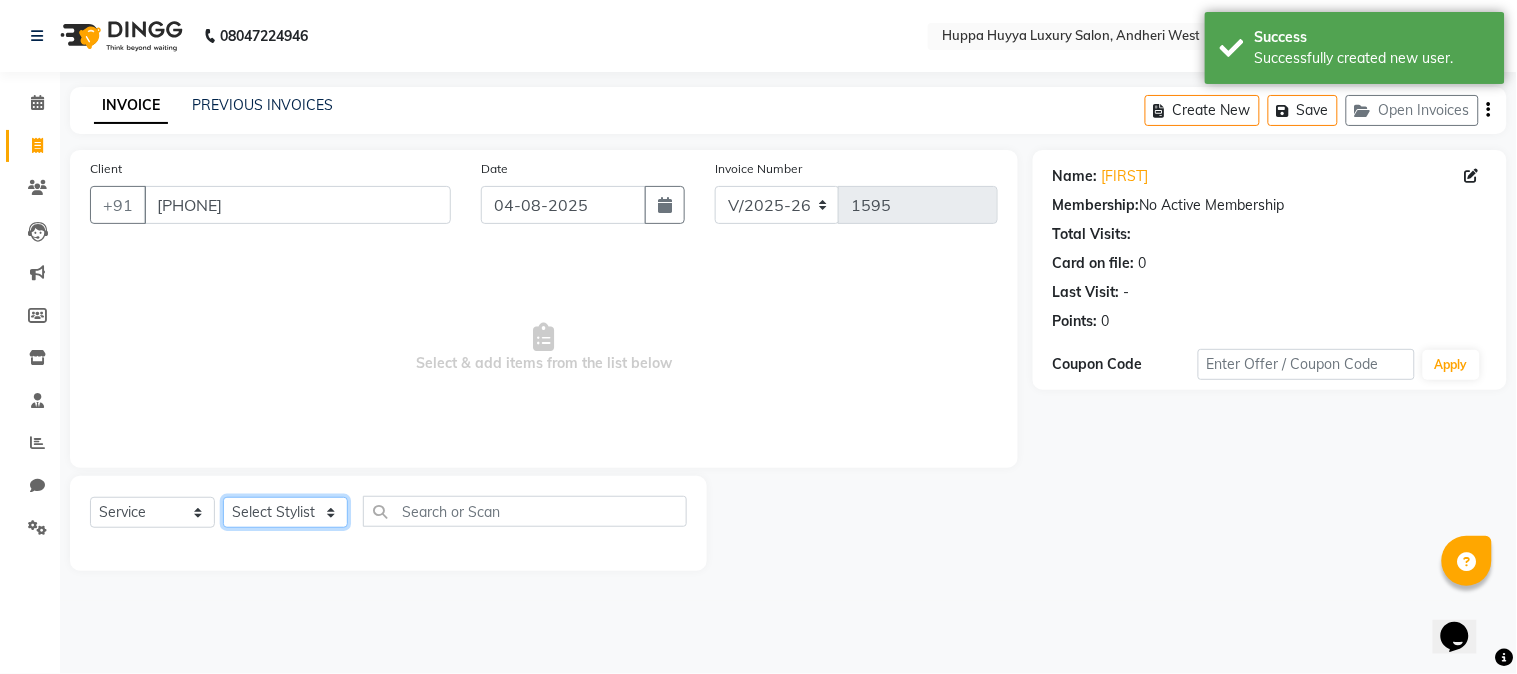 select on "69294" 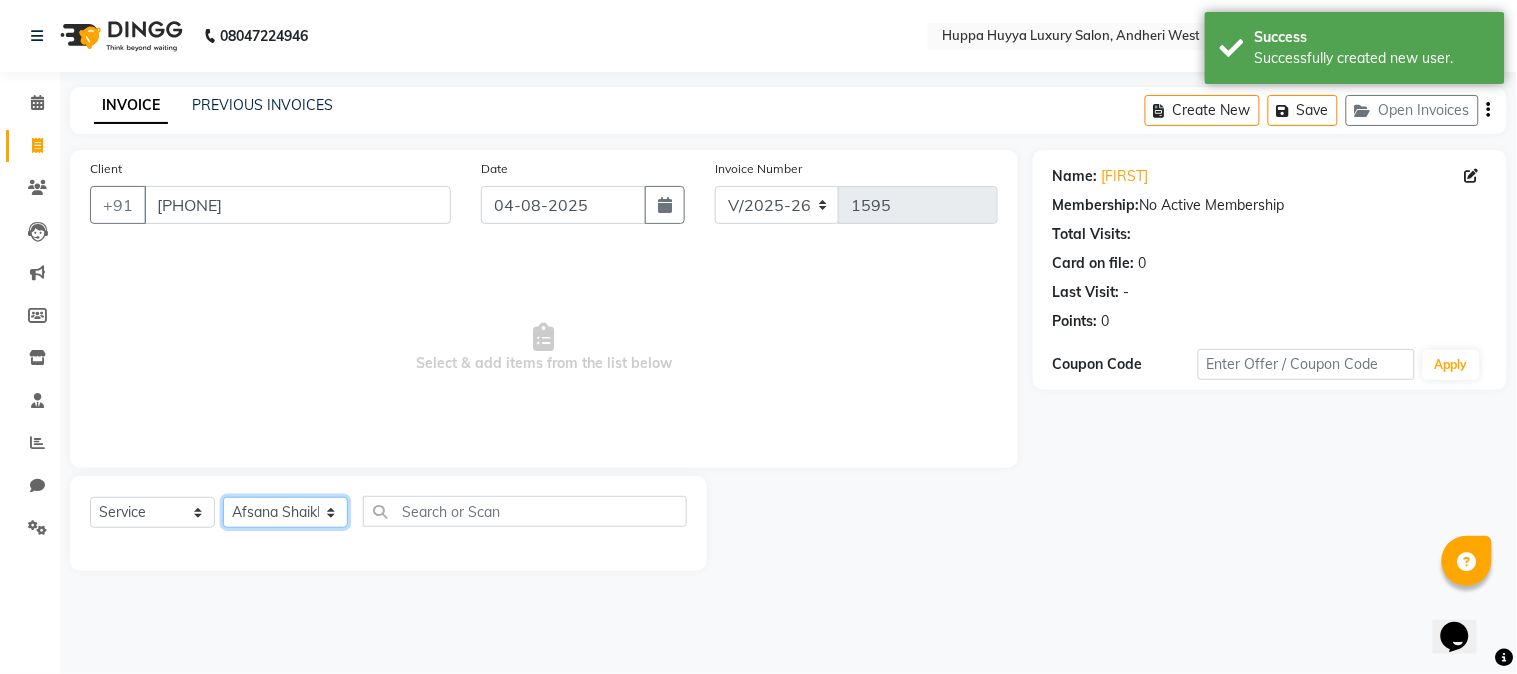 click on "Select Stylist [FIRST] [LAST] Jagan Nazmin Shah [FIRST] [LAST] Salon Shaan Salmani" 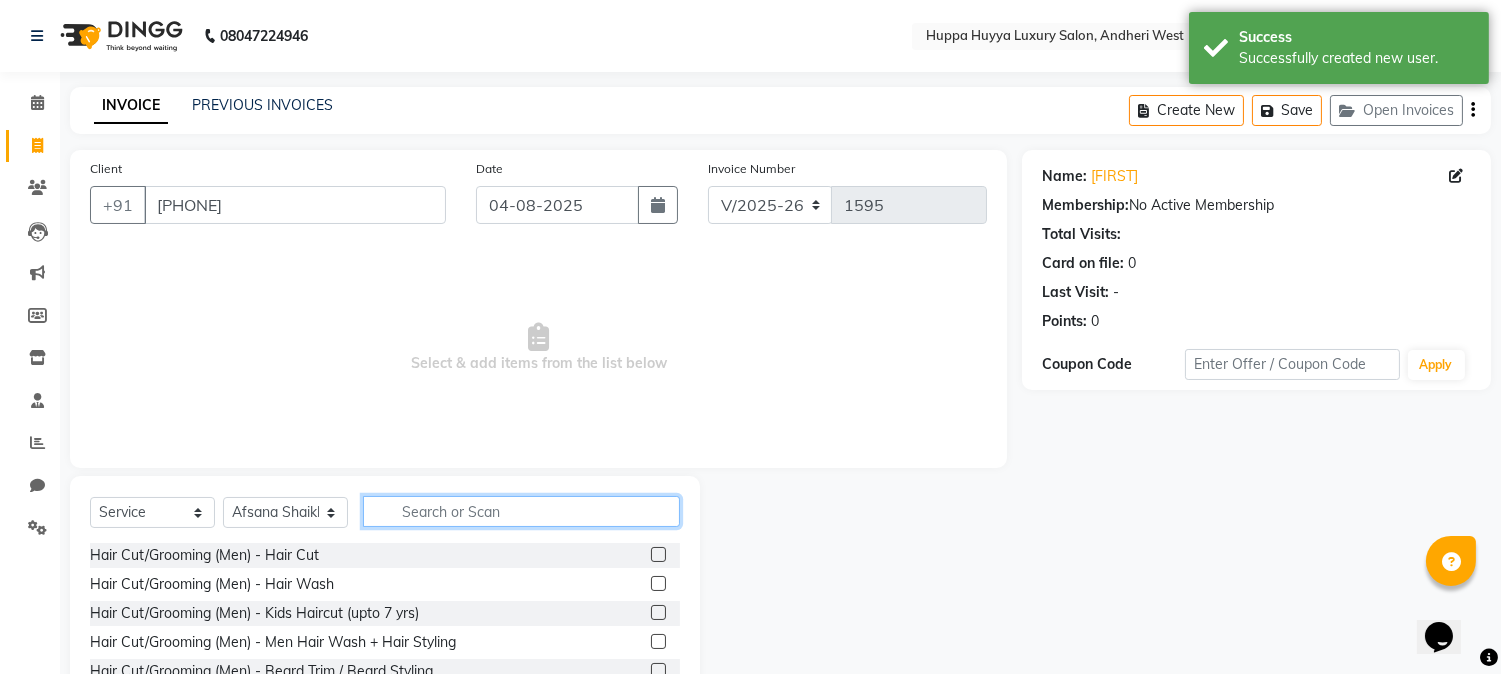 click 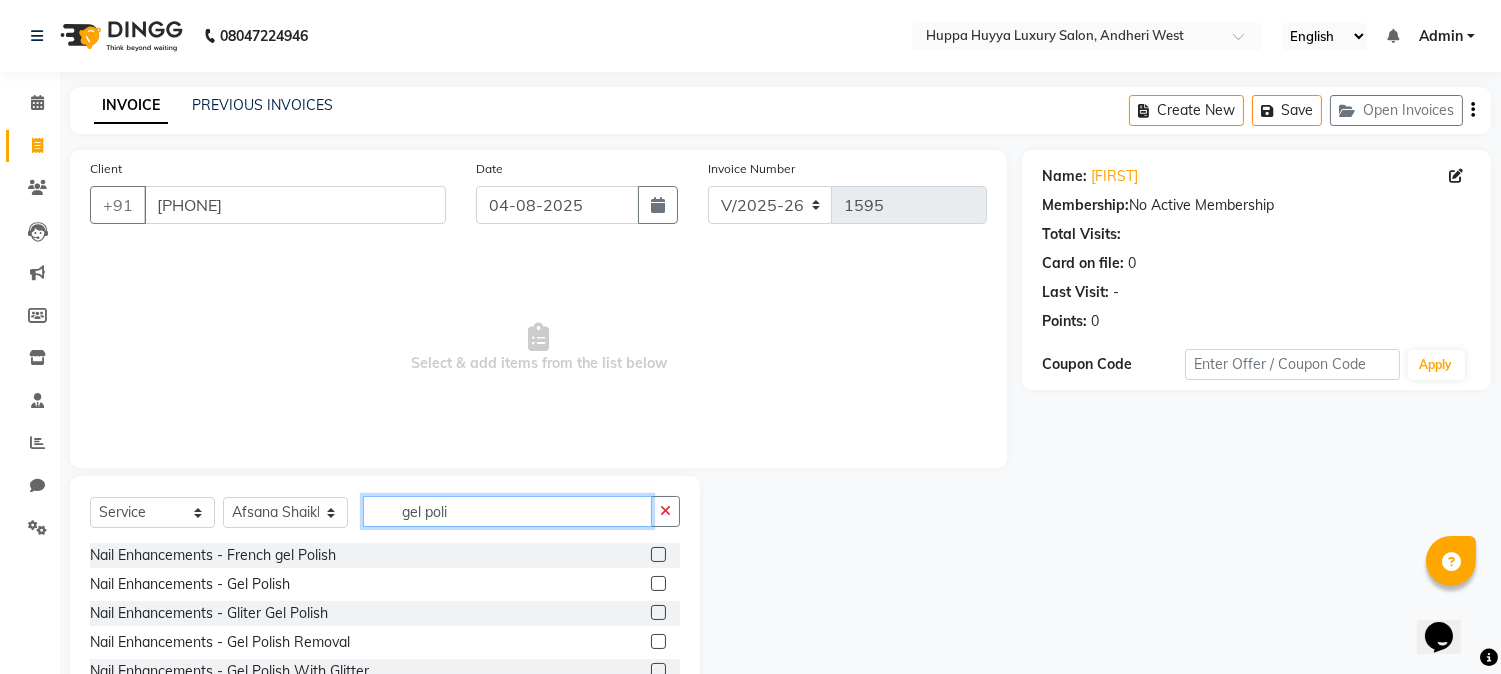 type on "gel poli" 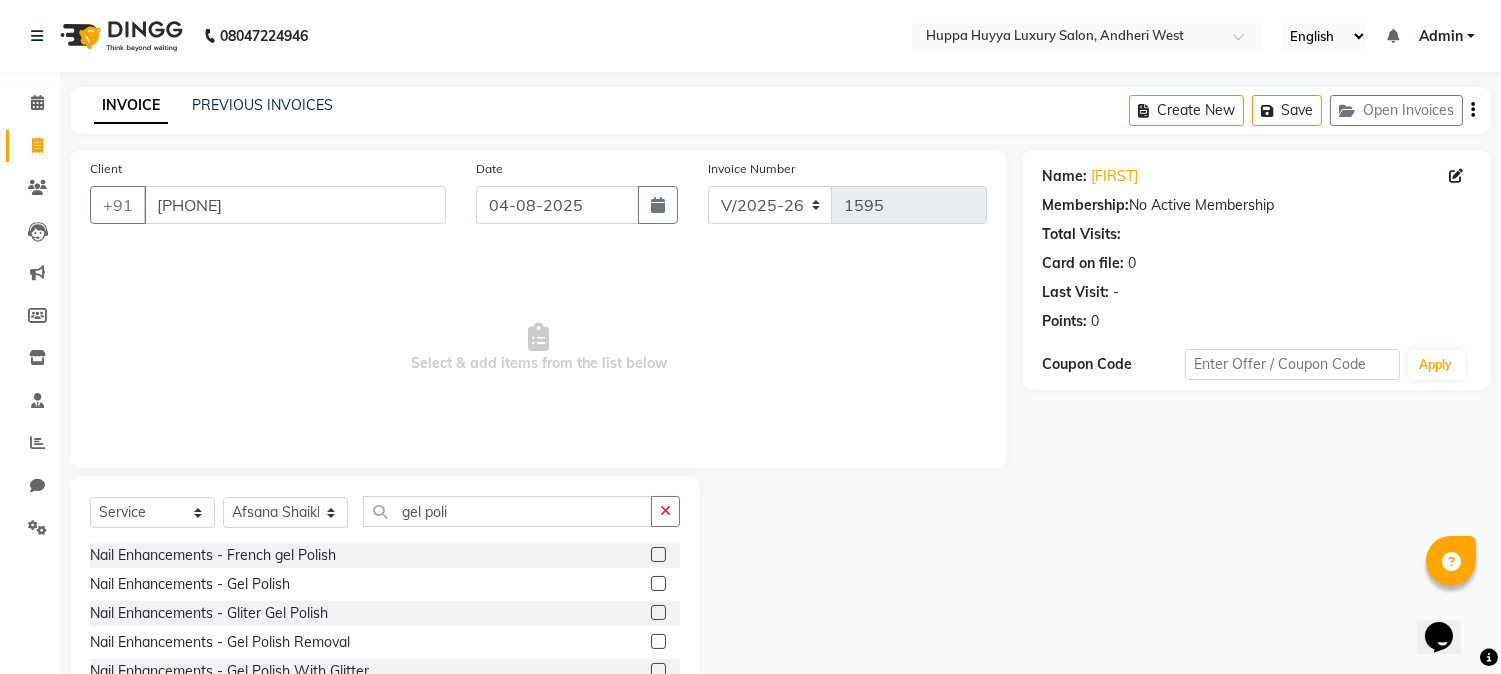 click 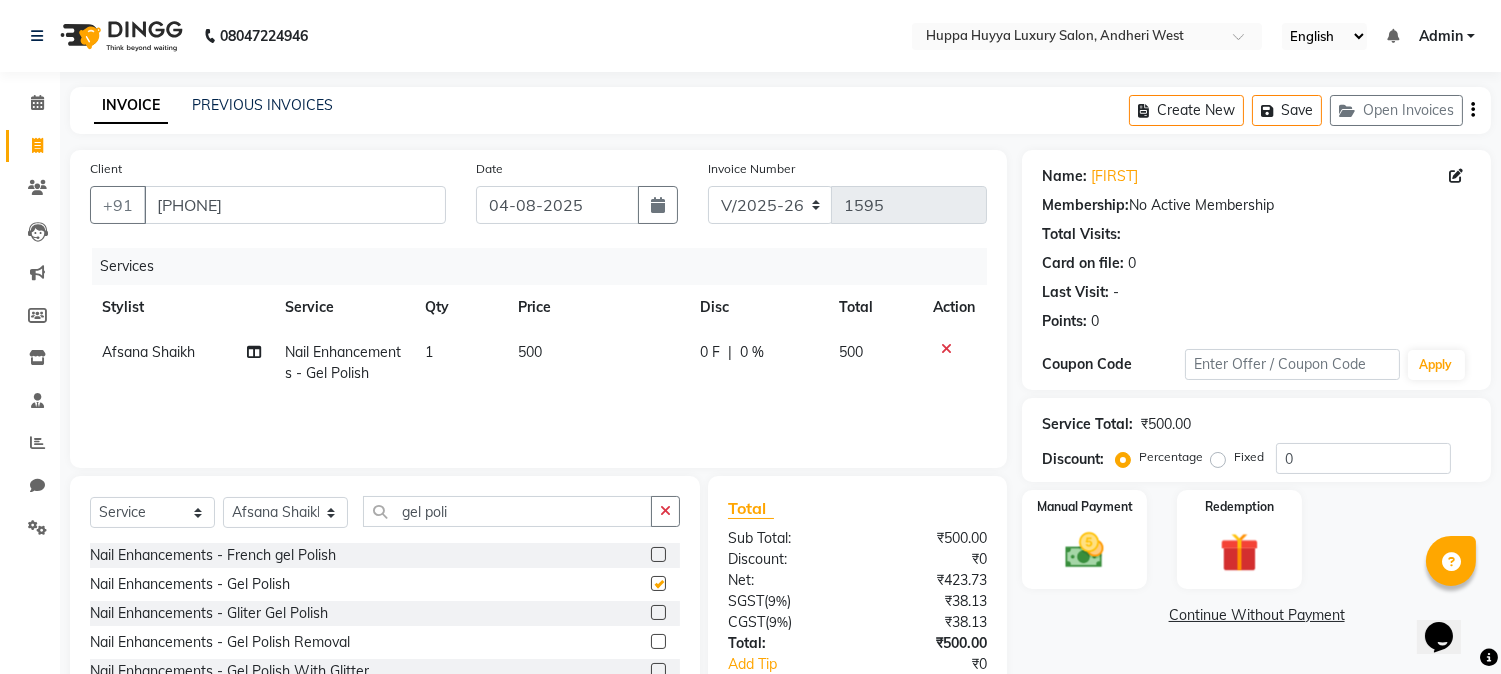 checkbox on "false" 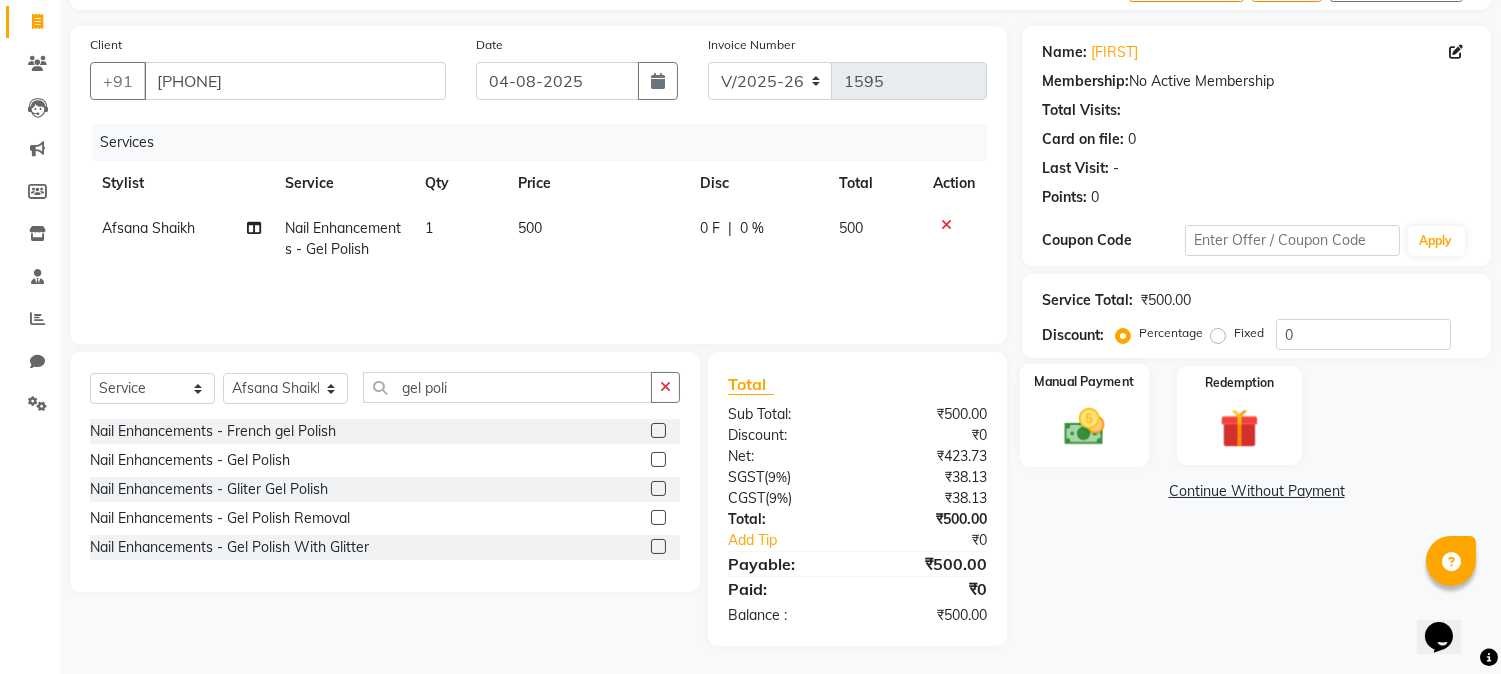 scroll, scrollTop: 125, scrollLeft: 0, axis: vertical 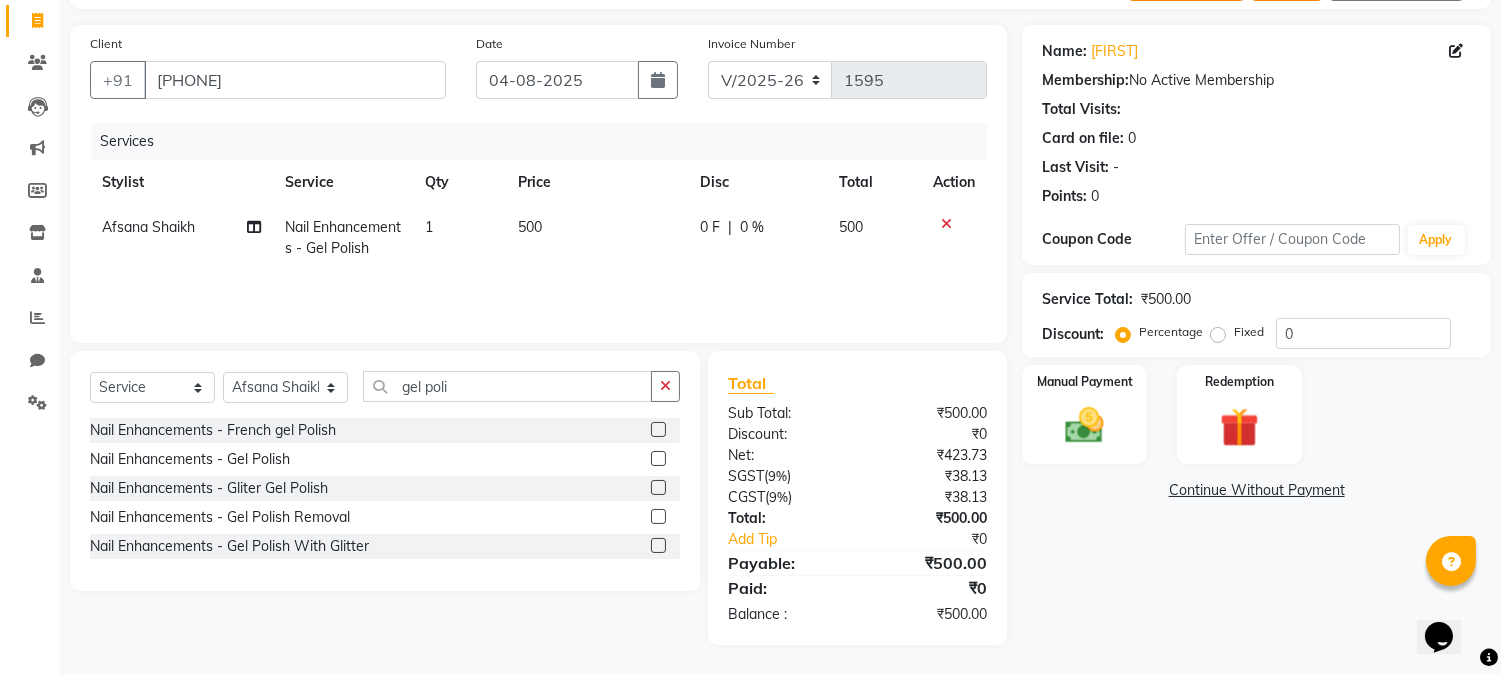 drag, startPoint x: 561, startPoint y: 201, endPoint x: 561, endPoint y: 224, distance: 23 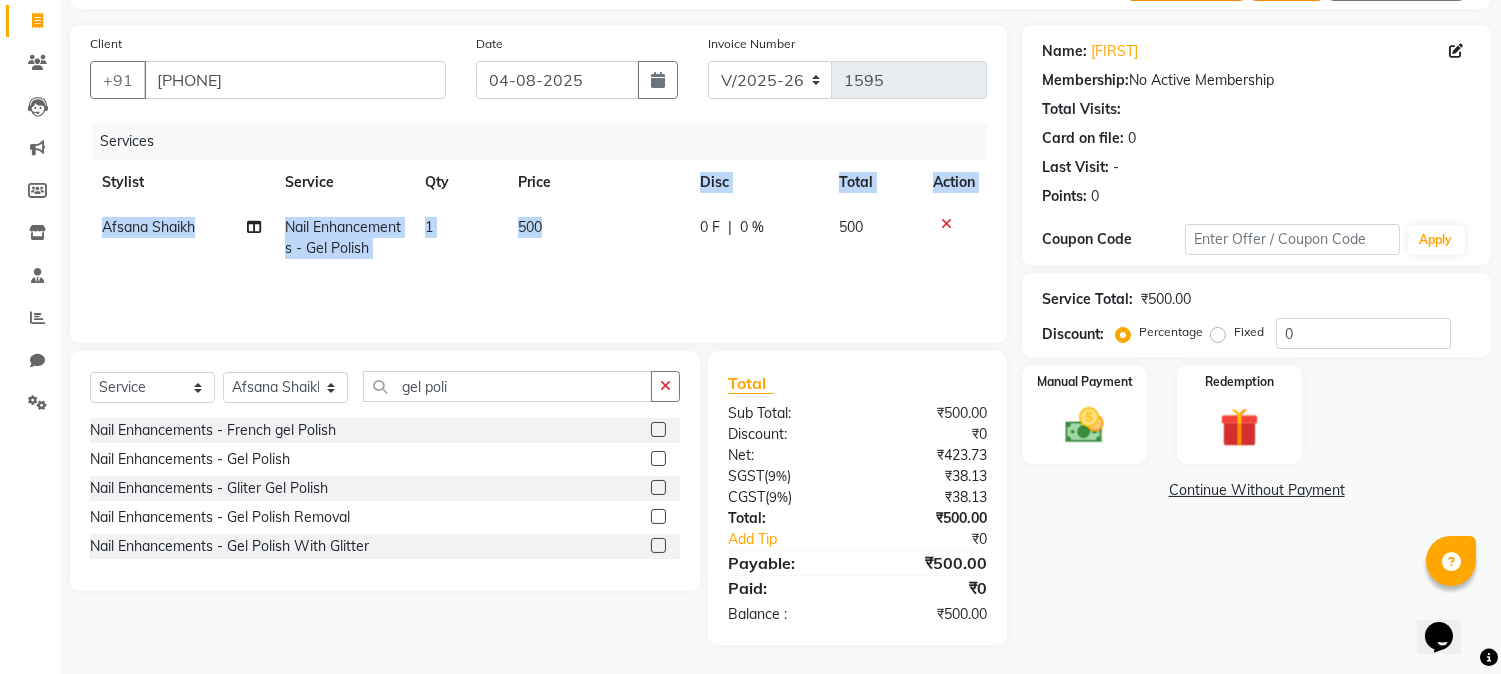 click on "500" 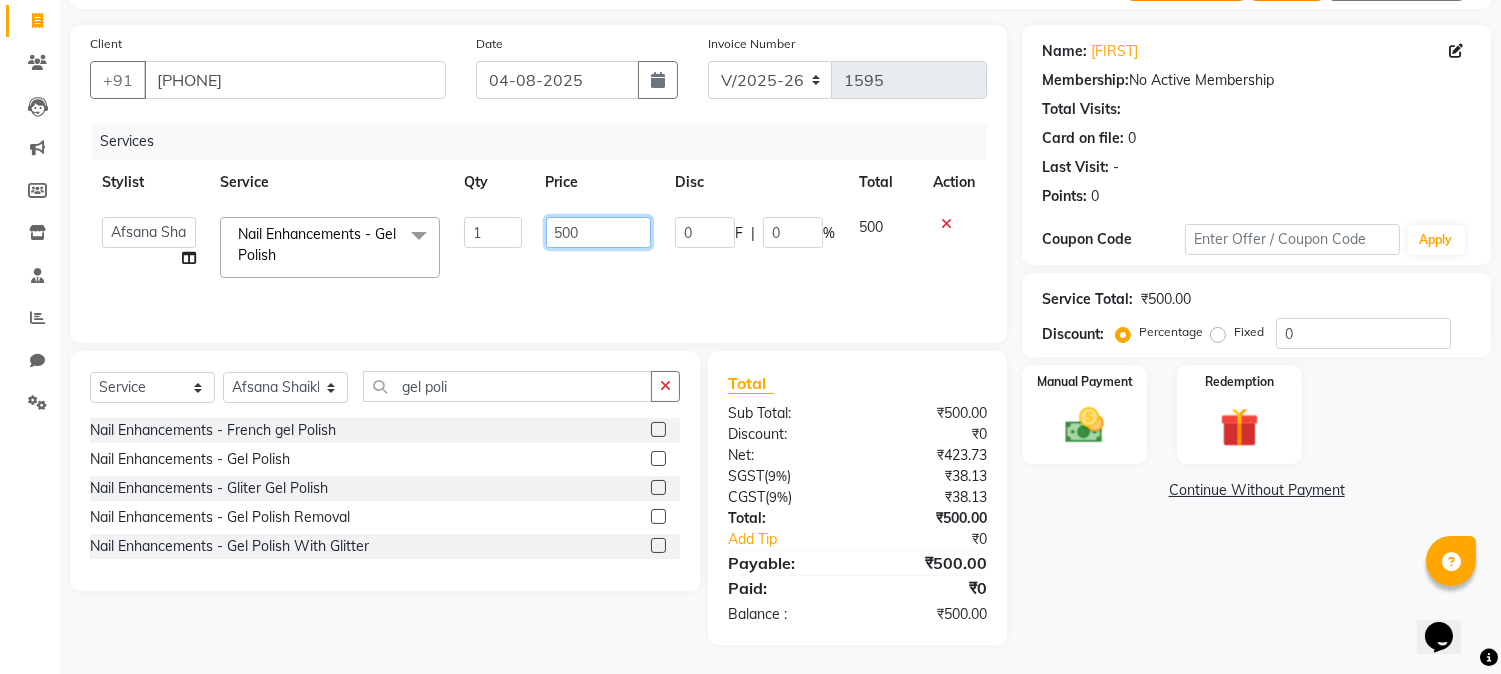 drag, startPoint x: 594, startPoint y: 238, endPoint x: 544, endPoint y: 225, distance: 51.662365 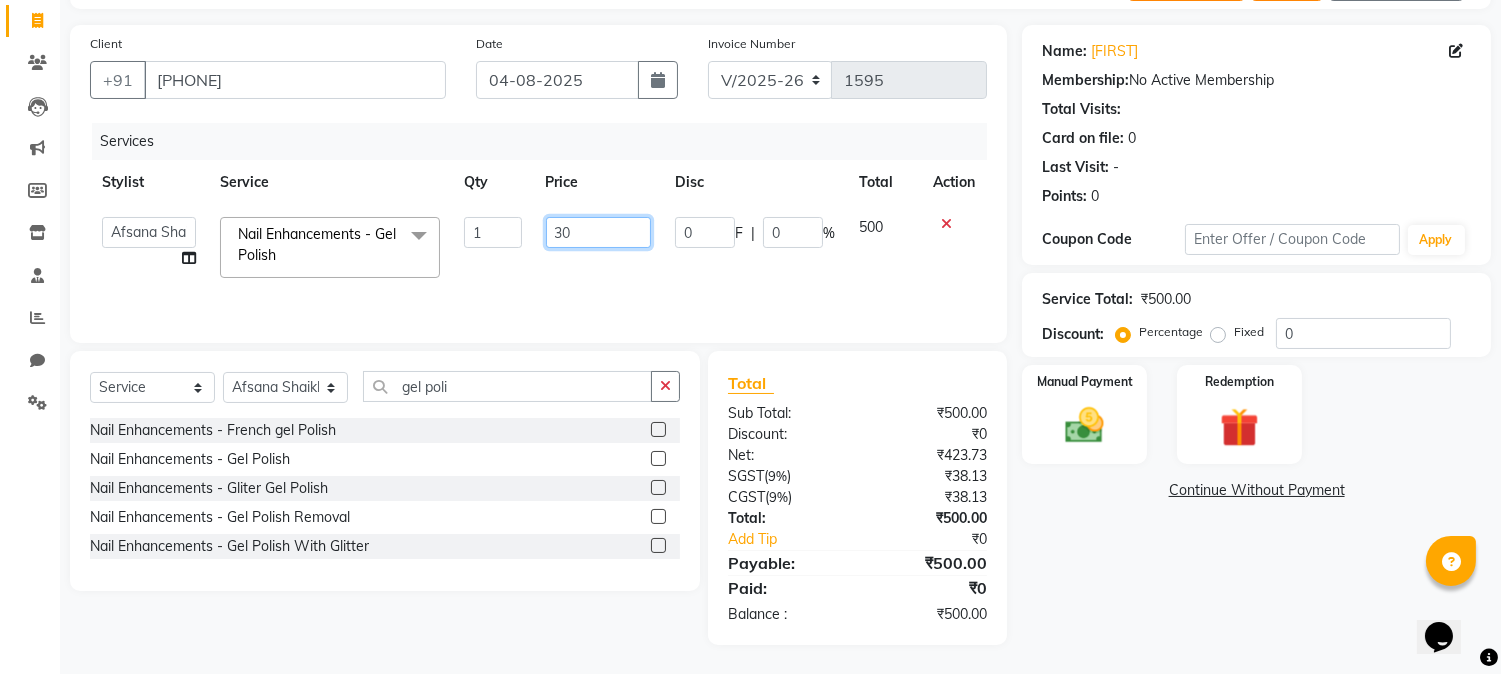 type on "300" 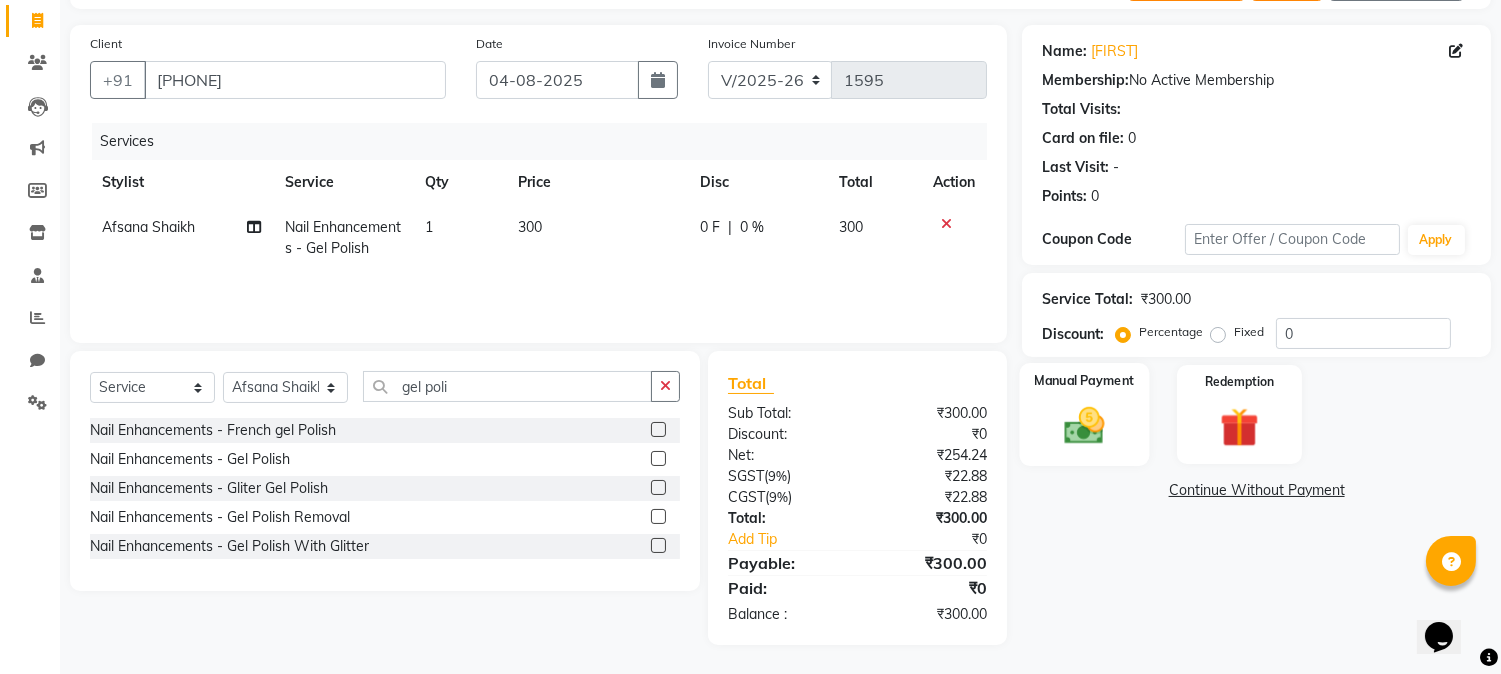 click 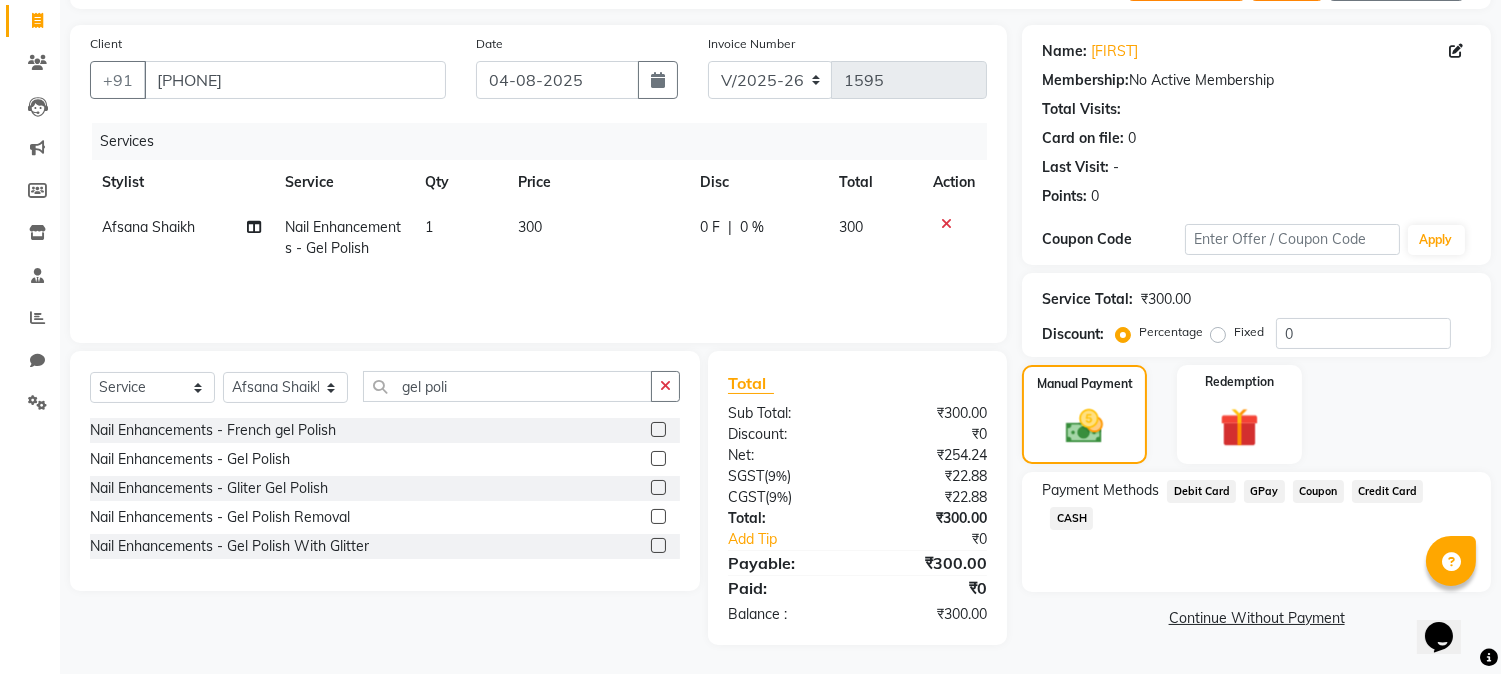 click on "GPay" 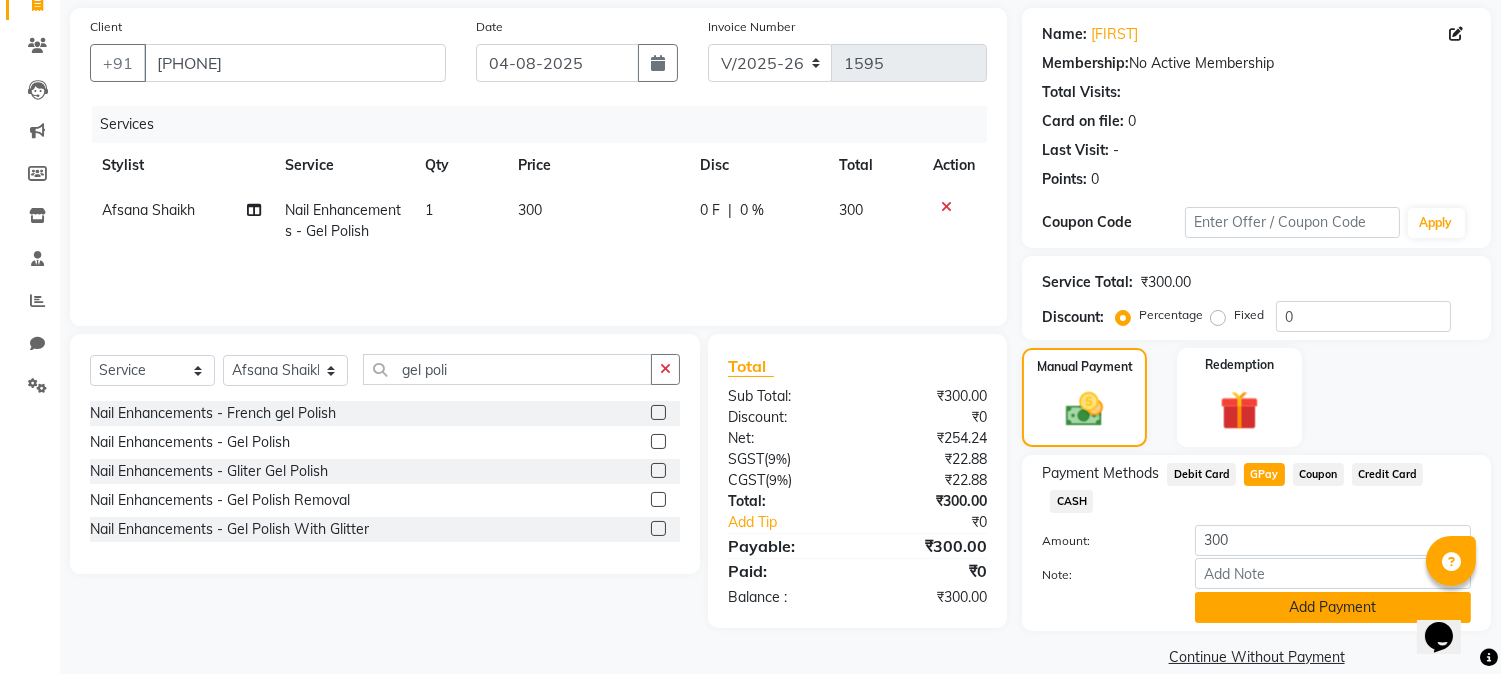 click on "Add Payment" 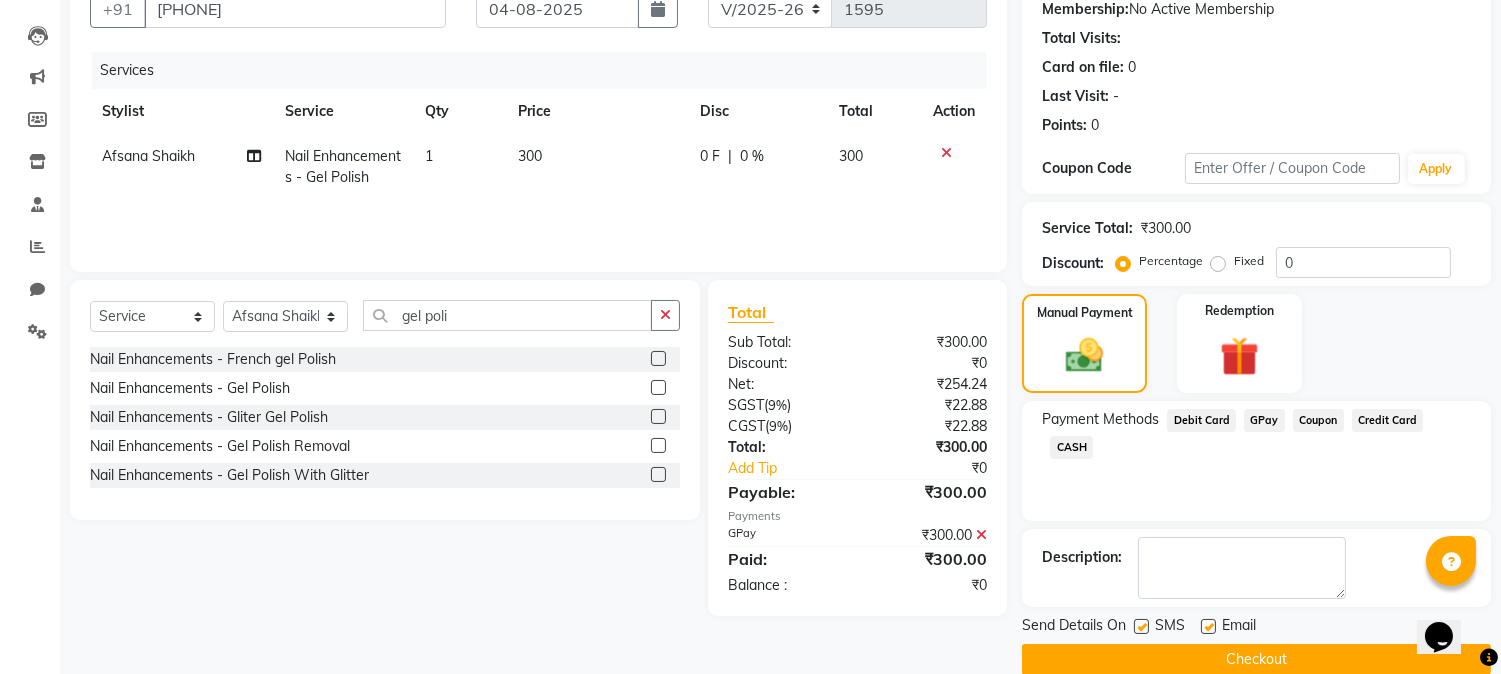 scroll, scrollTop: 225, scrollLeft: 0, axis: vertical 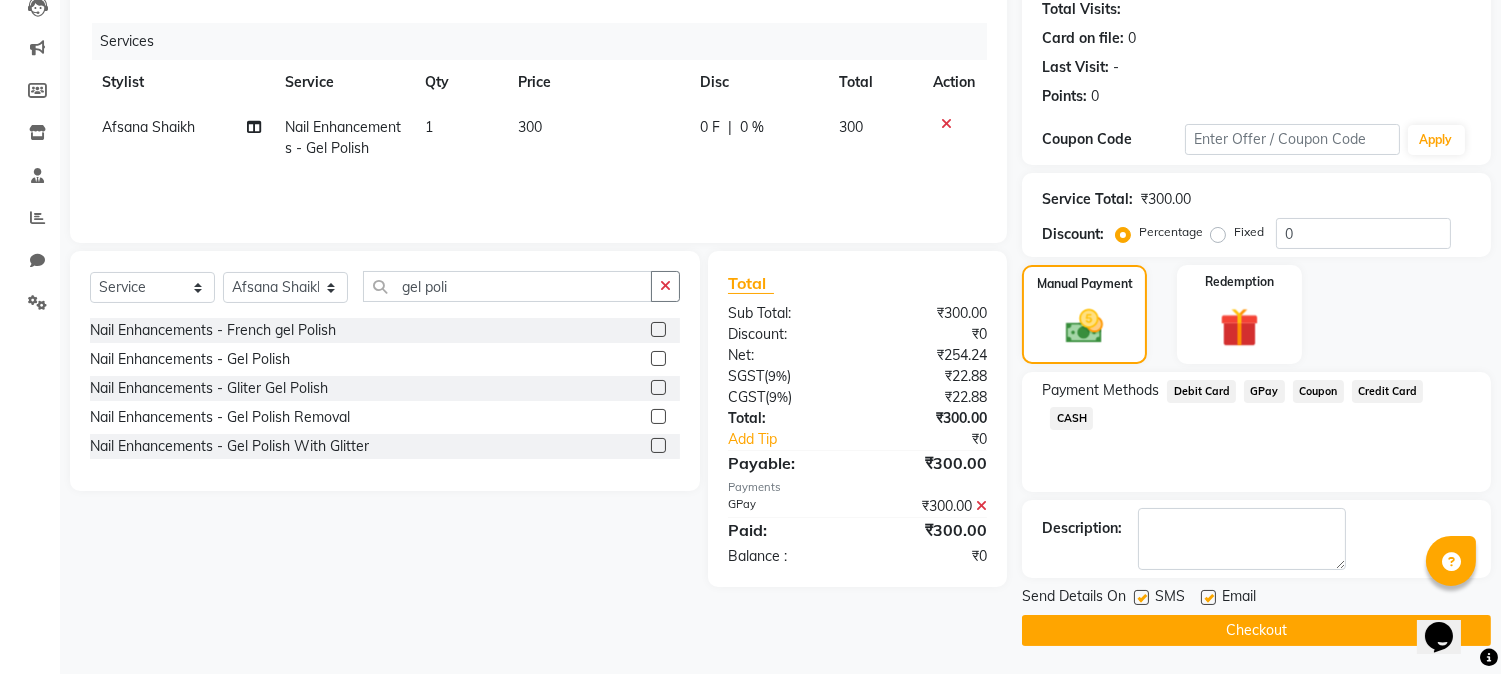 click on "Checkout" 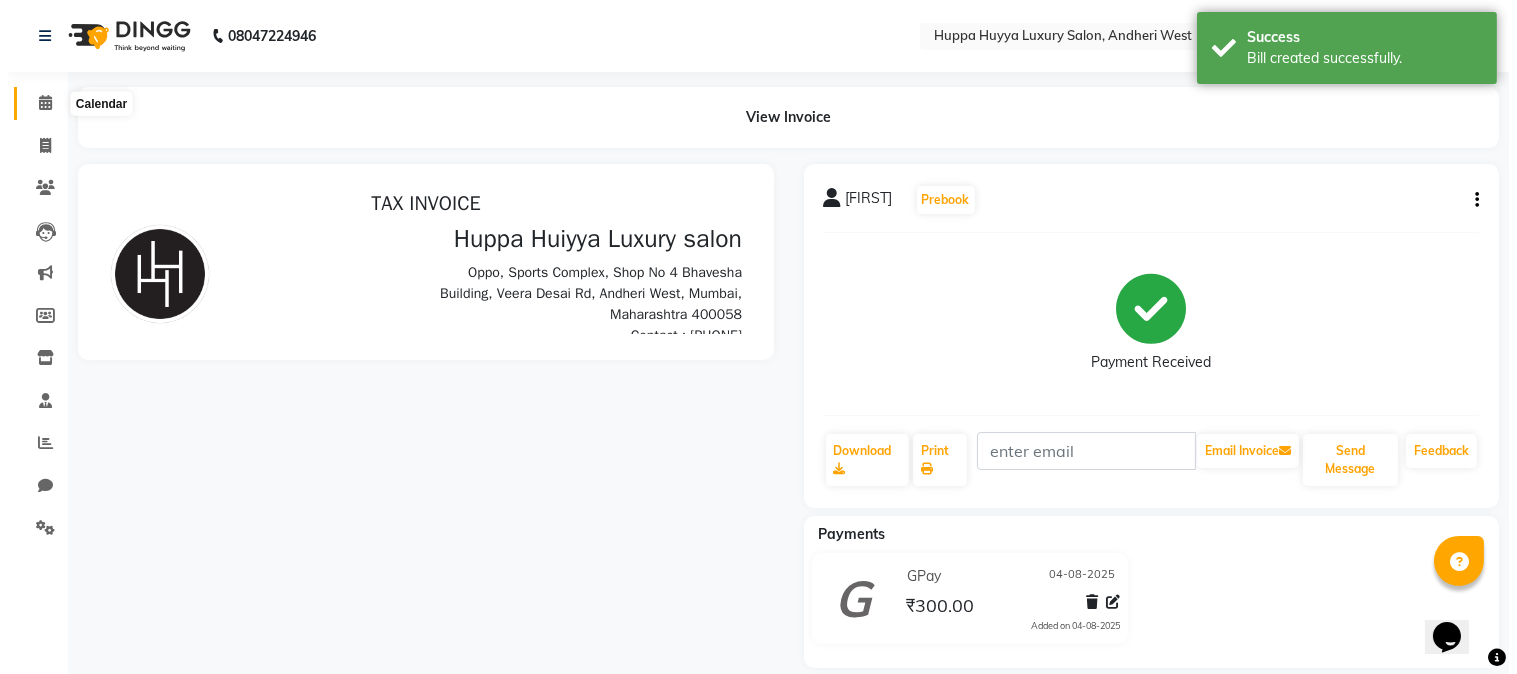 scroll, scrollTop: 0, scrollLeft: 0, axis: both 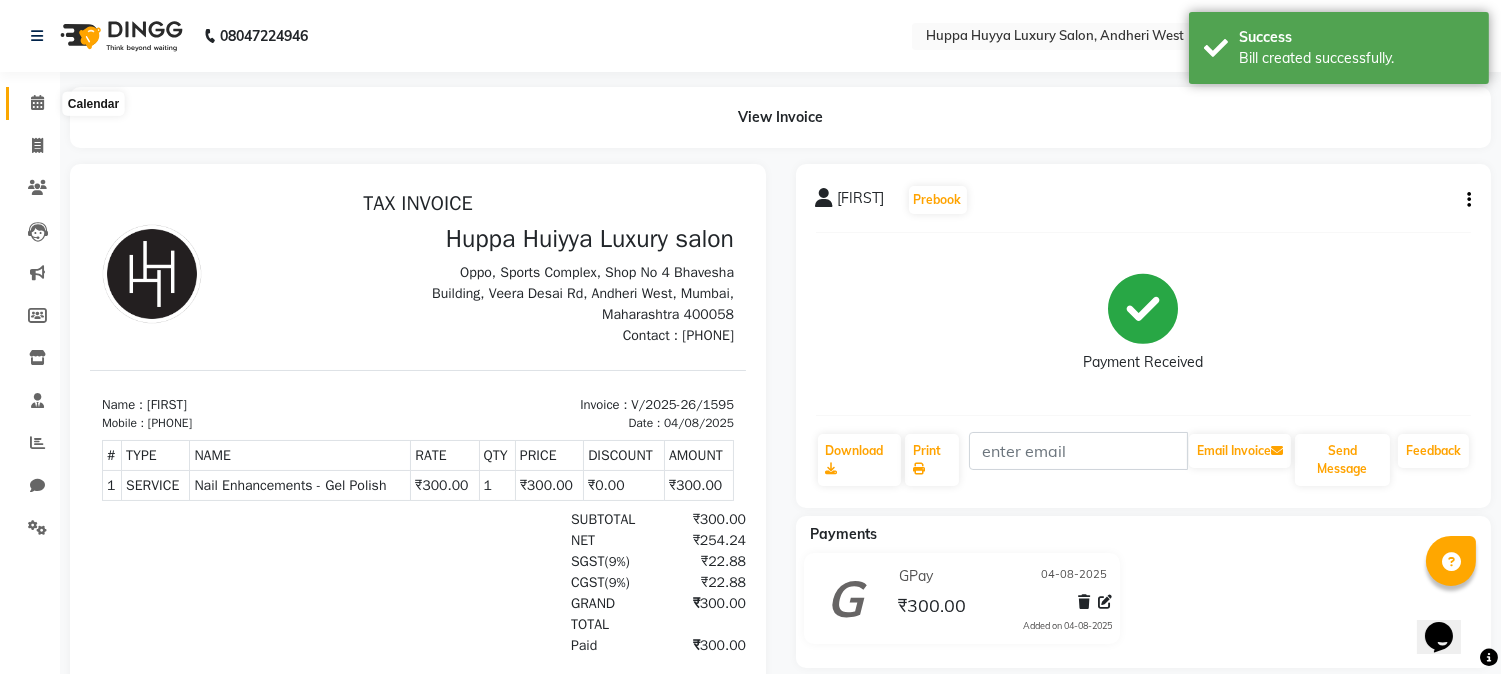 drag, startPoint x: 32, startPoint y: 105, endPoint x: 35, endPoint y: 130, distance: 25.179358 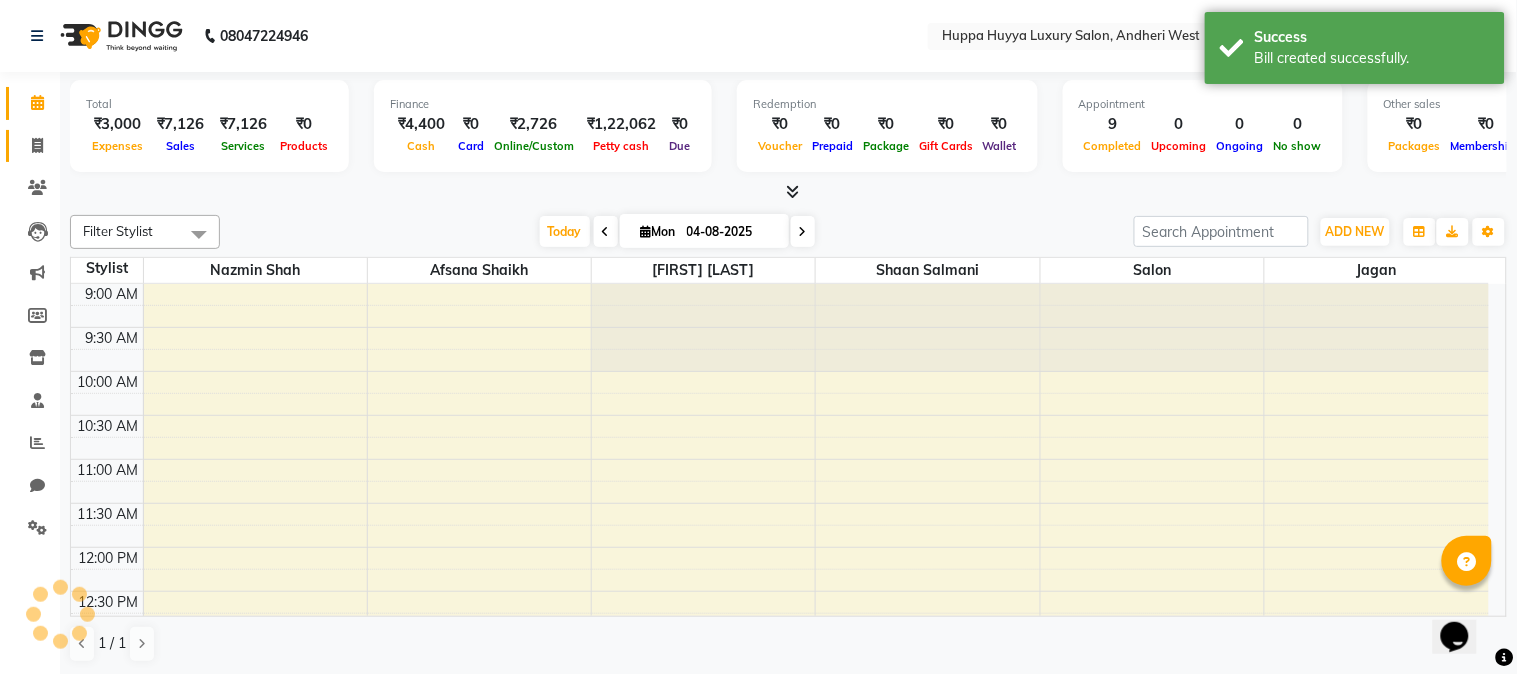 click on "Invoice" 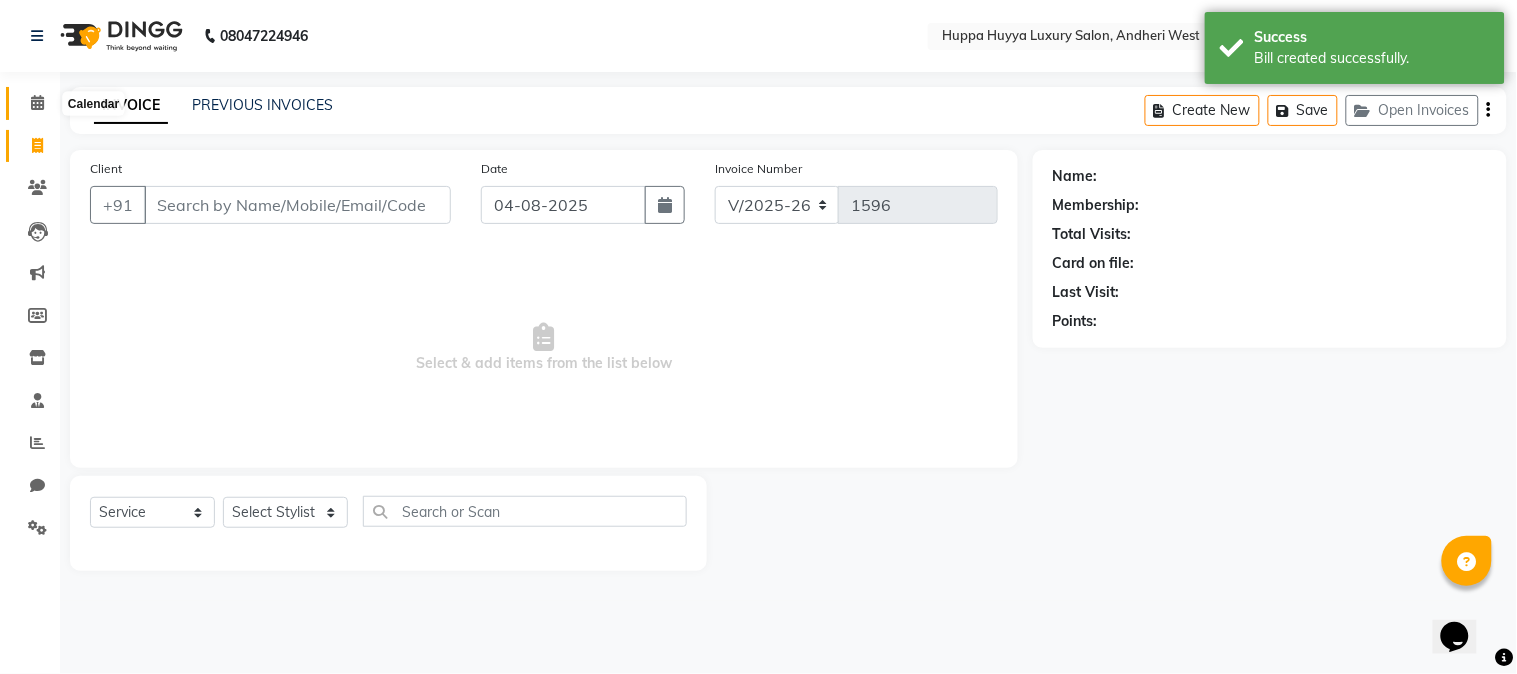 click 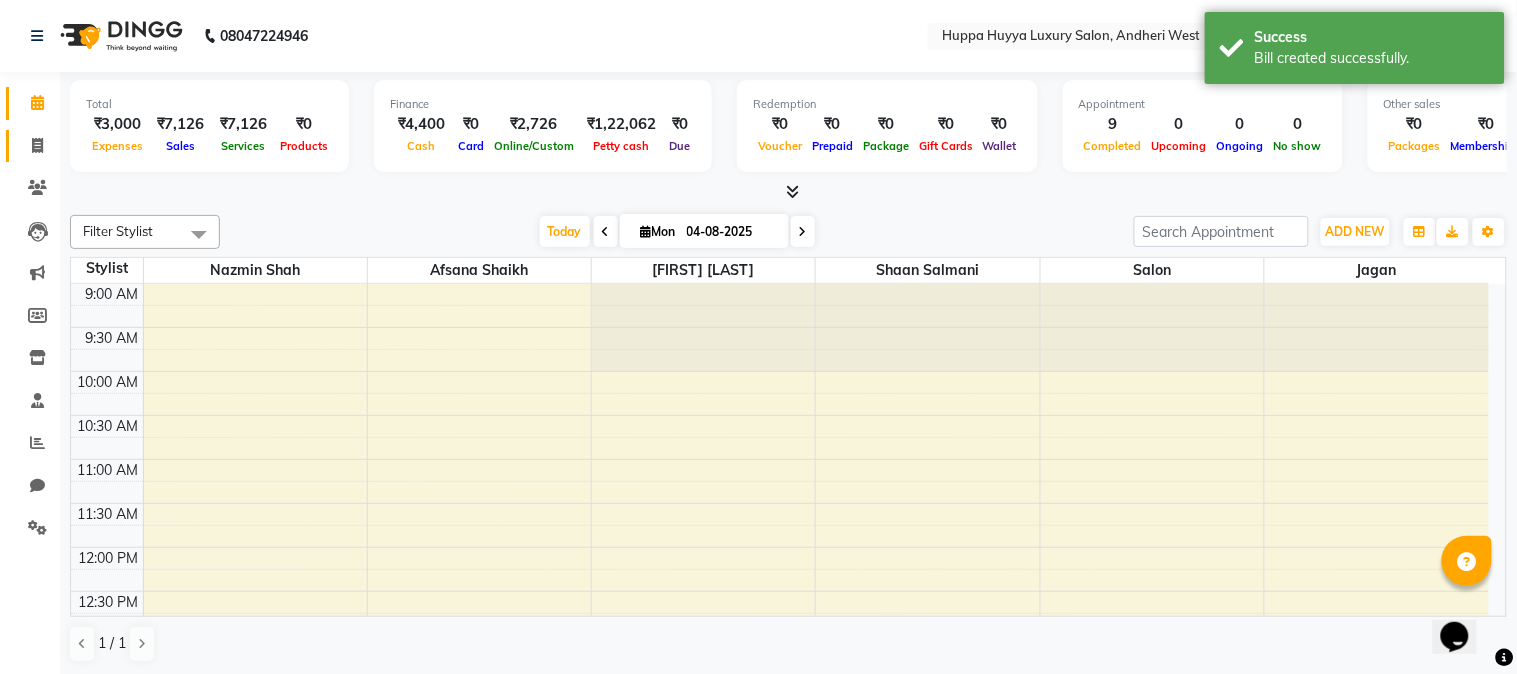 click on "Invoice" 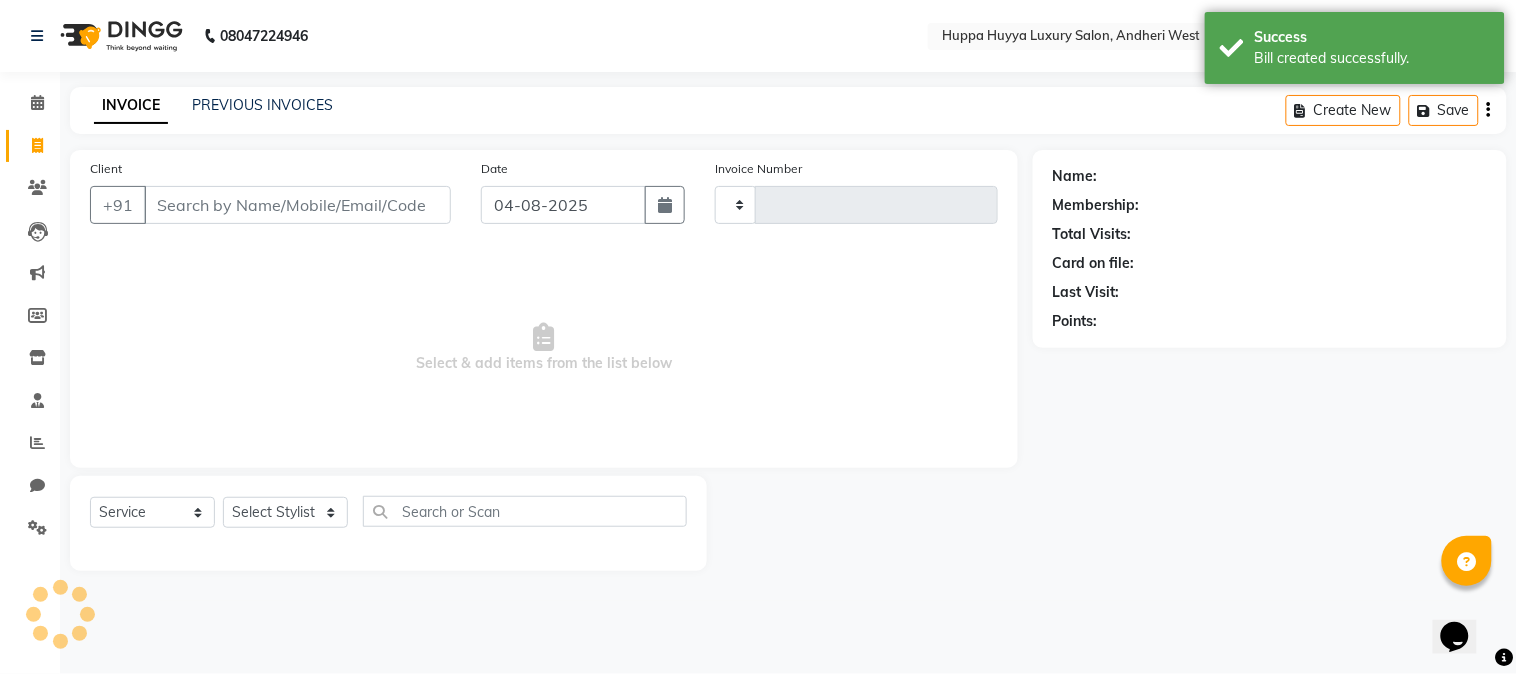 type on "1596" 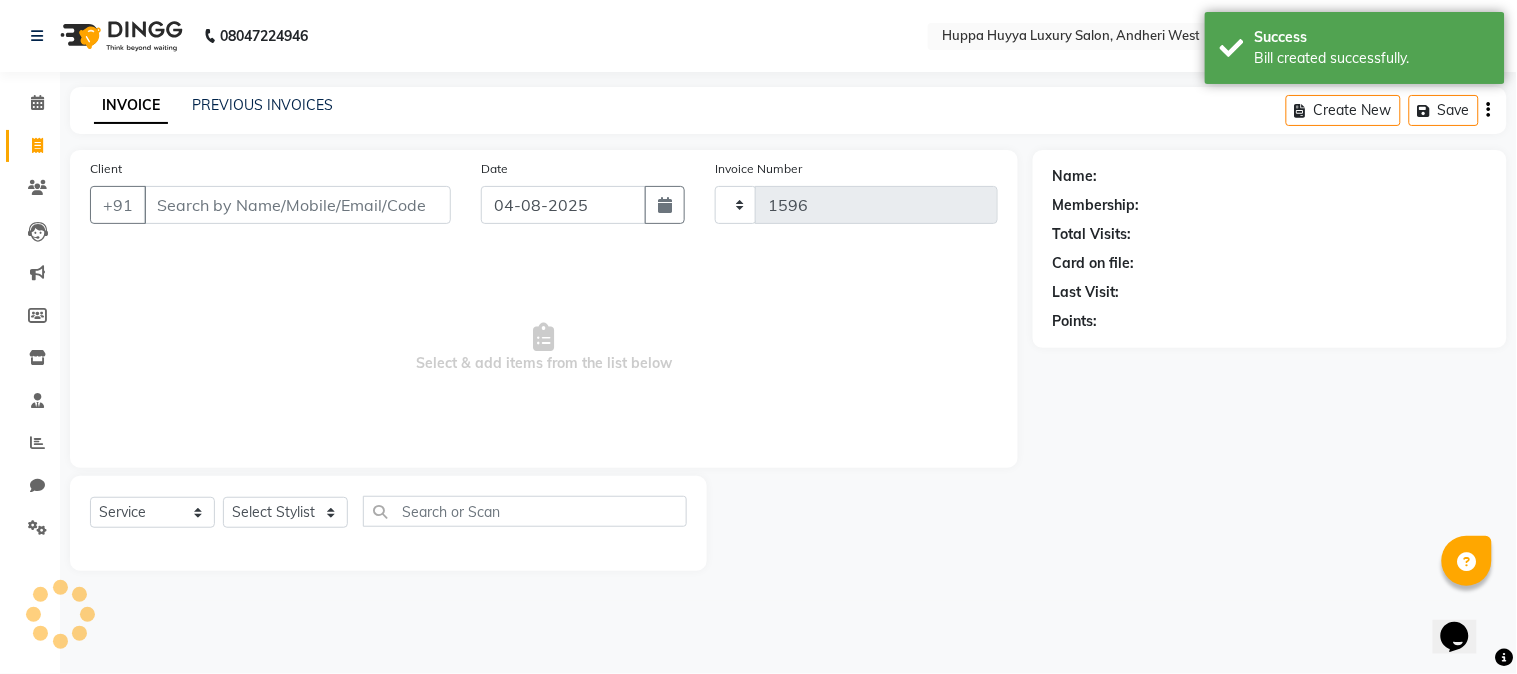 select on "7752" 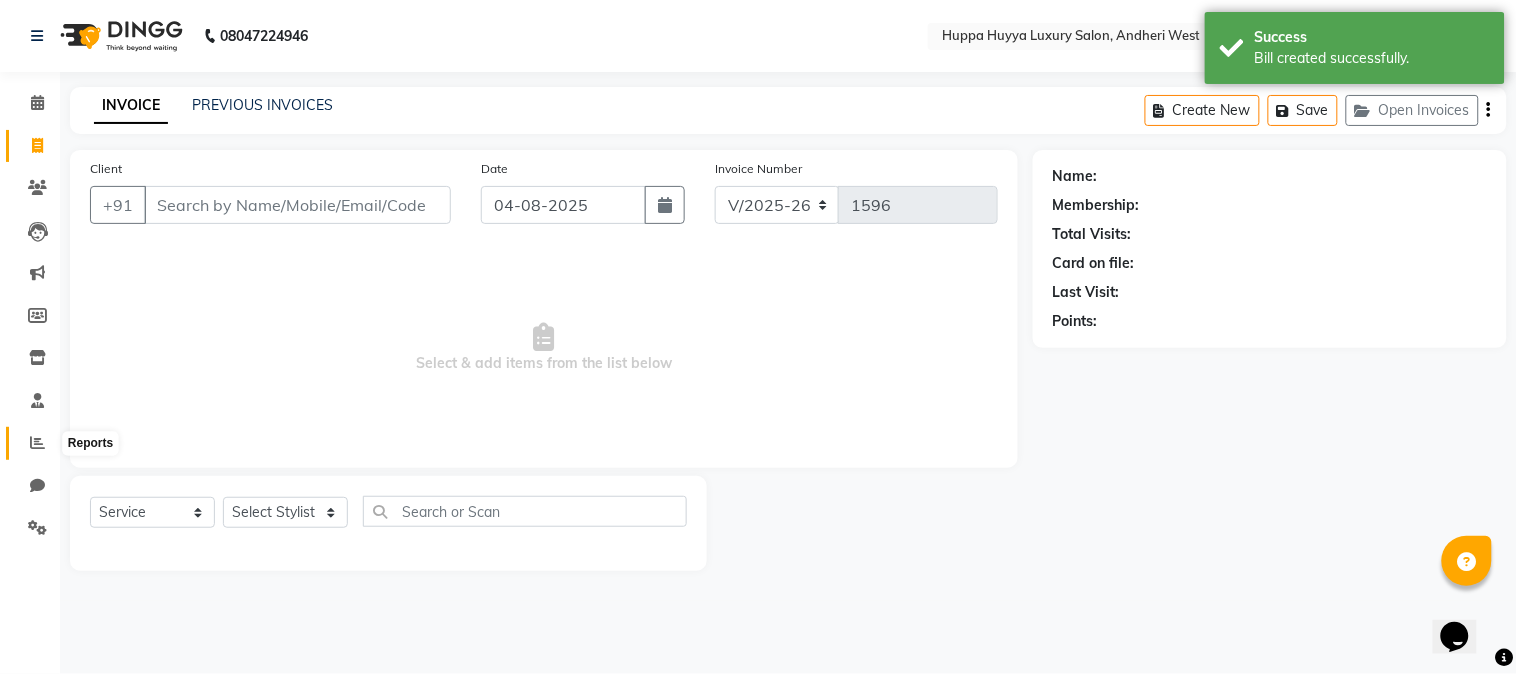 click 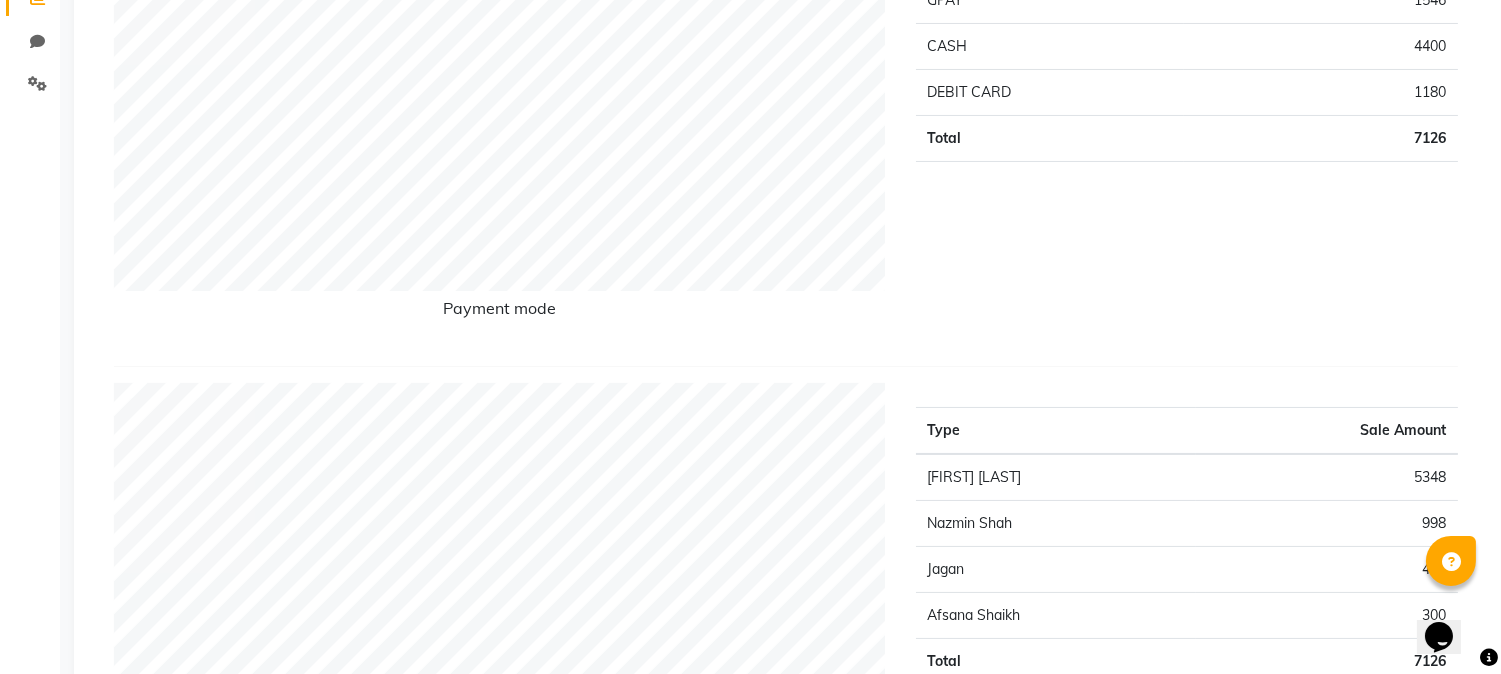 scroll, scrollTop: 0, scrollLeft: 0, axis: both 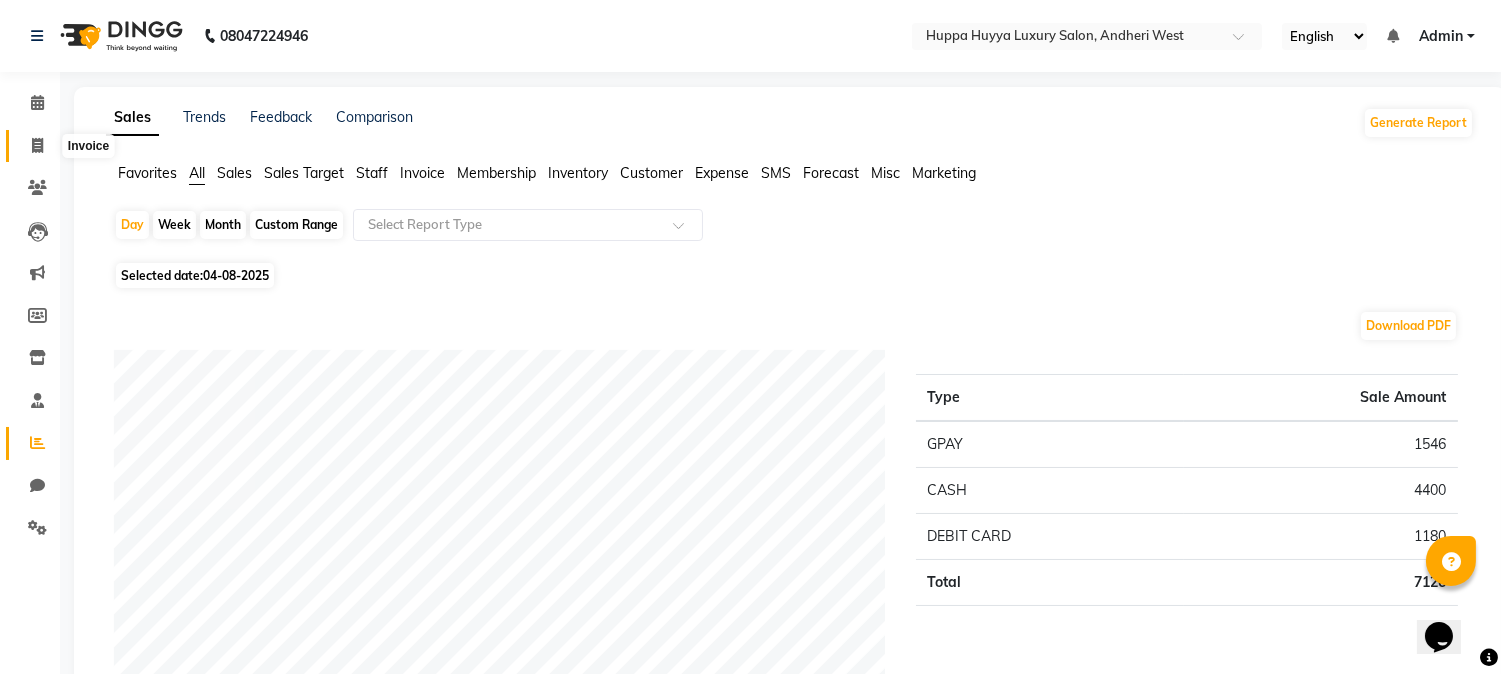 drag, startPoint x: 23, startPoint y: 138, endPoint x: 33, endPoint y: 141, distance: 10.440307 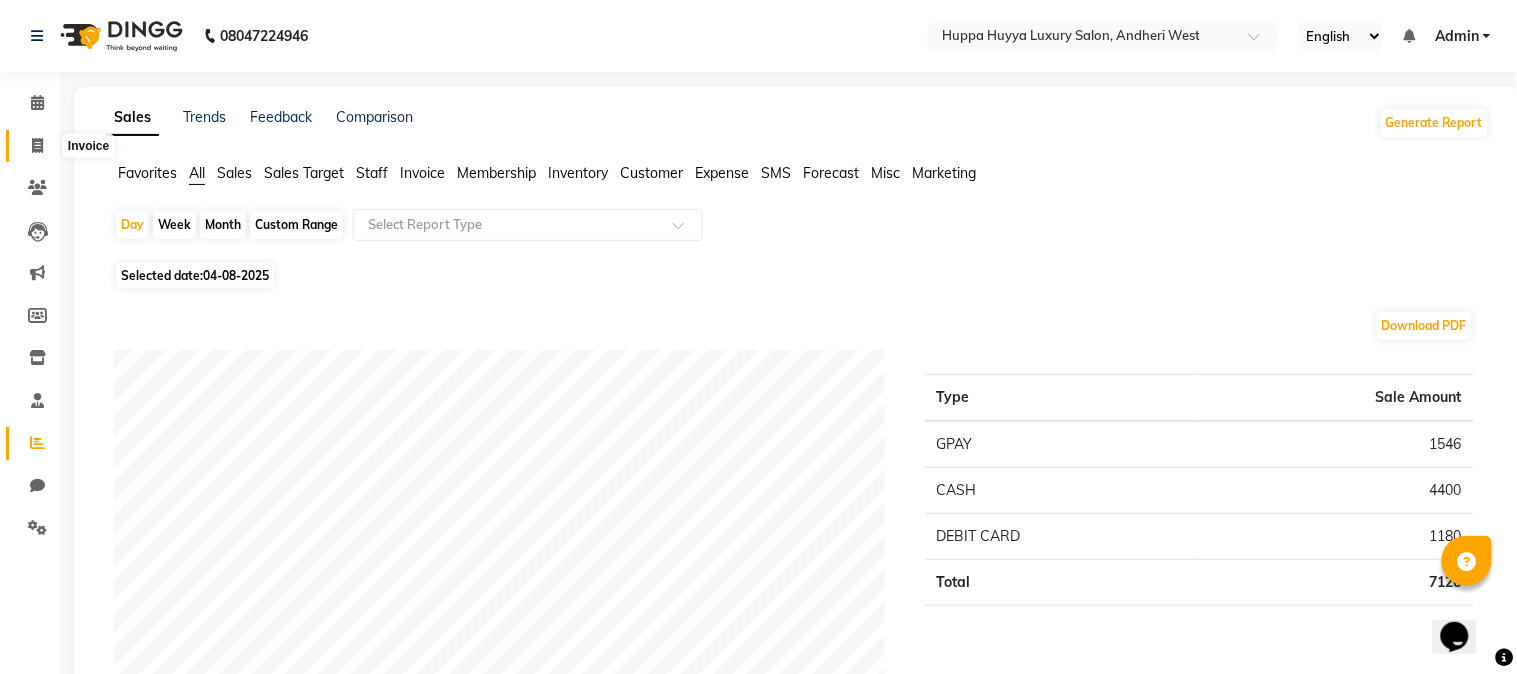 select on "7752" 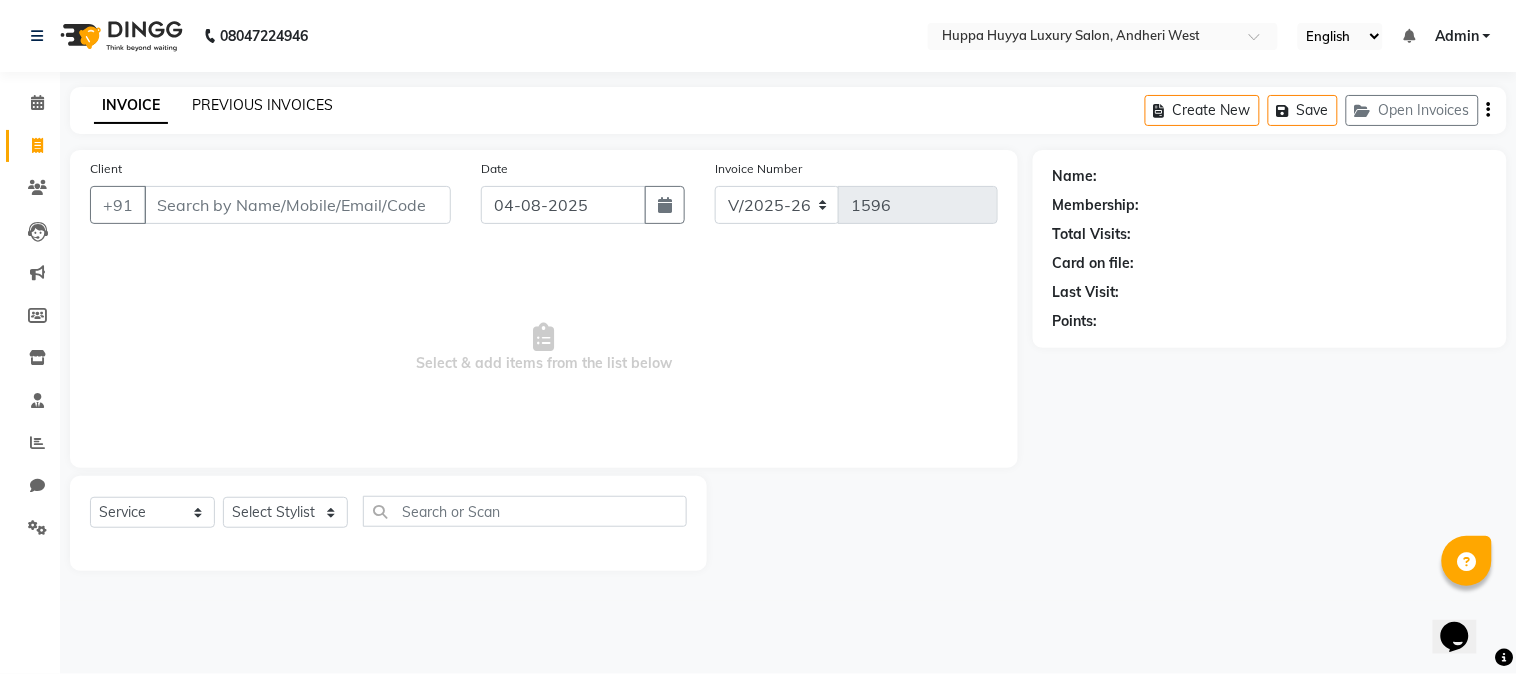 click on "PREVIOUS INVOICES" 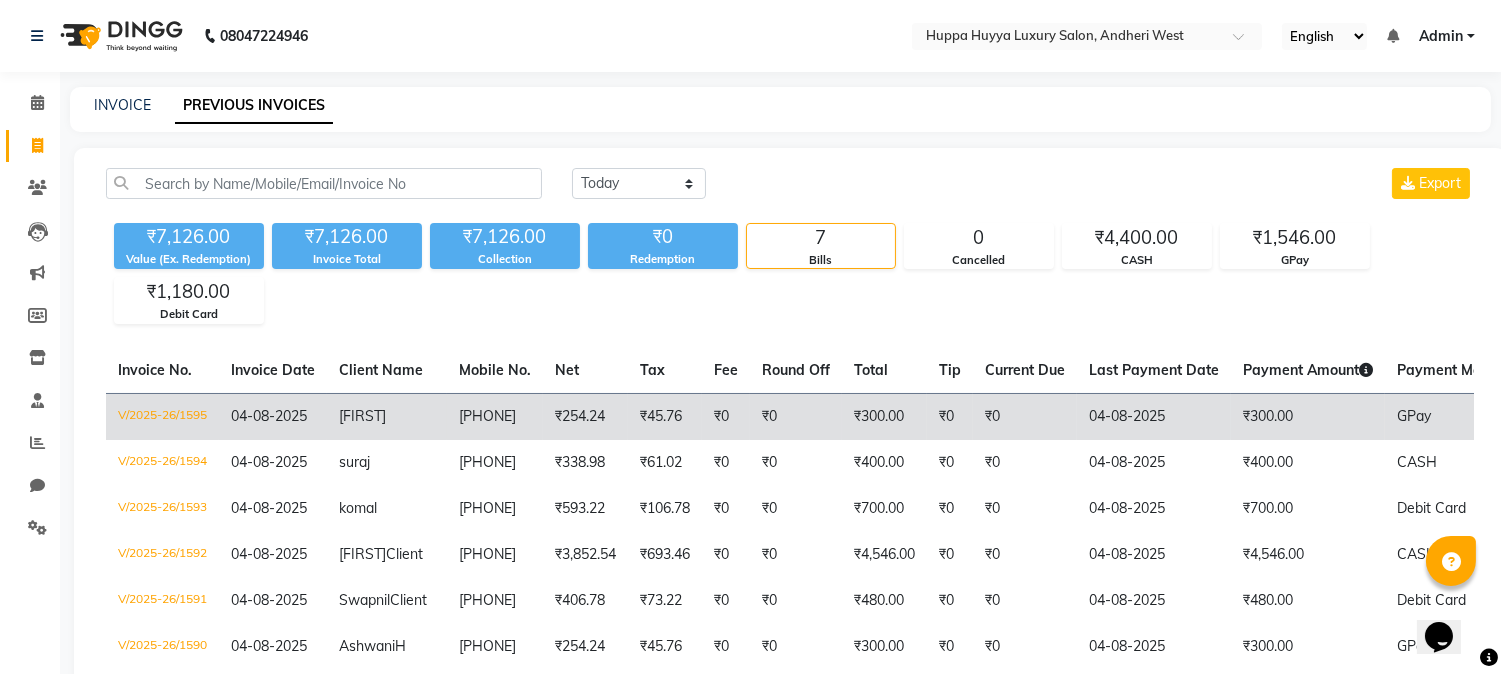click on "₹0" 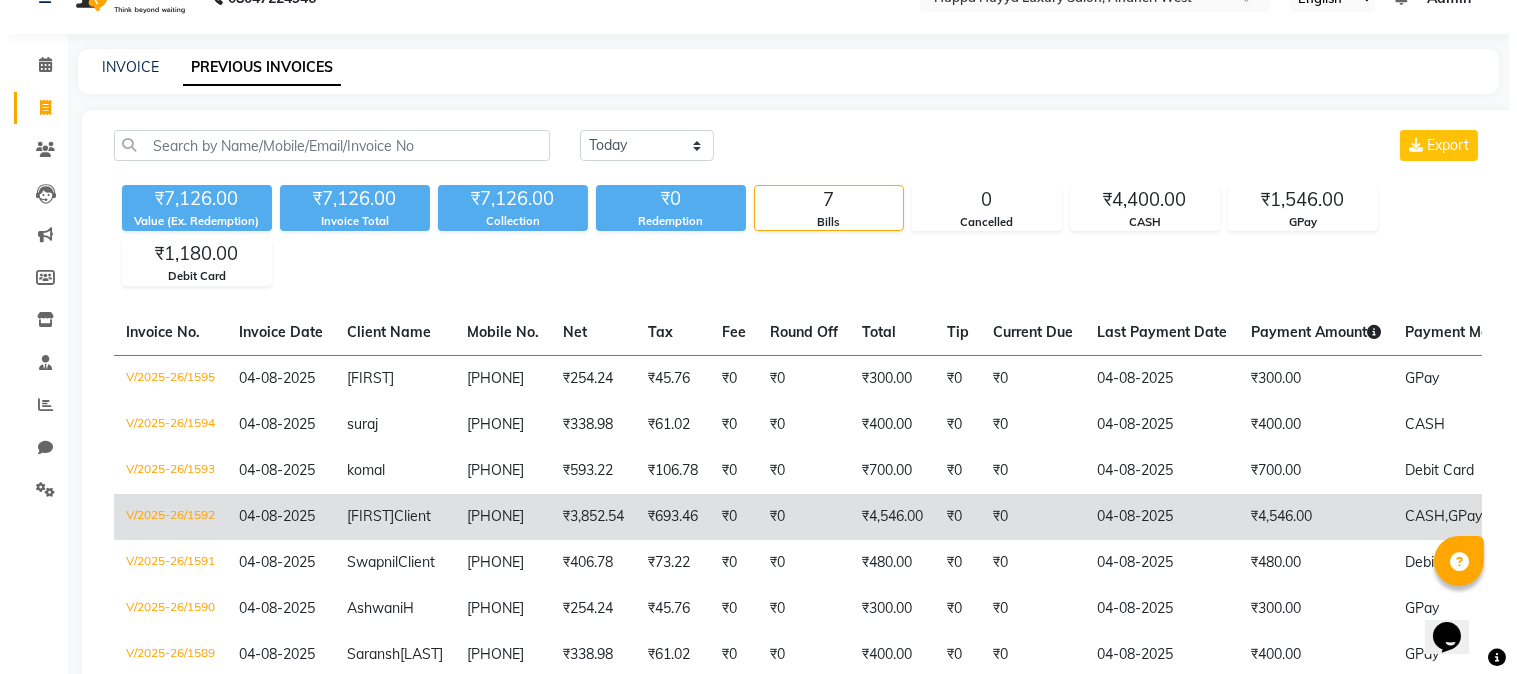 scroll, scrollTop: 0, scrollLeft: 0, axis: both 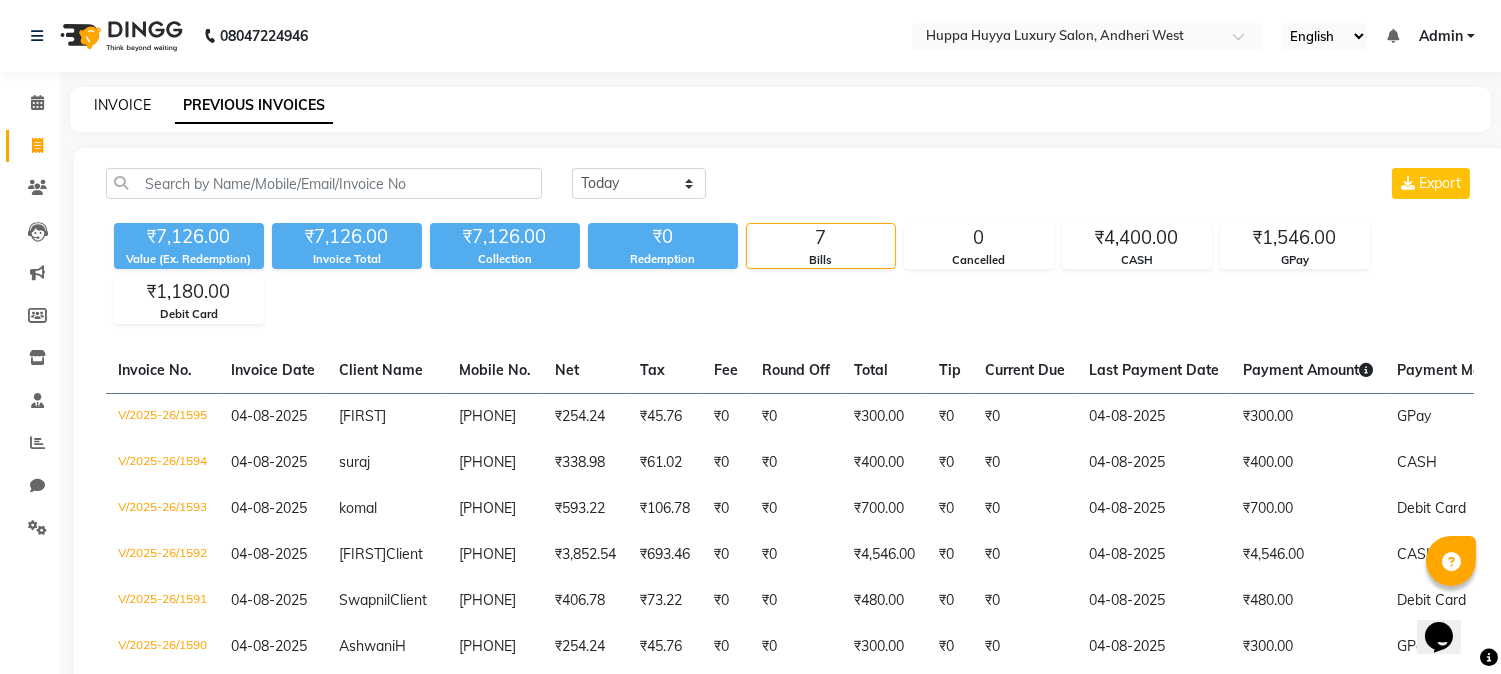click on "INVOICE" 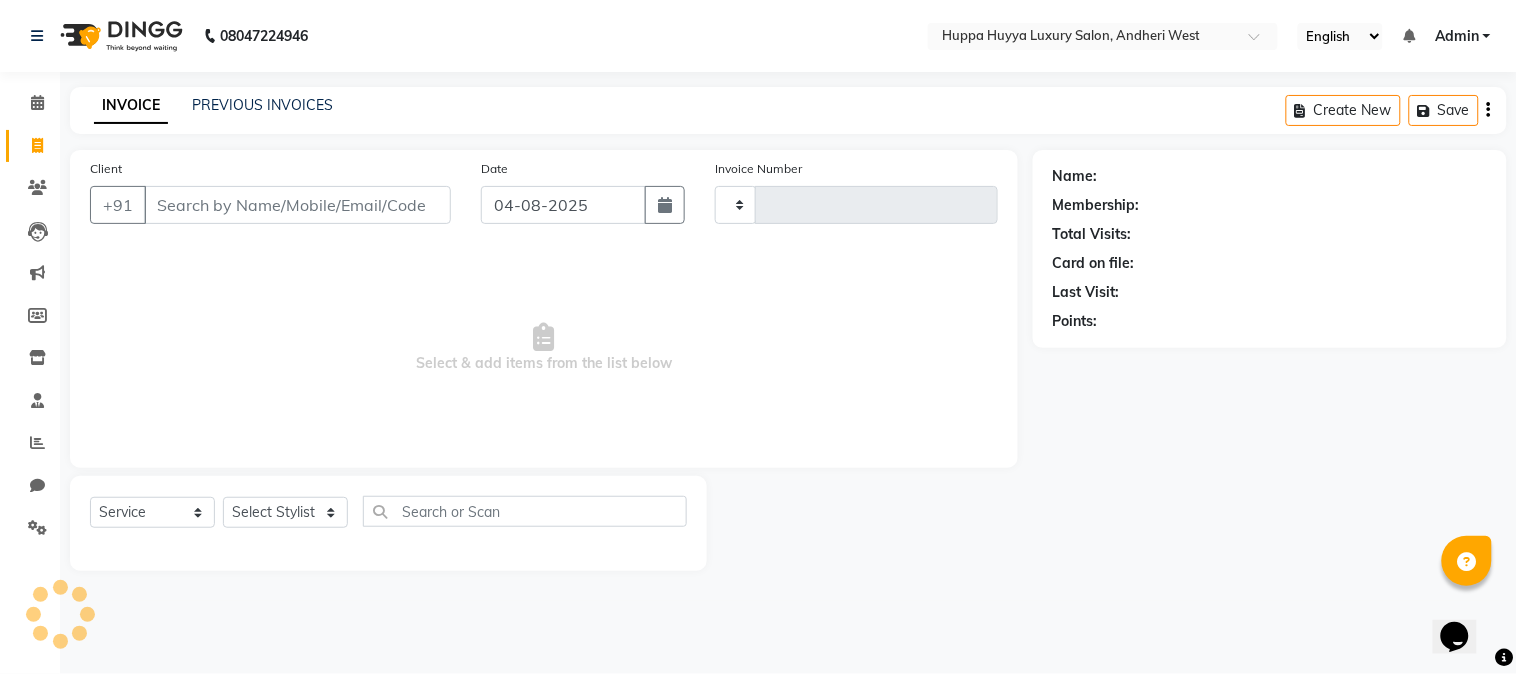 type on "1596" 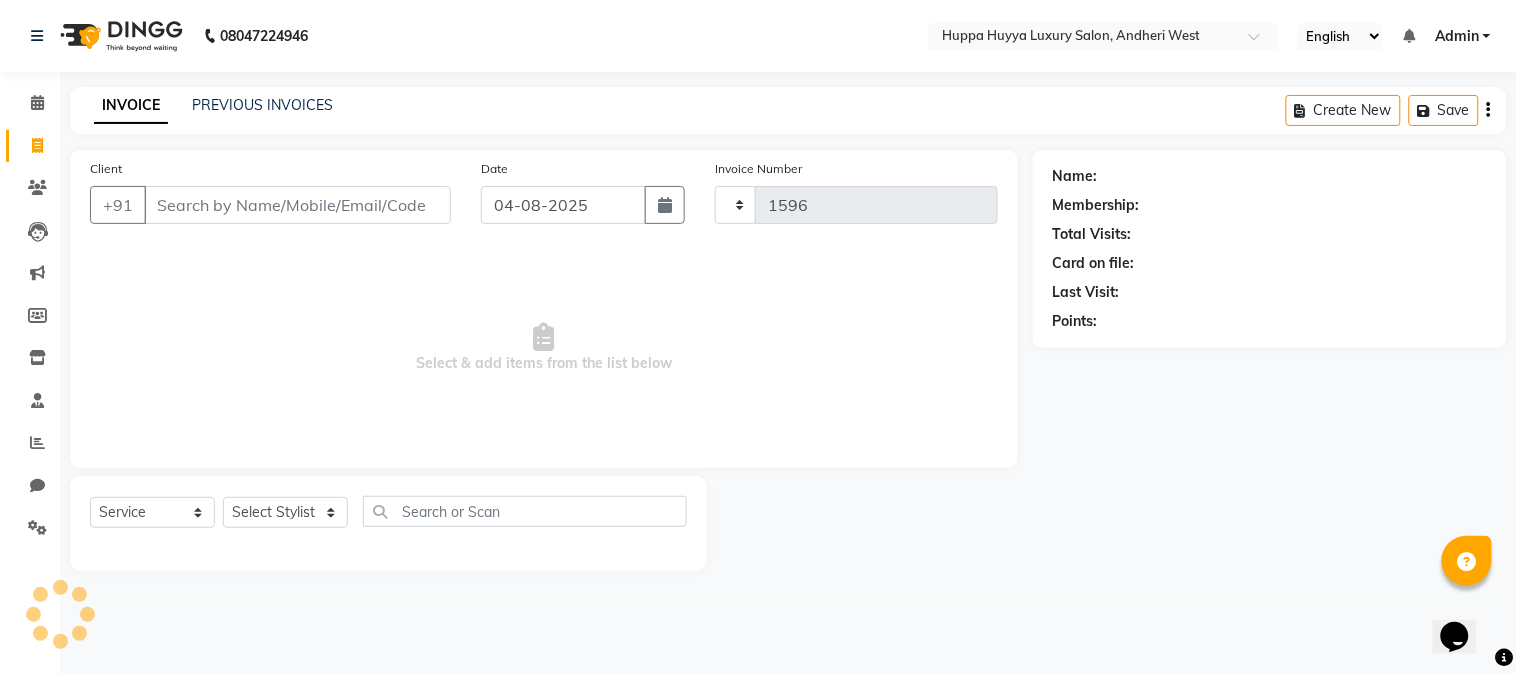 select on "7752" 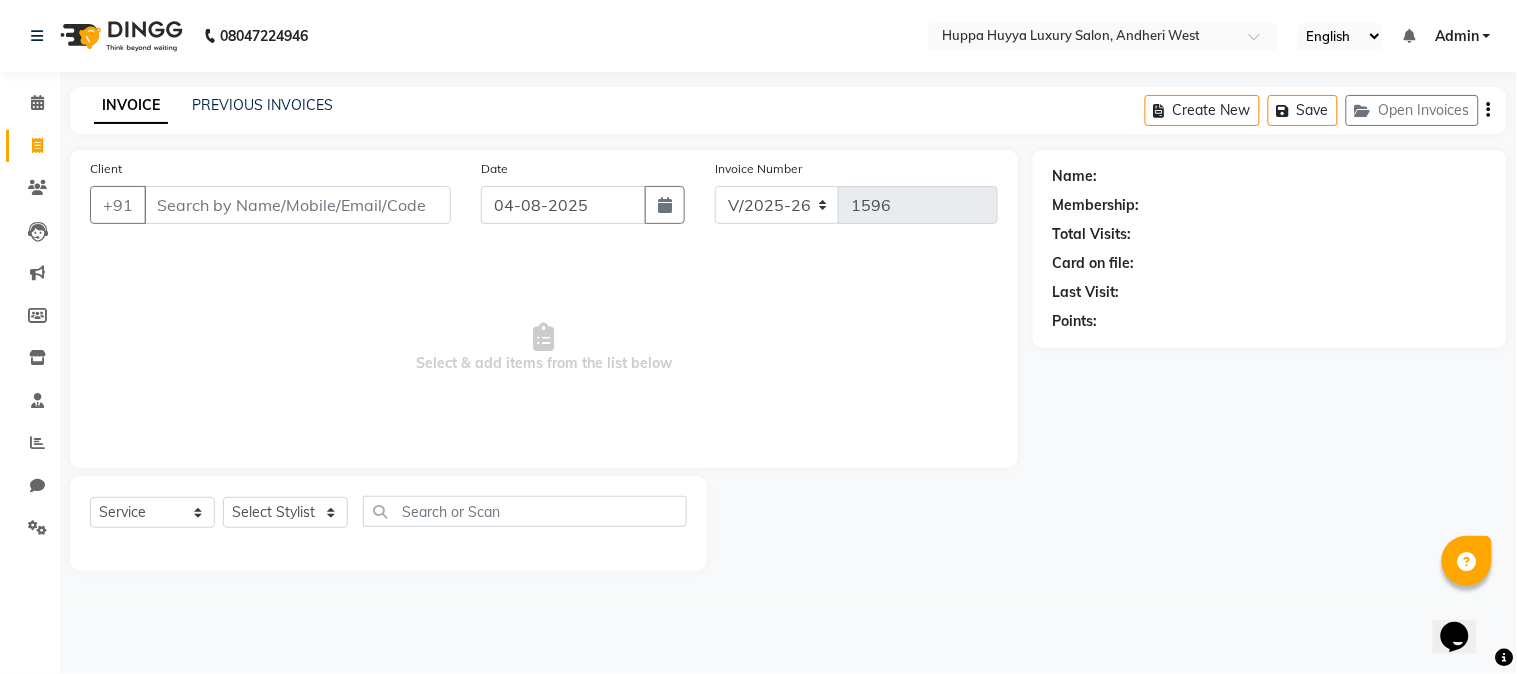 click on "PREVIOUS INVOICES" 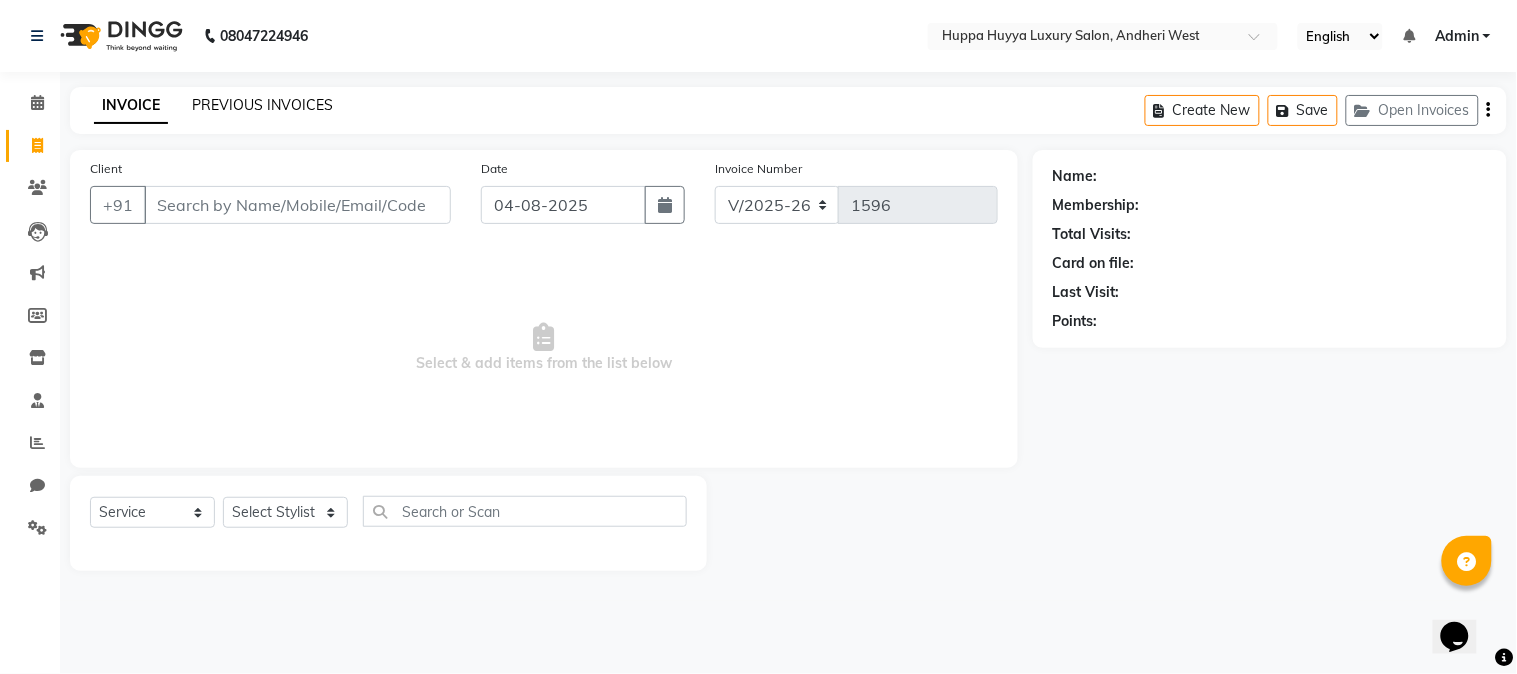 click on "PREVIOUS INVOICES" 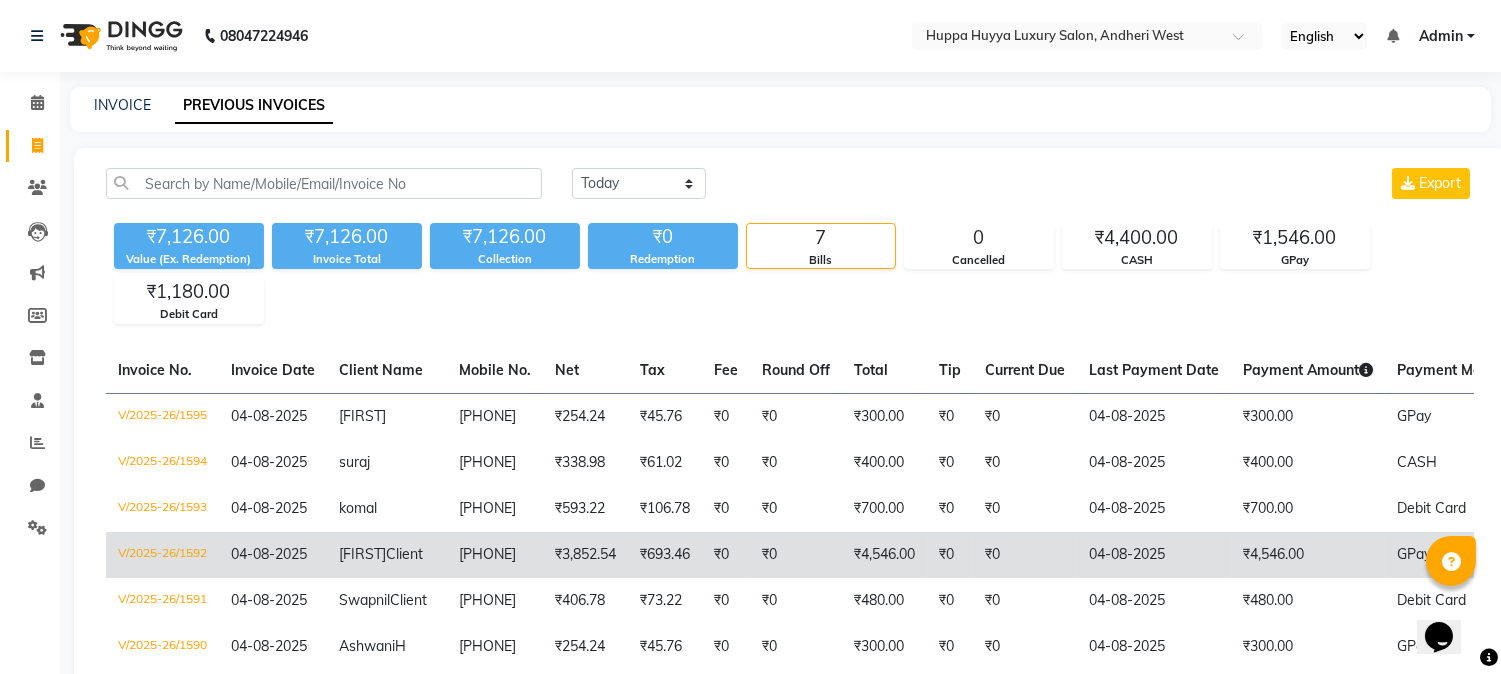 click on "₹4,546.00" 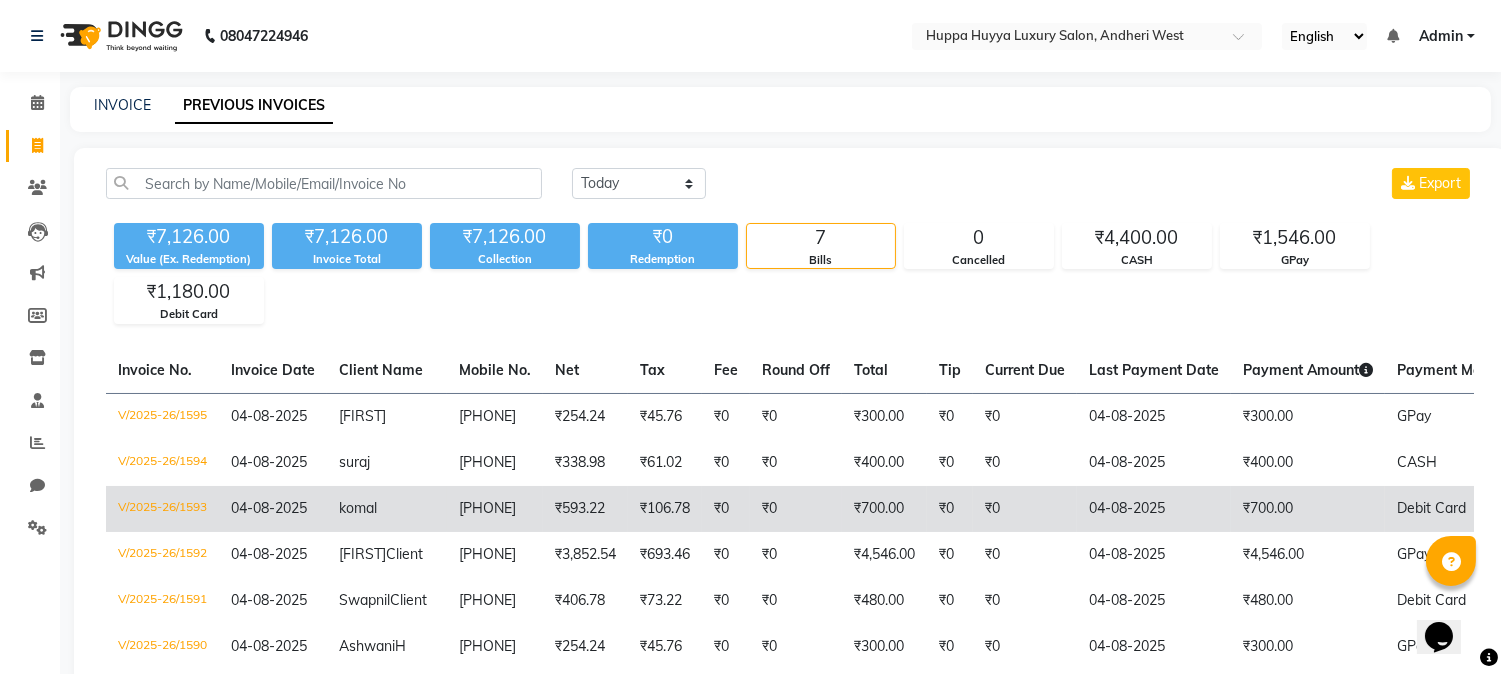 click on "₹700.00" 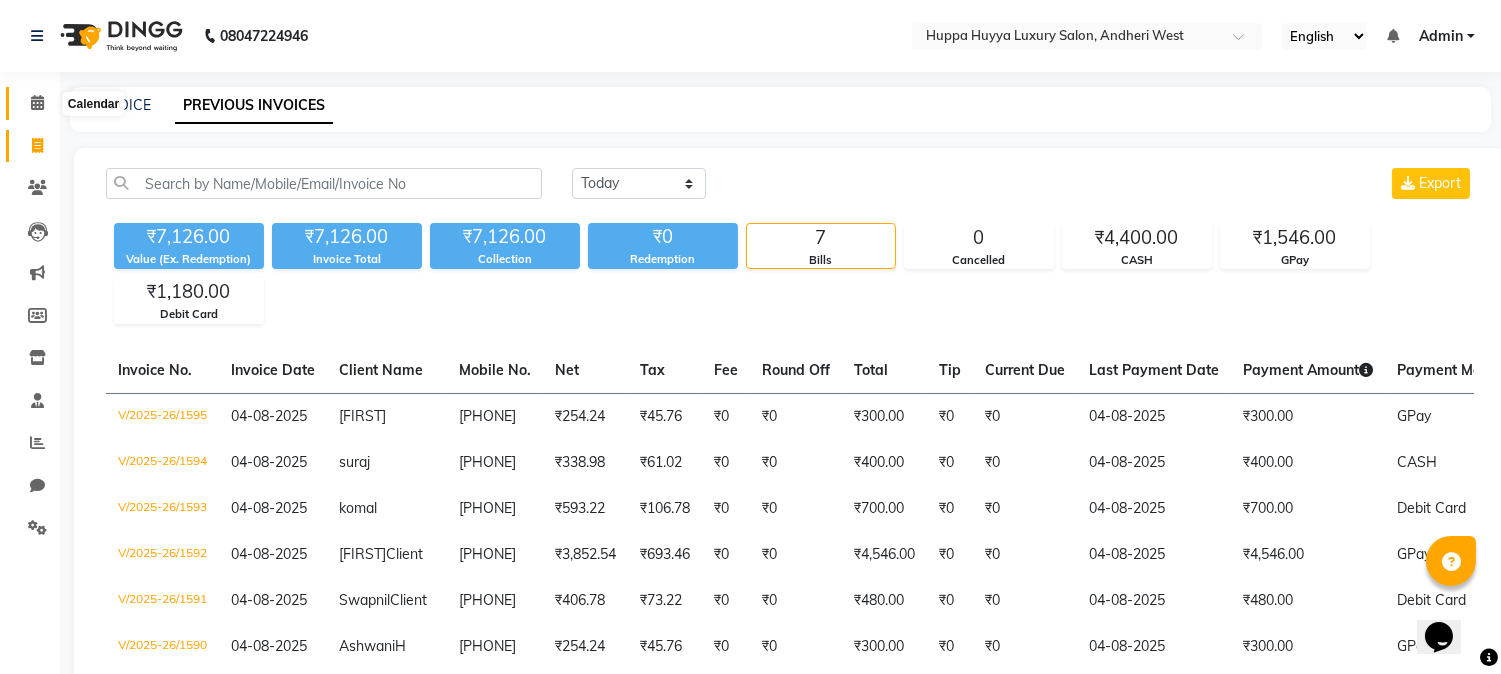 click 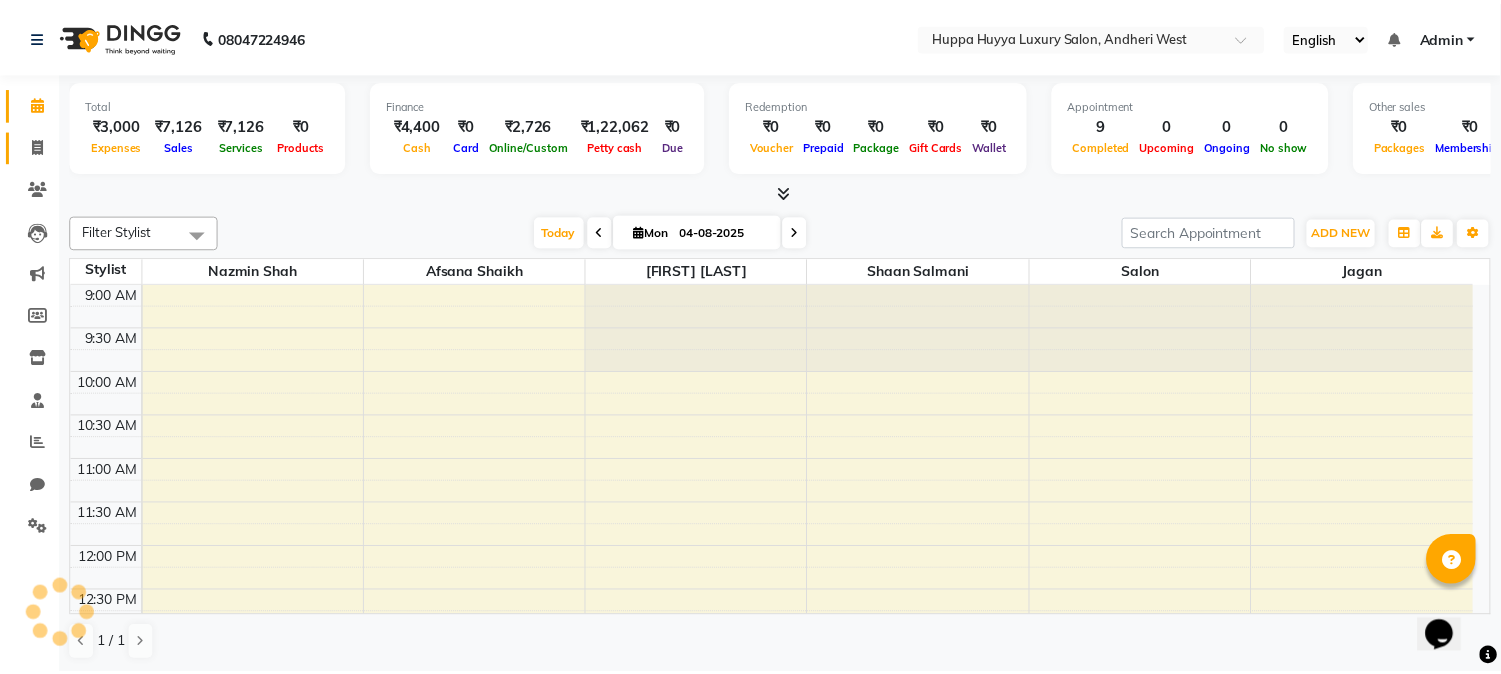 scroll, scrollTop: 0, scrollLeft: 0, axis: both 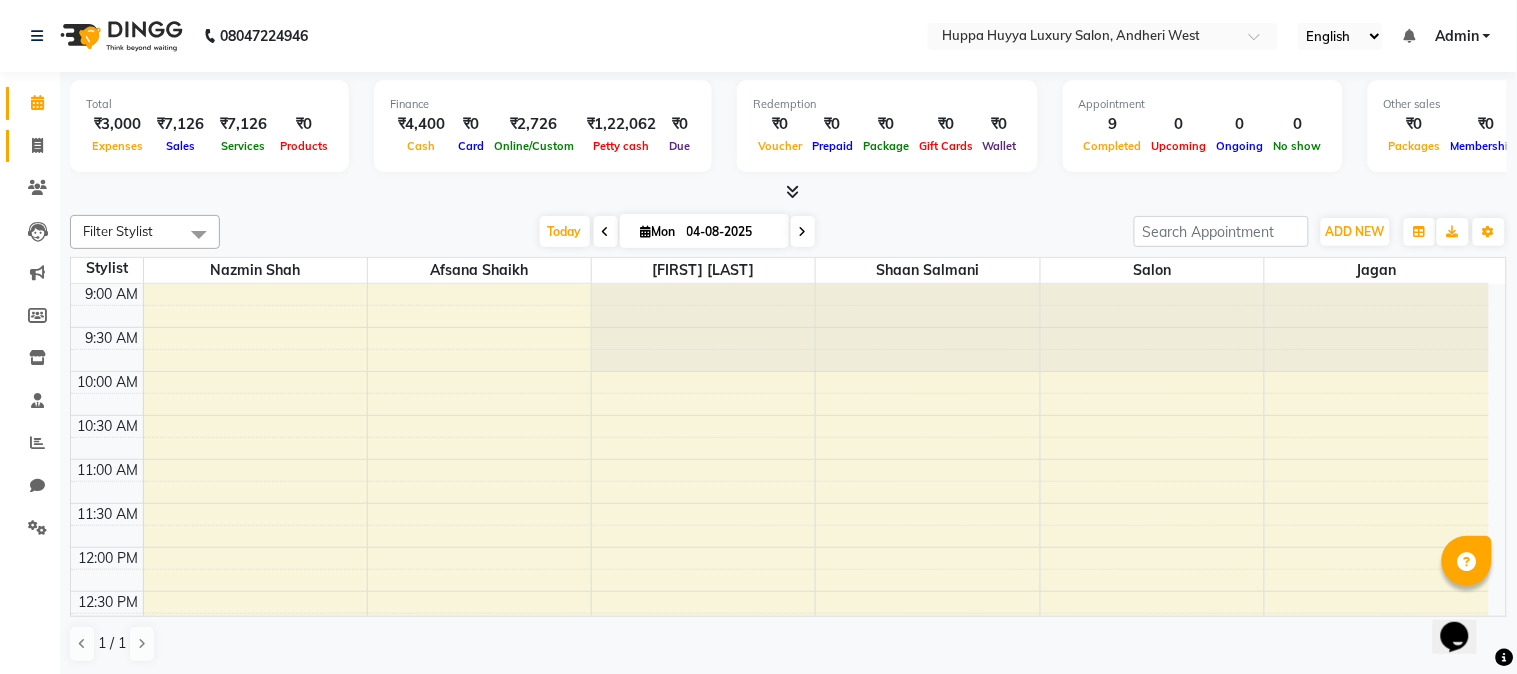 click 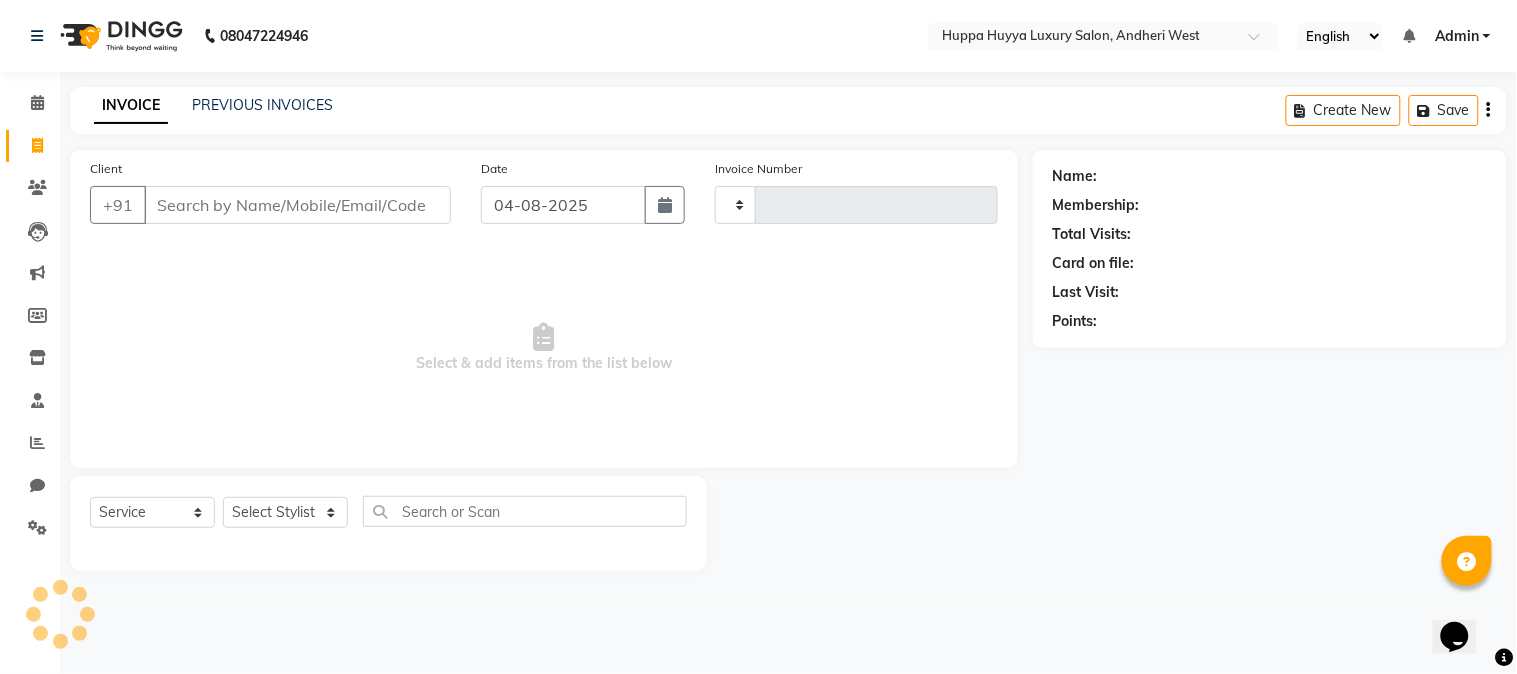 type on "1596" 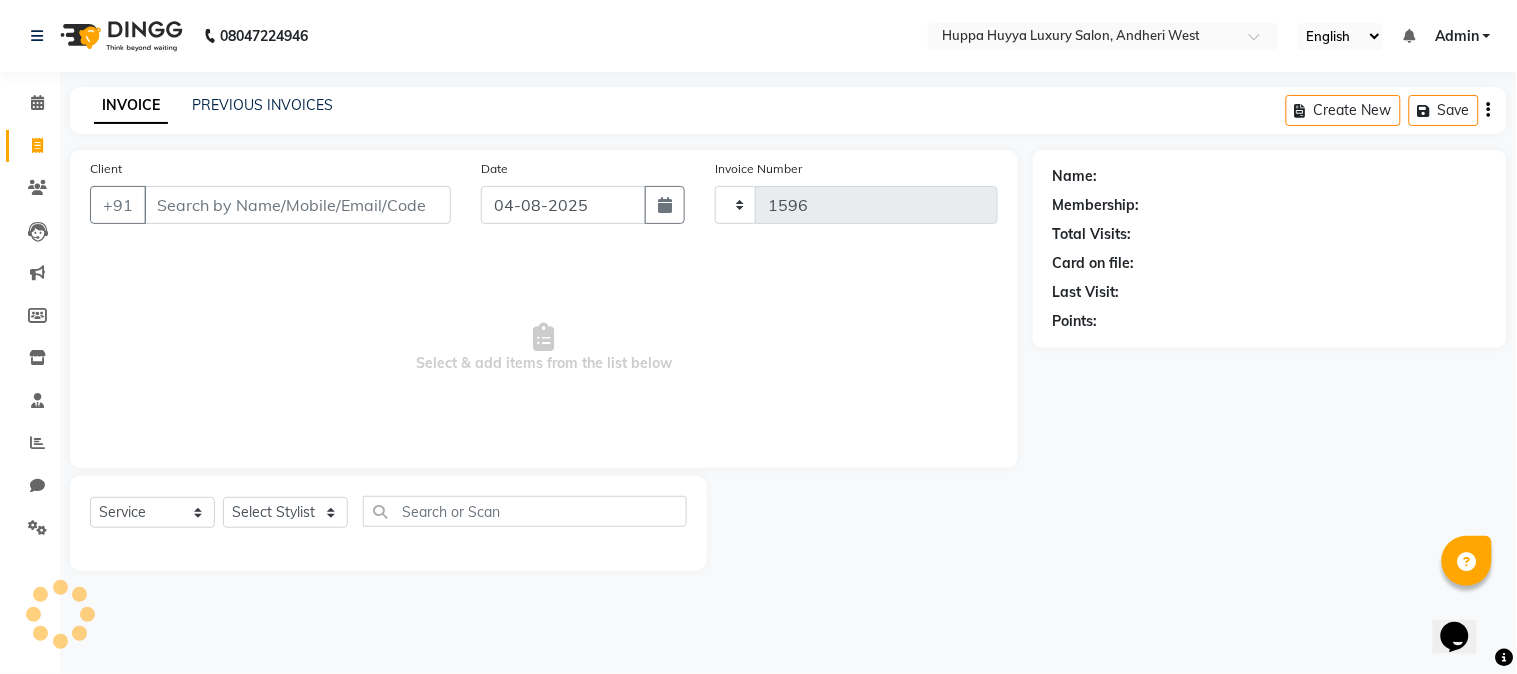 select on "7752" 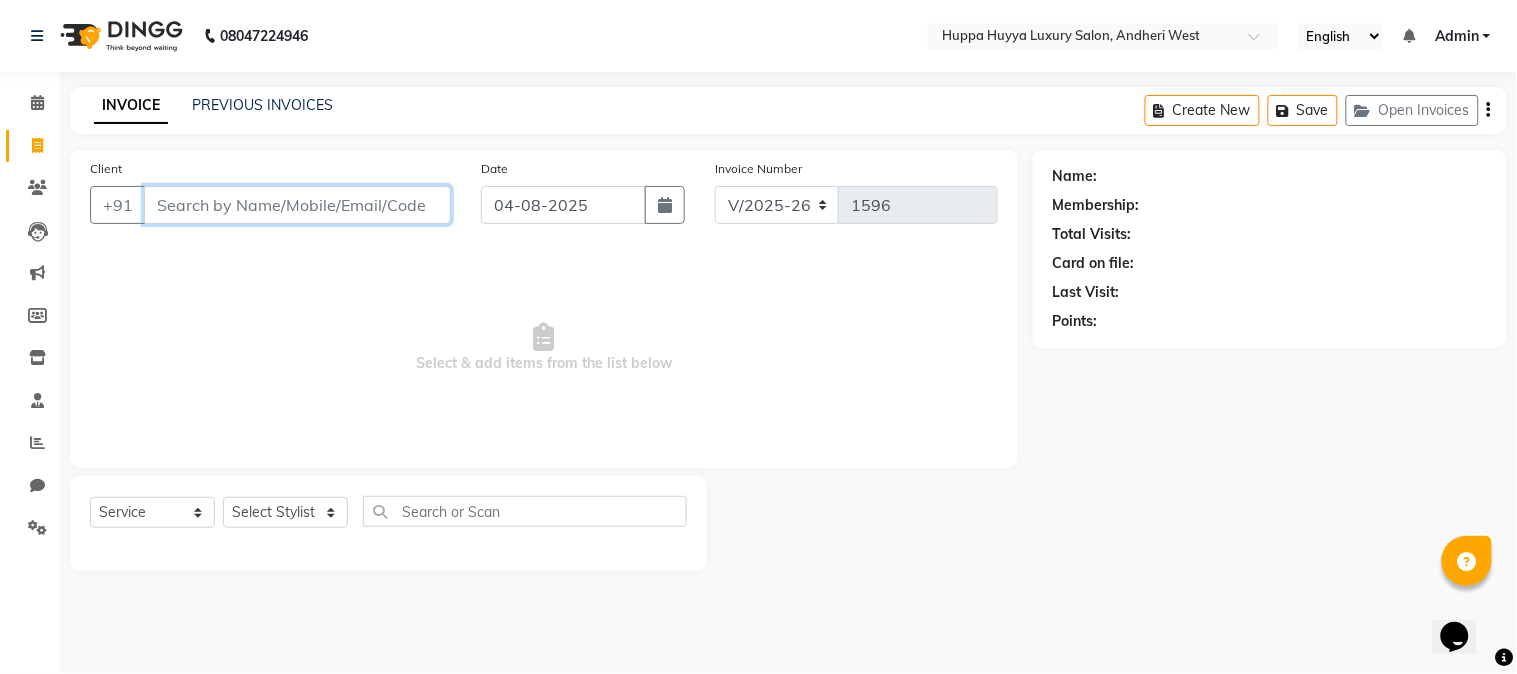 click on "Client" at bounding box center (297, 205) 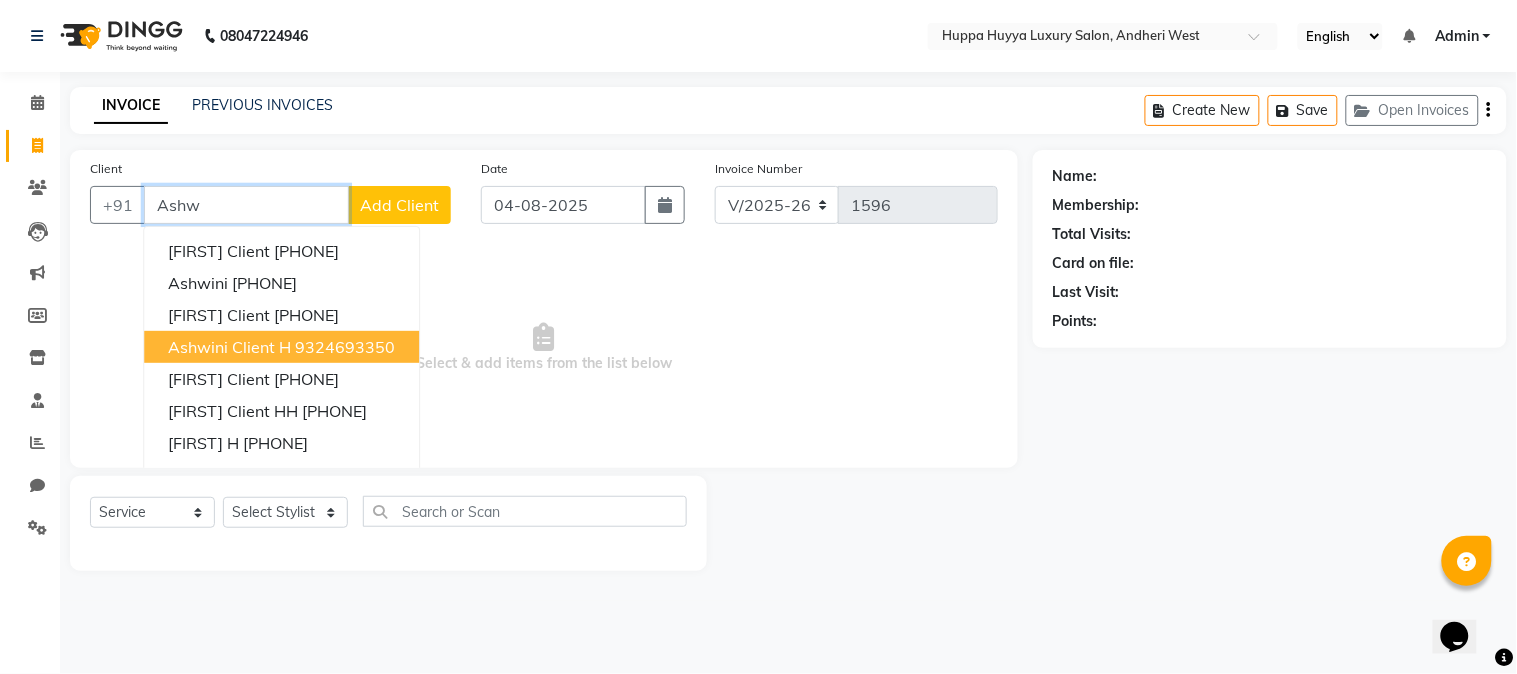 click on "[FIRST] Client H [PHONE]" at bounding box center (281, 347) 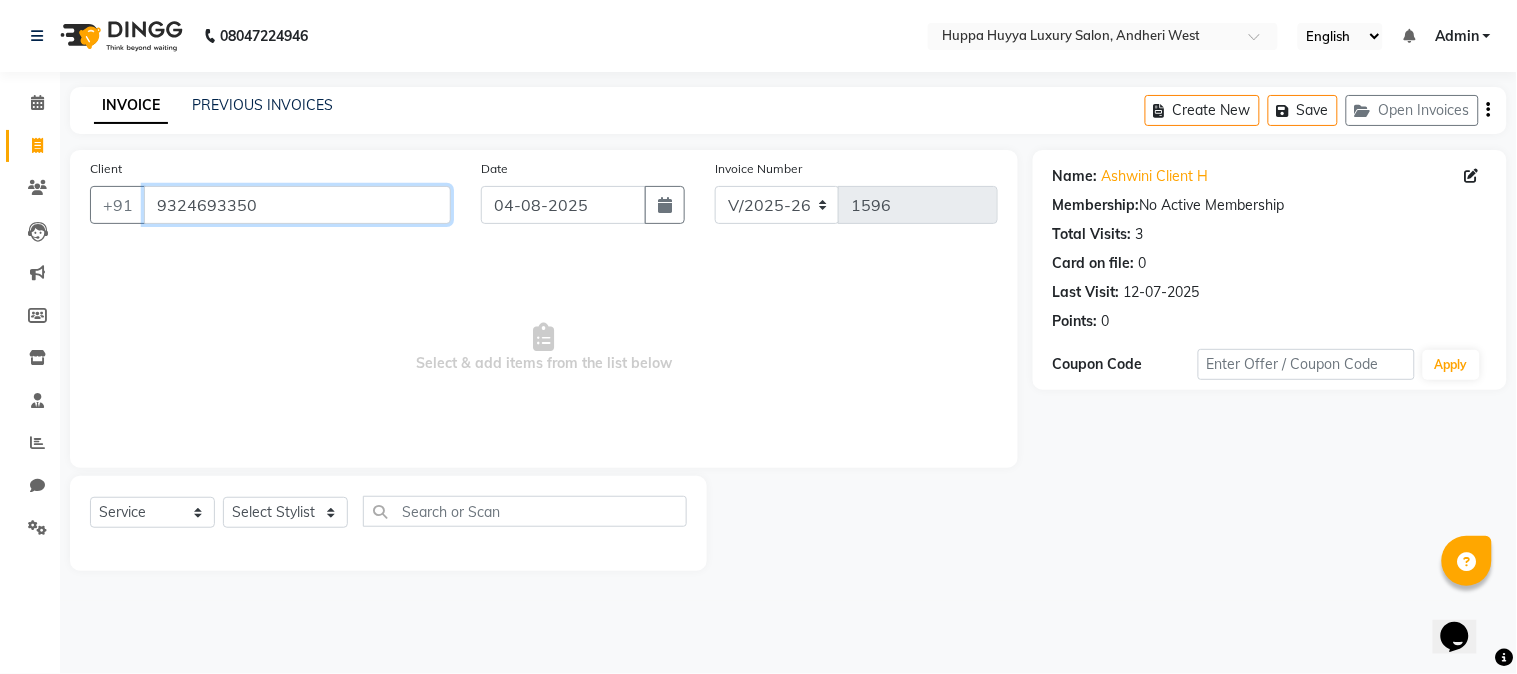 click on "9324693350" at bounding box center (297, 205) 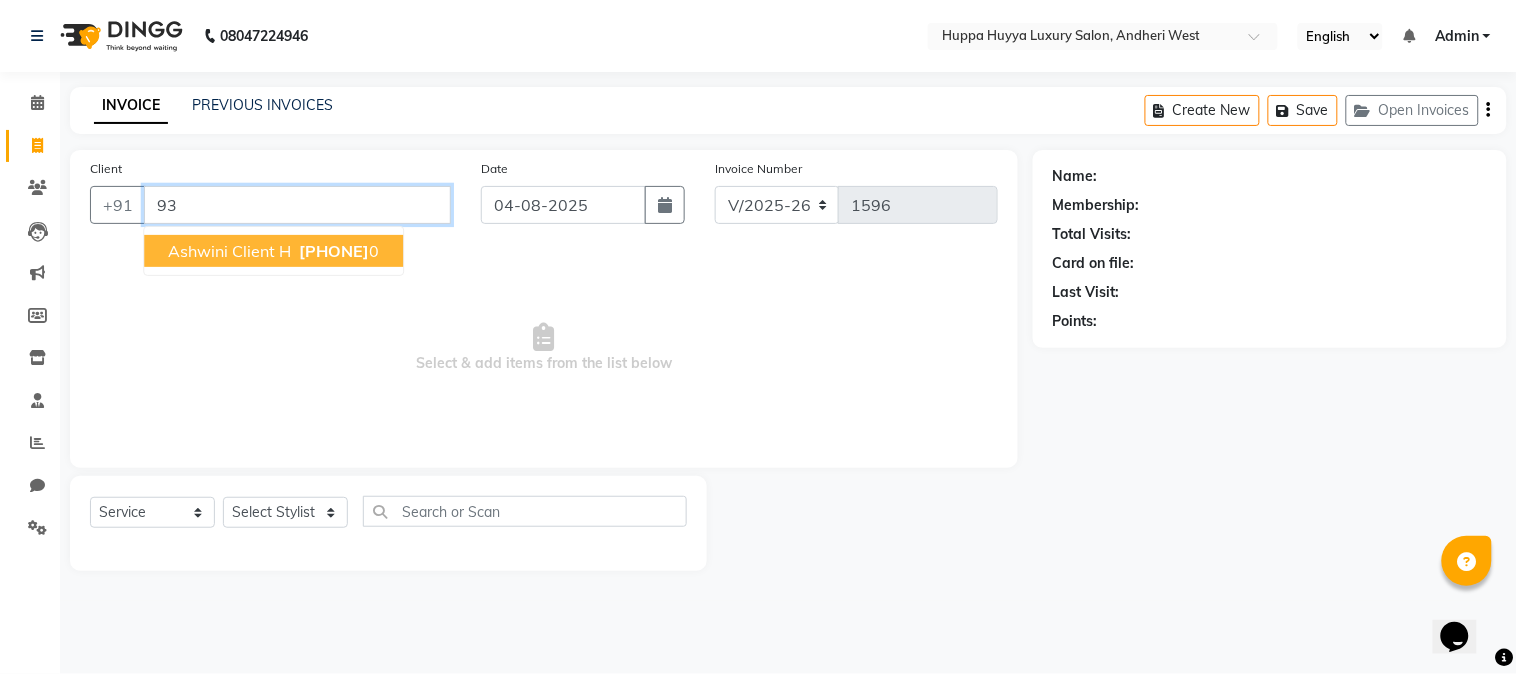type on "9" 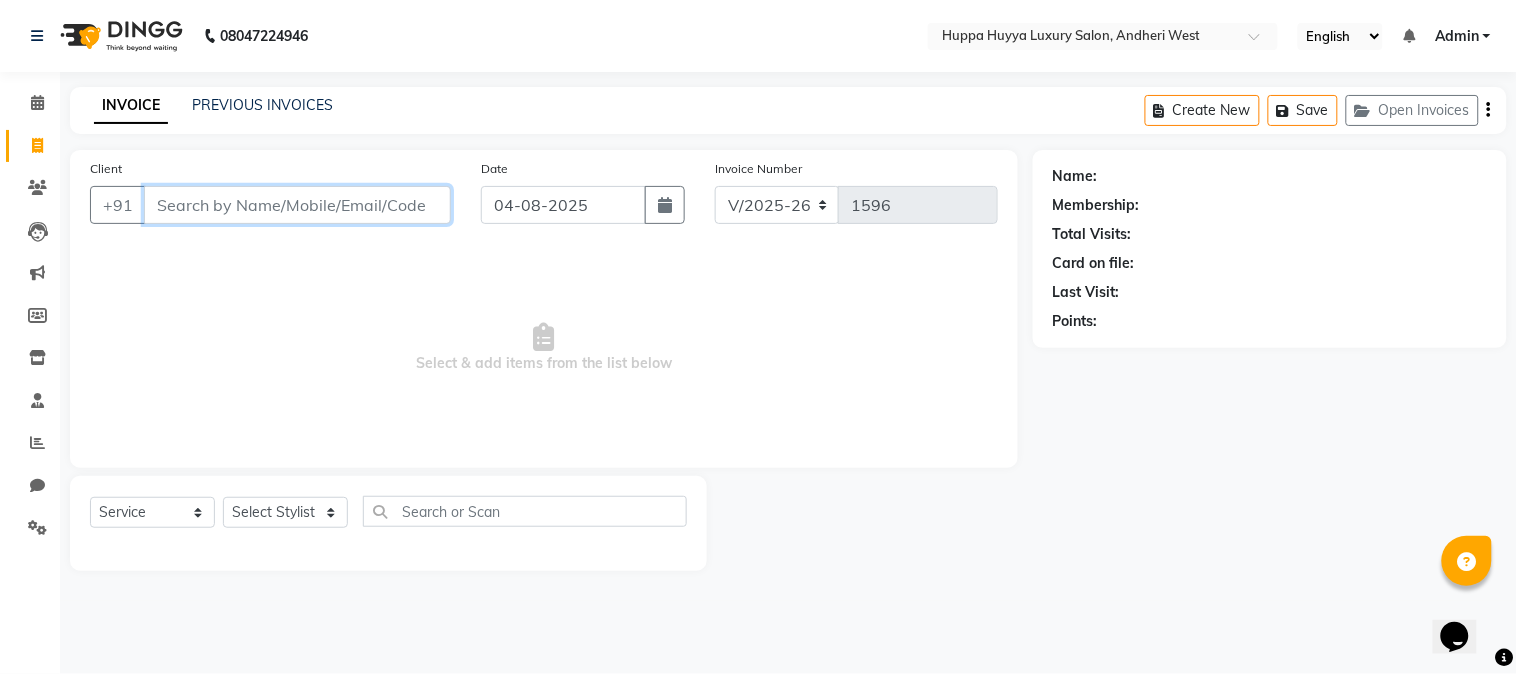 click on "Client" at bounding box center (297, 205) 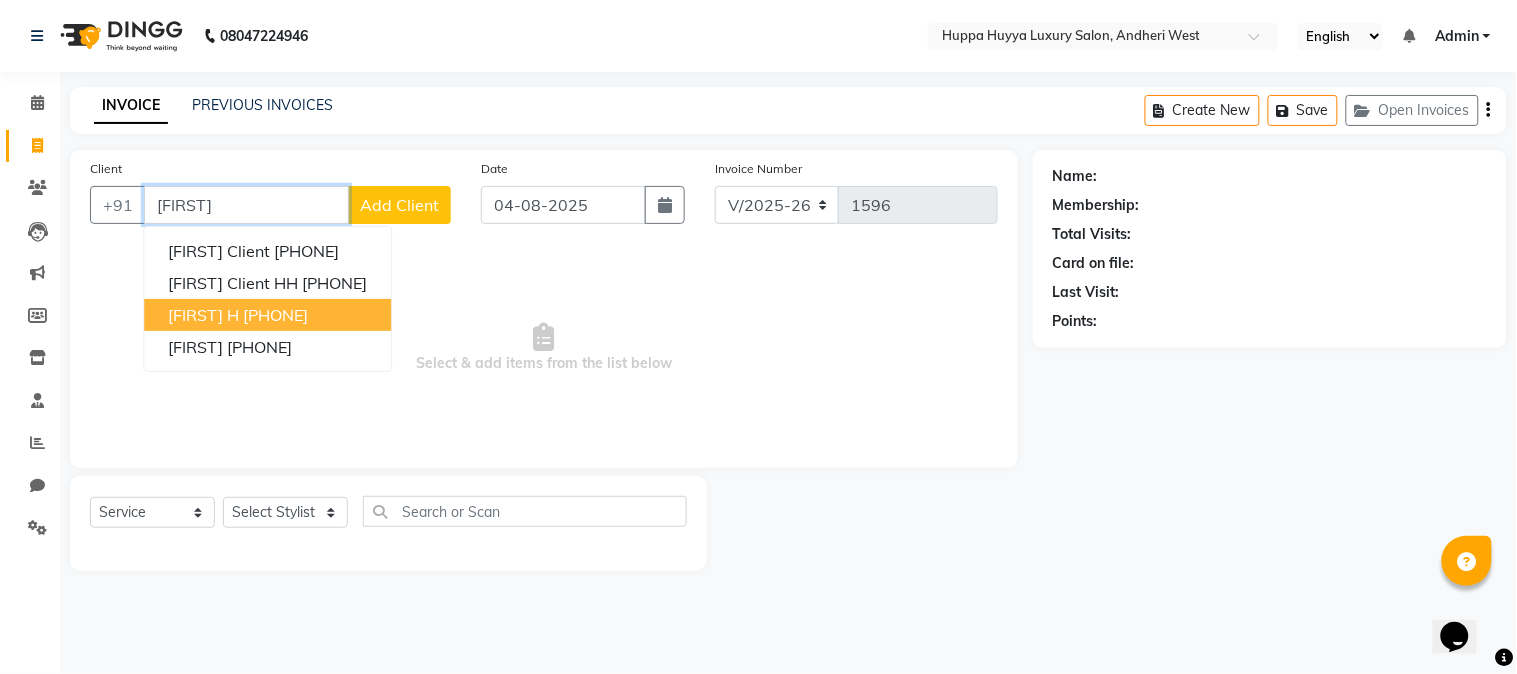 click on "[PHONE]" at bounding box center [275, 315] 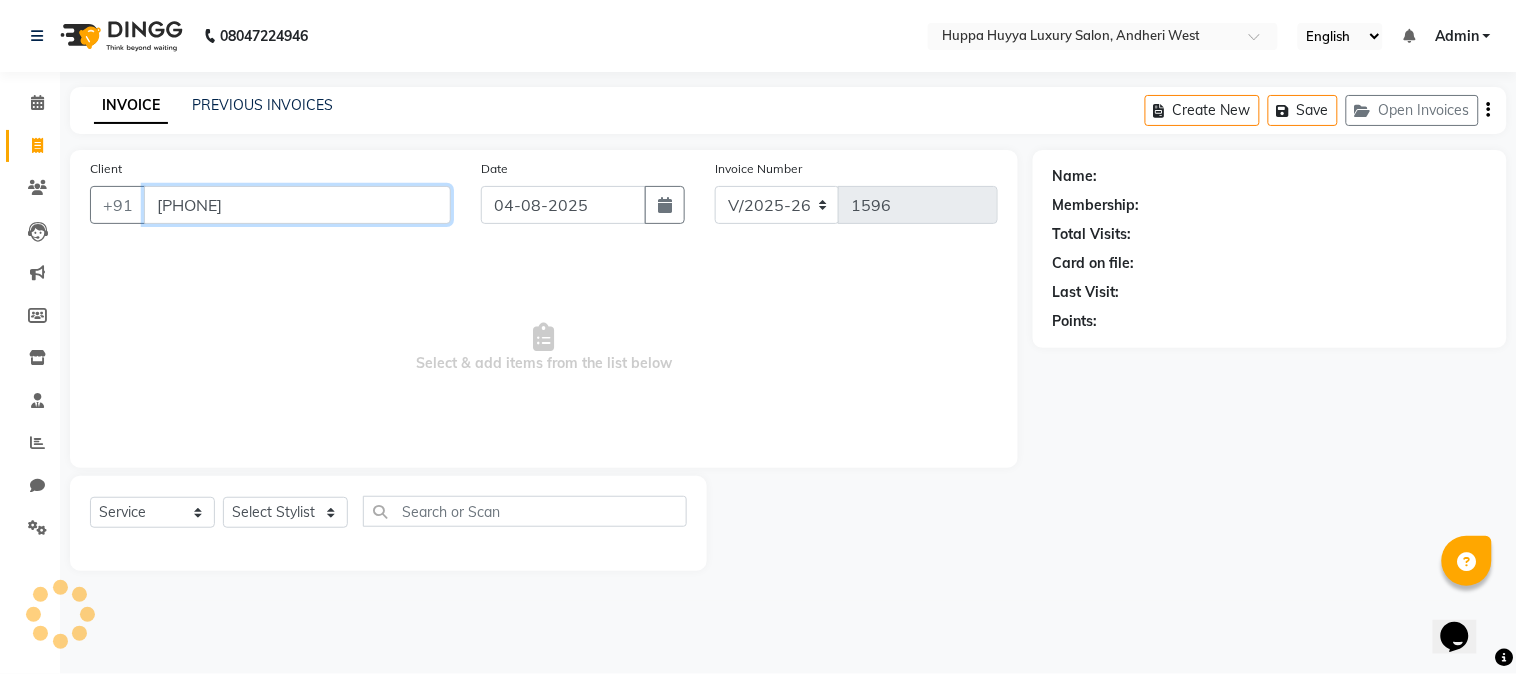 type on "[PHONE]" 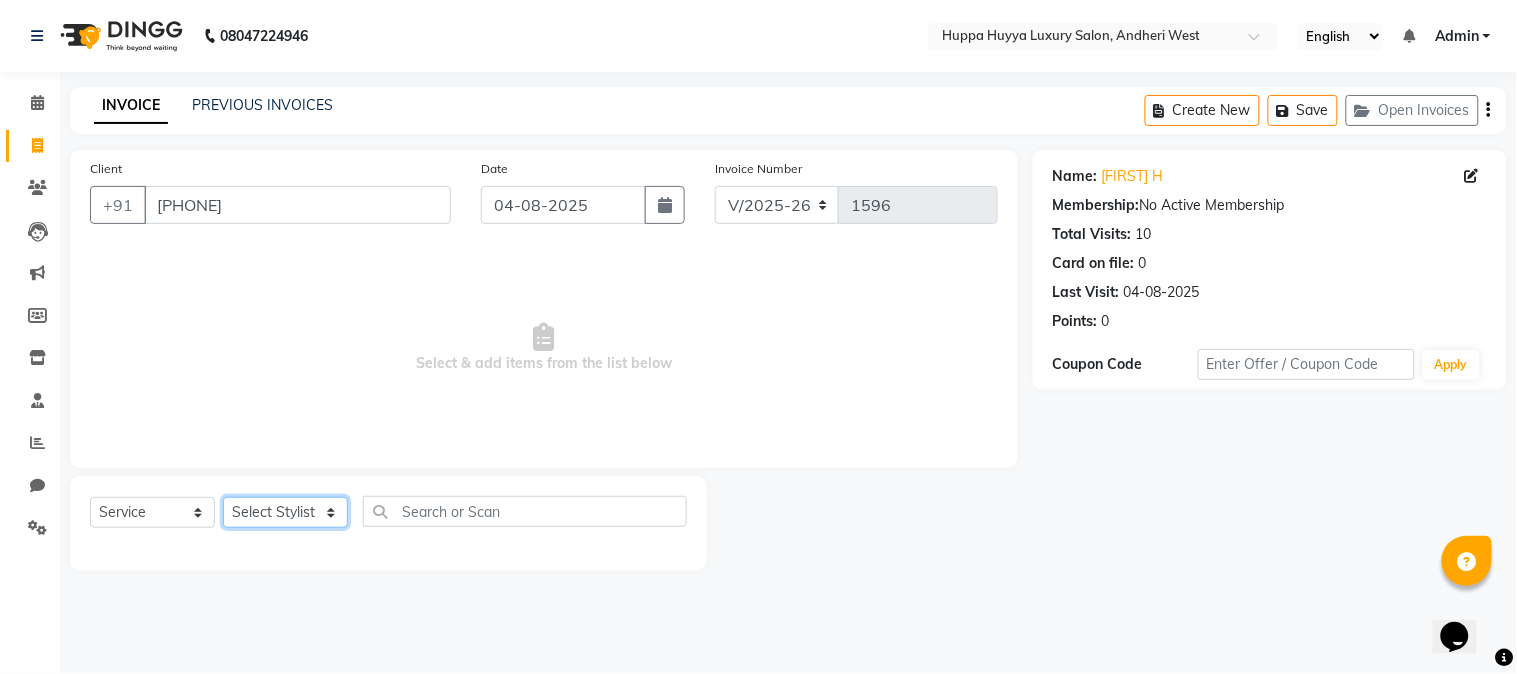 drag, startPoint x: 321, startPoint y: 512, endPoint x: 328, endPoint y: 500, distance: 13.892444 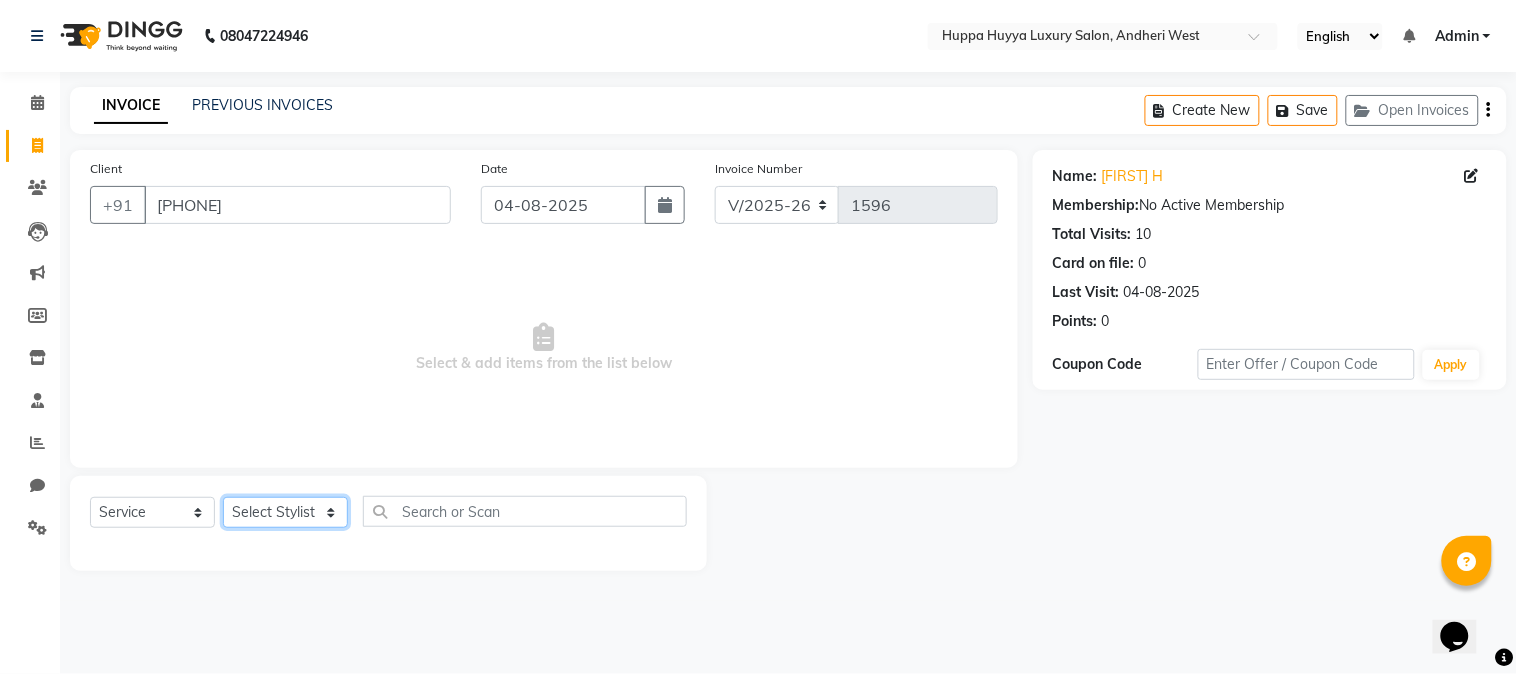 select on "69294" 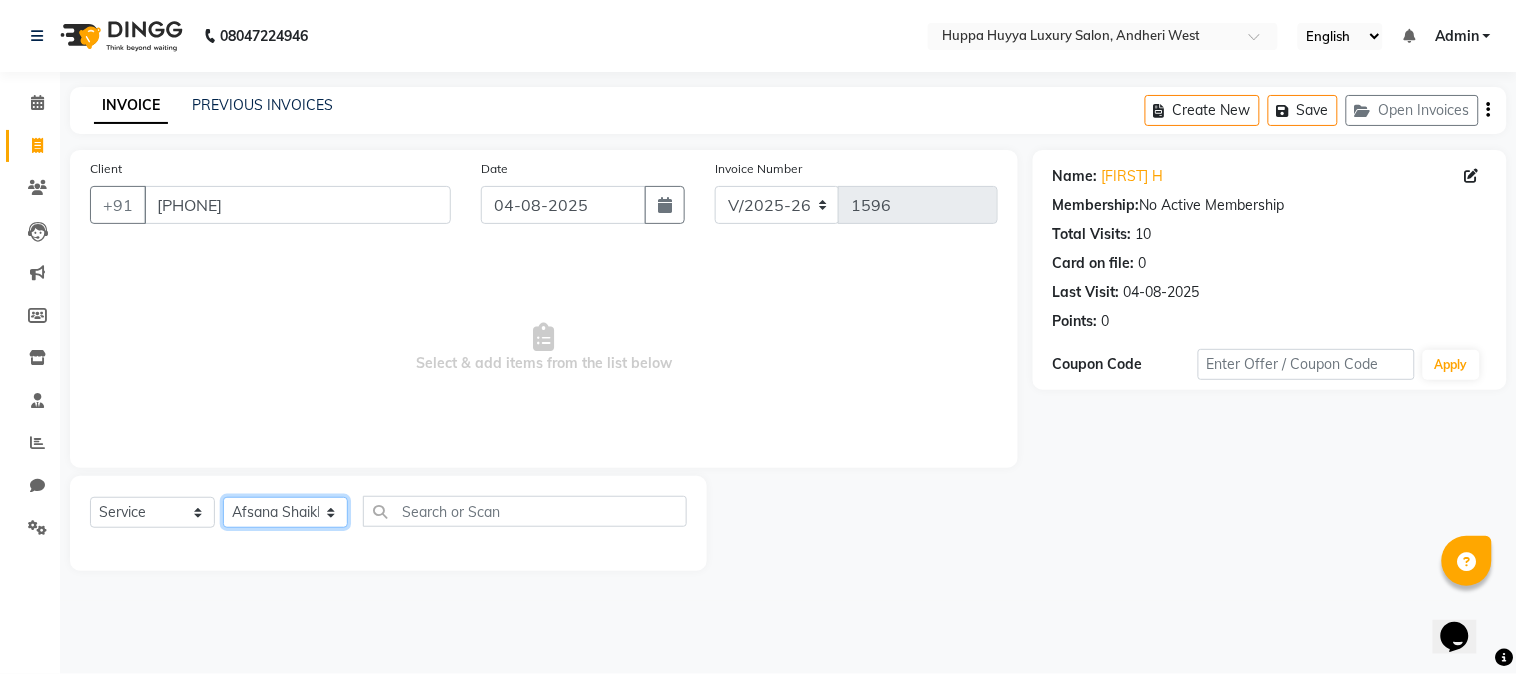 click on "Select Stylist [FIRST] [LAST] Jagan Nazmin Shah [FIRST] [LAST] Salon Shaan Salmani" 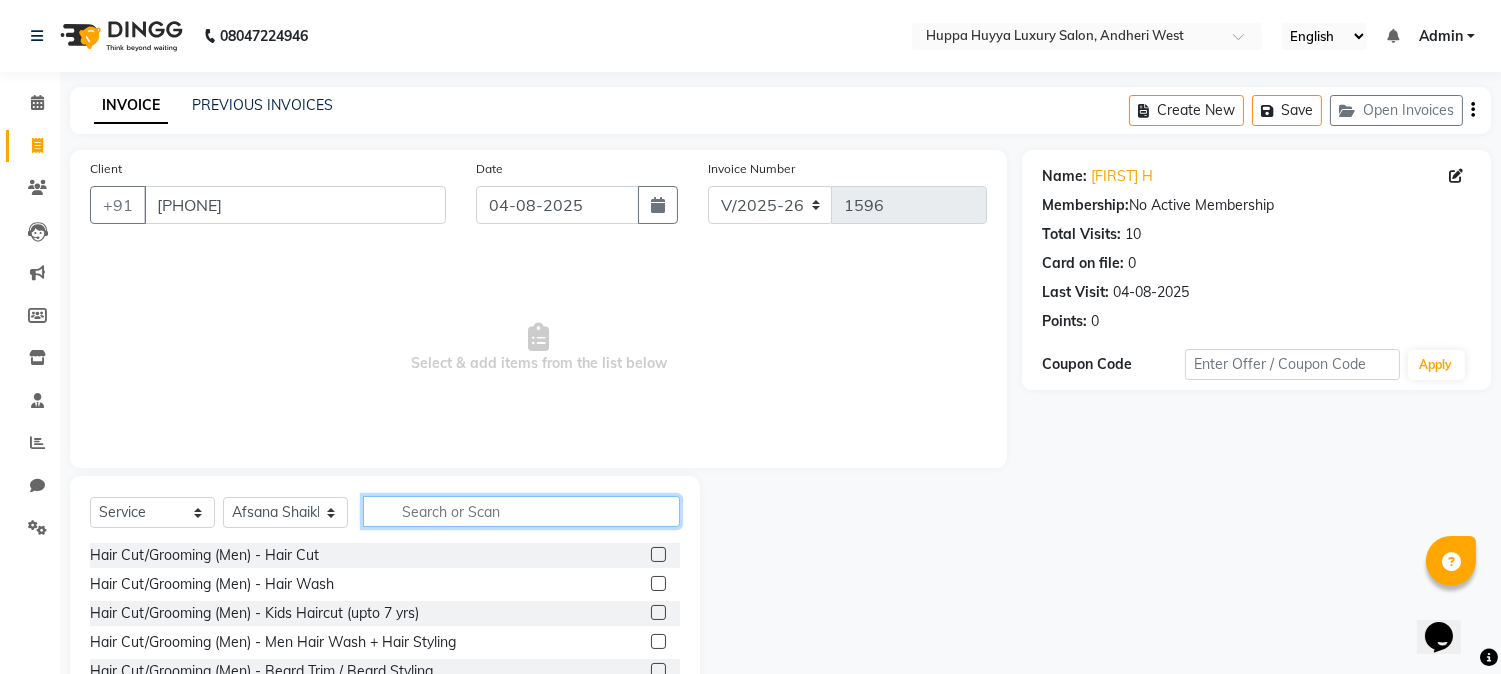 click 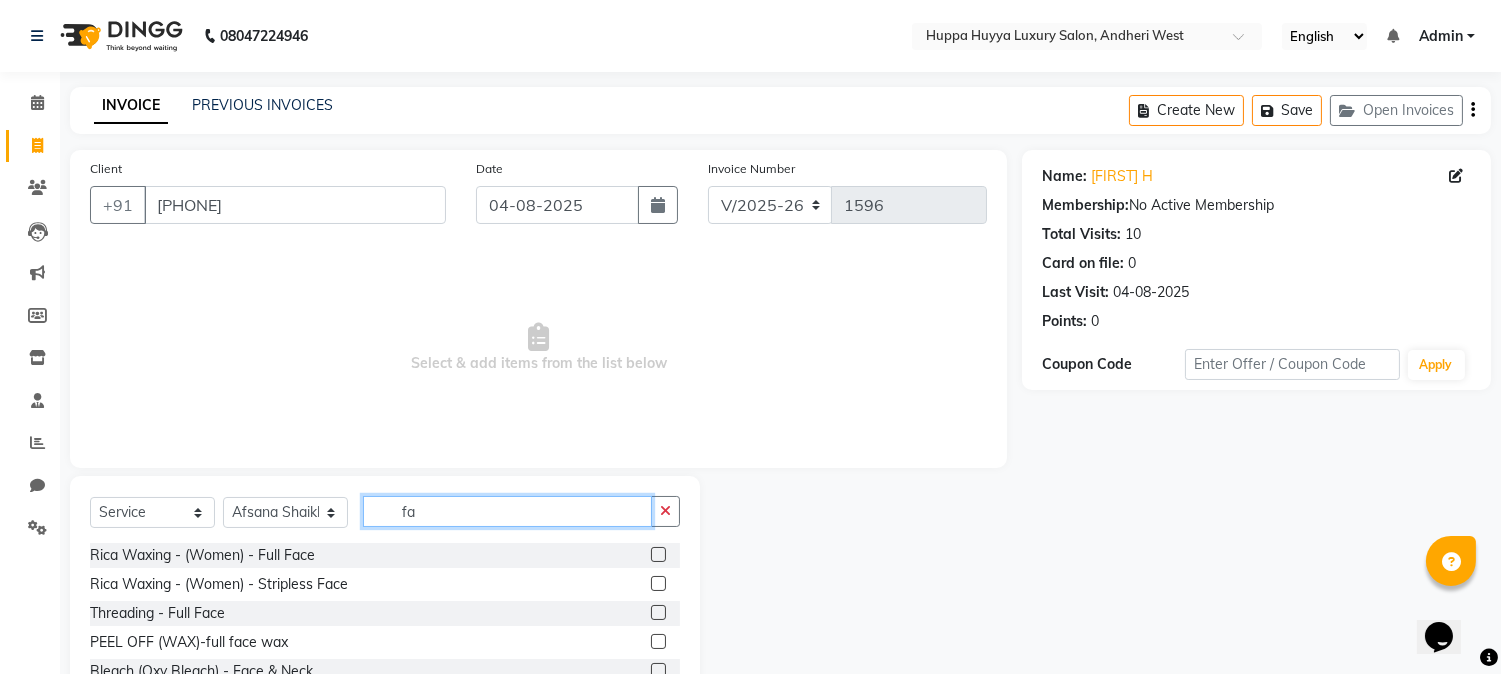 type on "f" 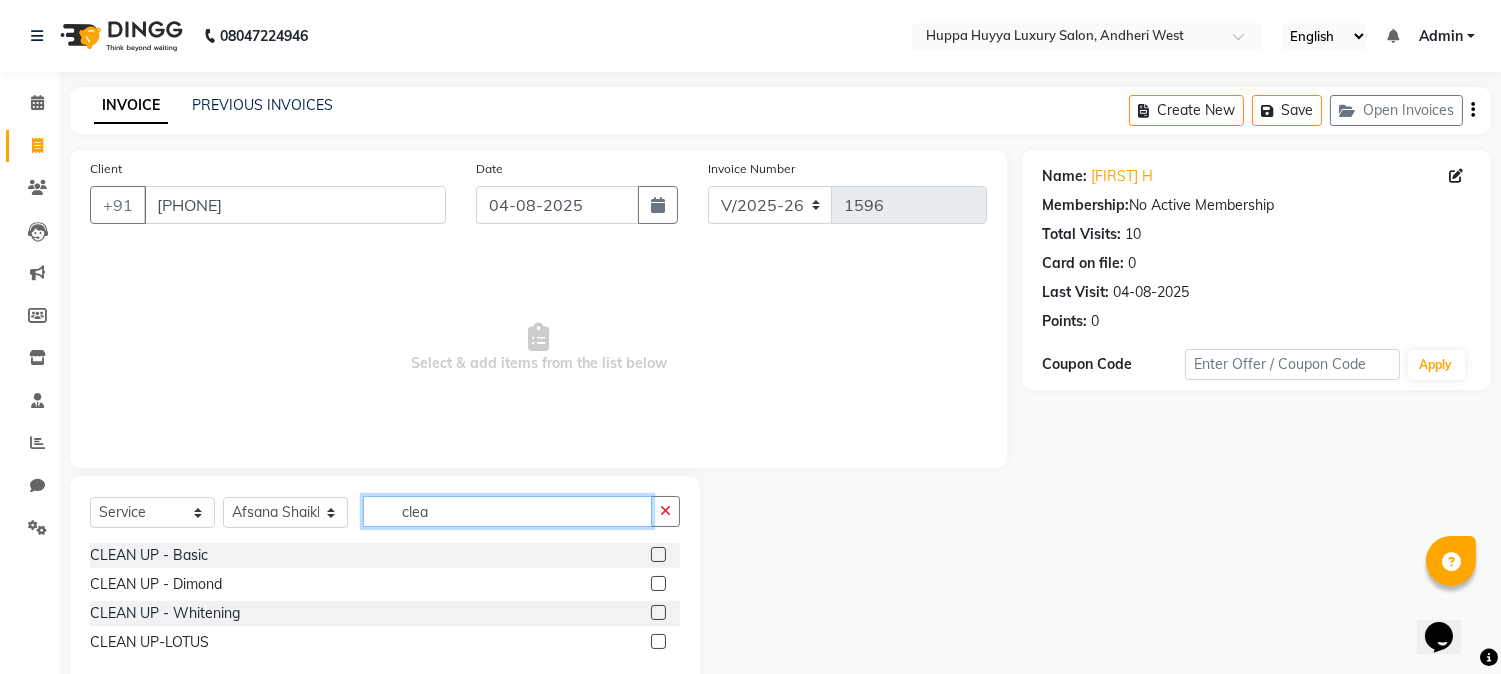 type on "clea" 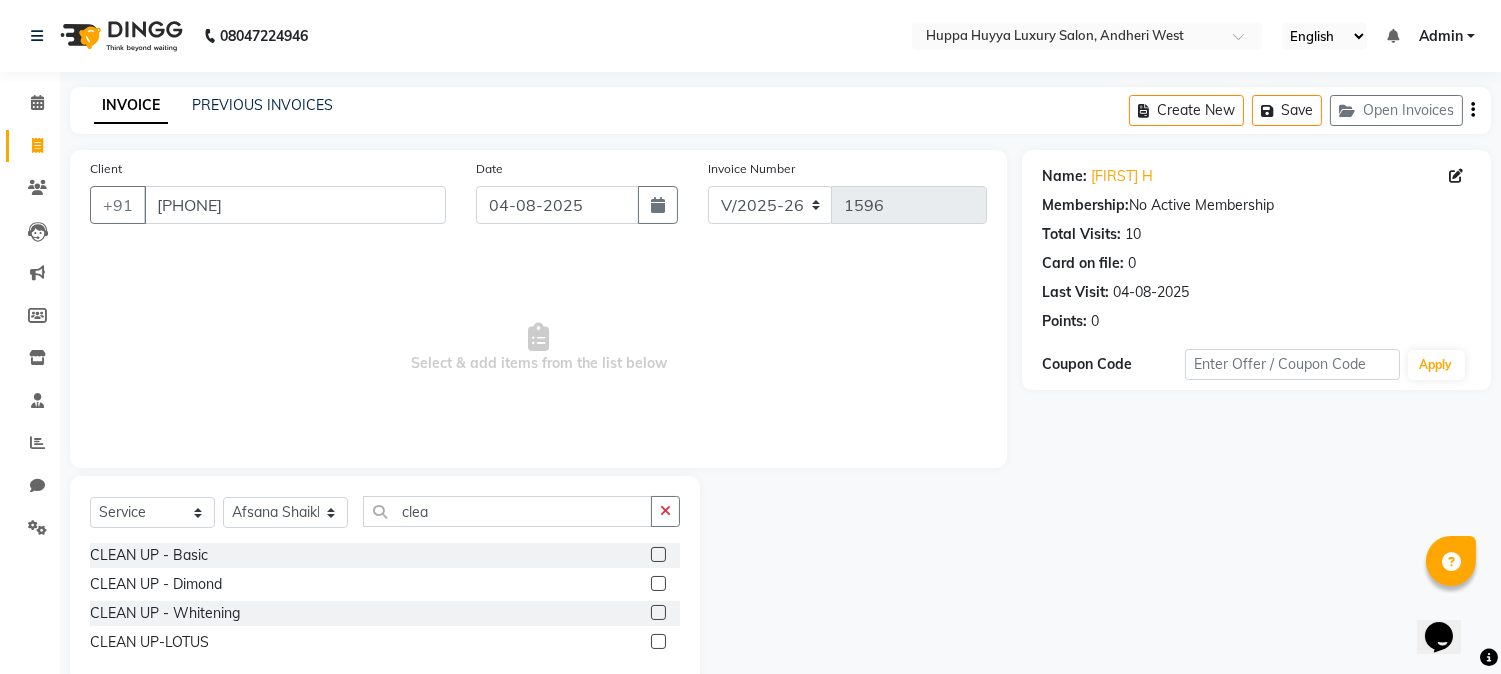 click 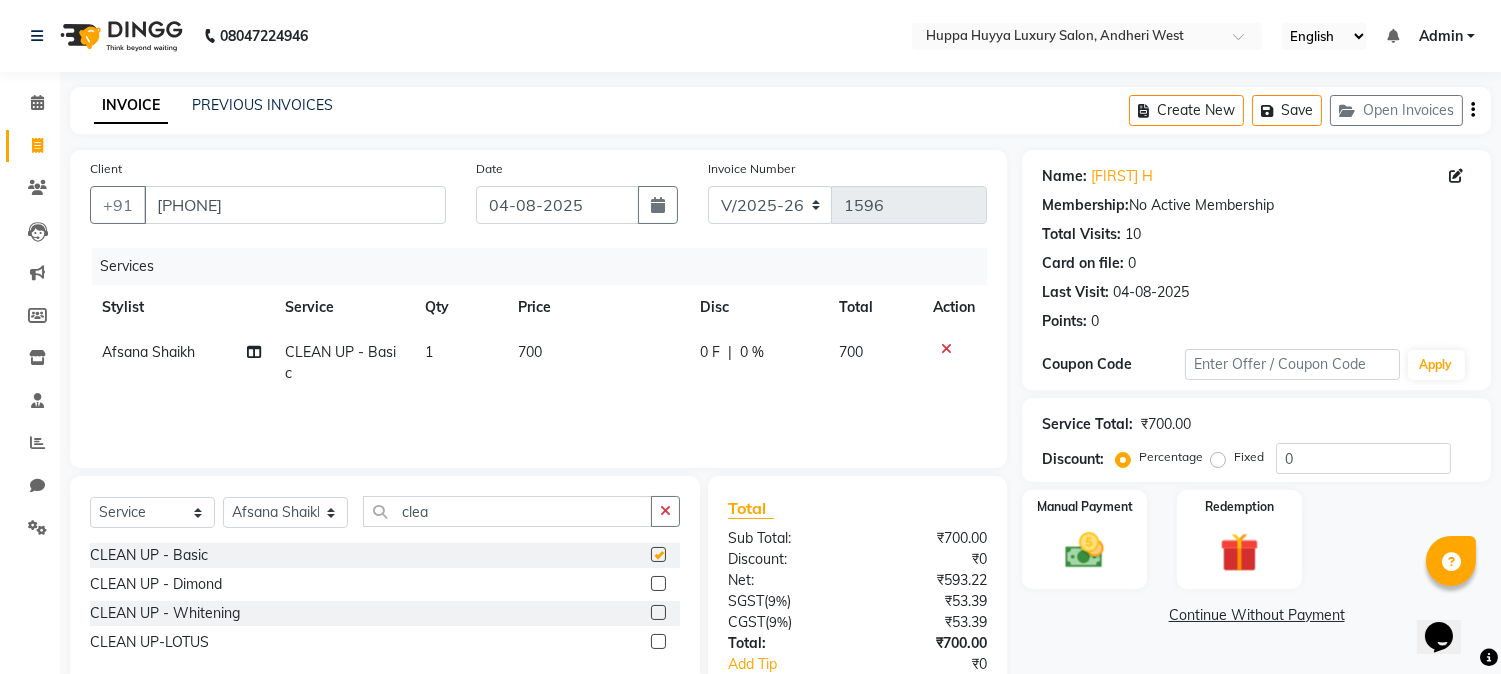 checkbox on "false" 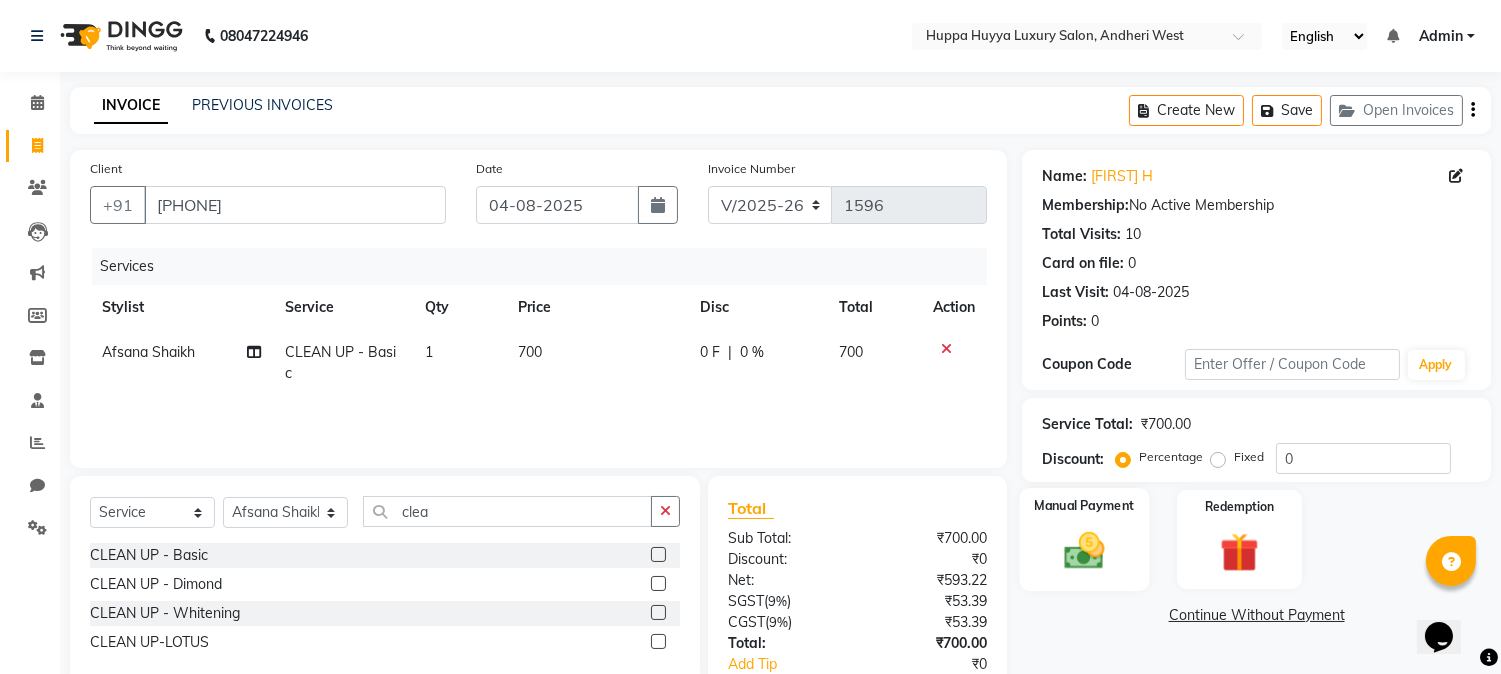 click 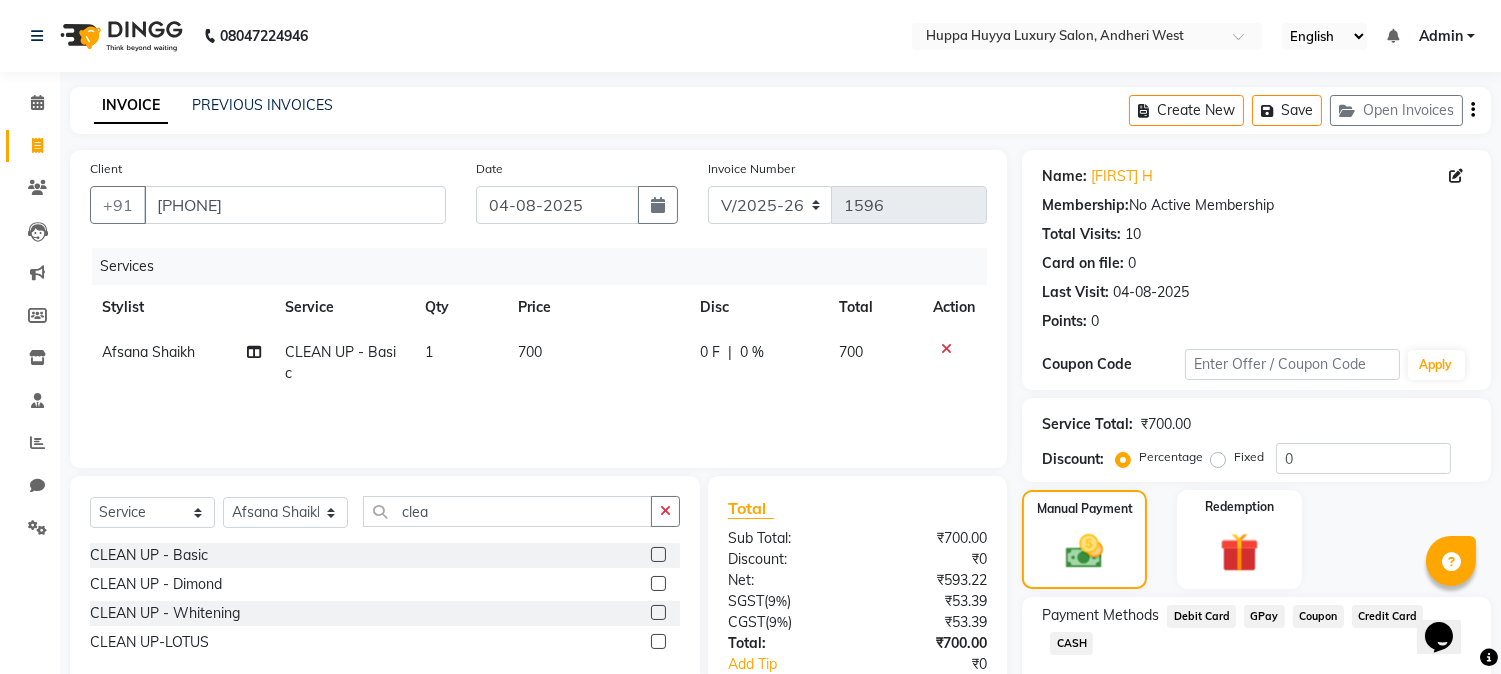 click on "GPay" 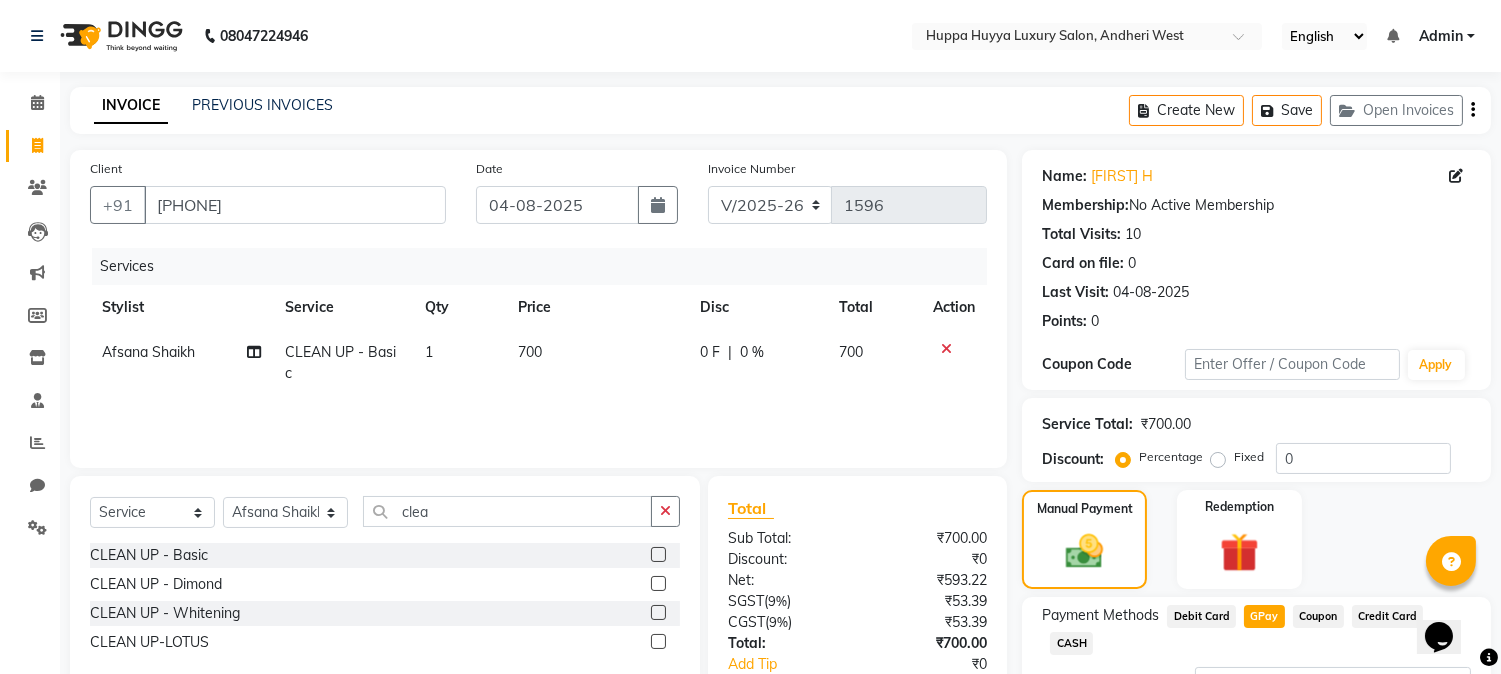 scroll, scrollTop: 142, scrollLeft: 0, axis: vertical 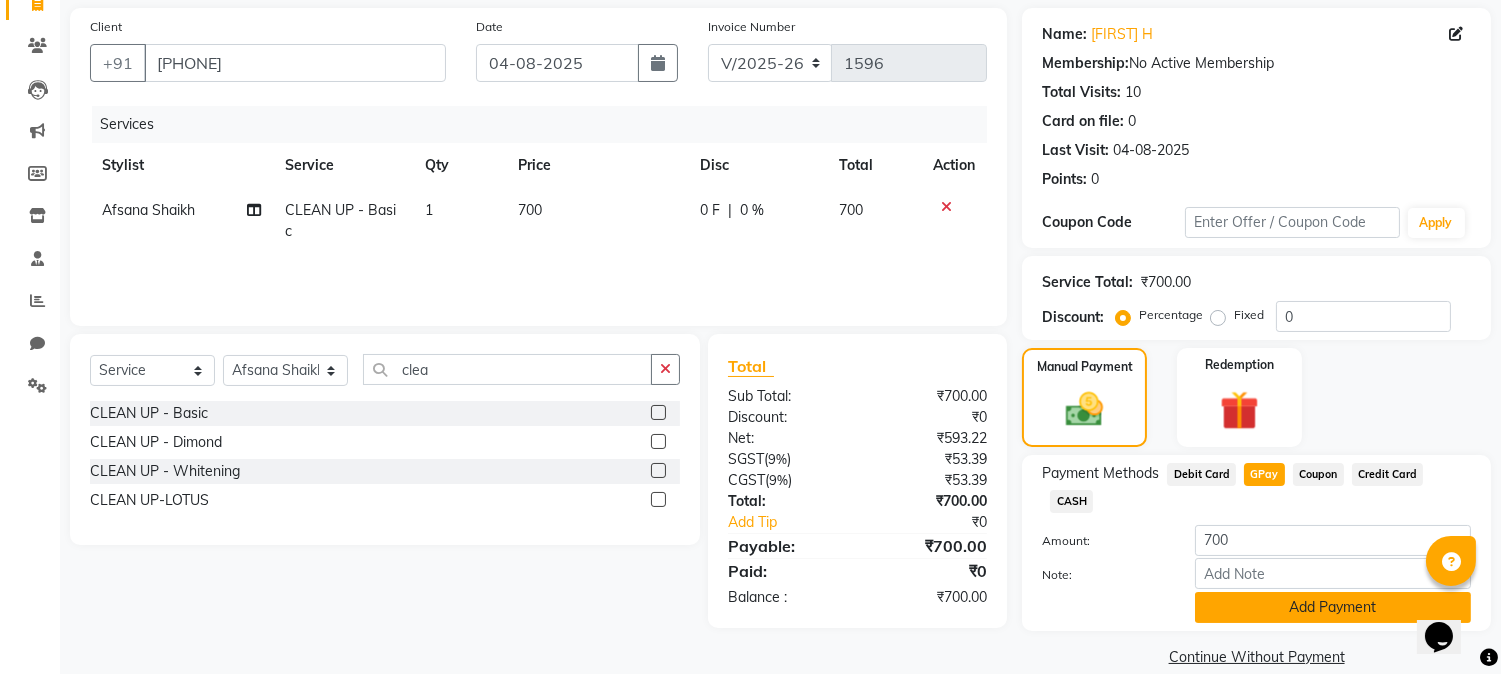 click on "Add Payment" 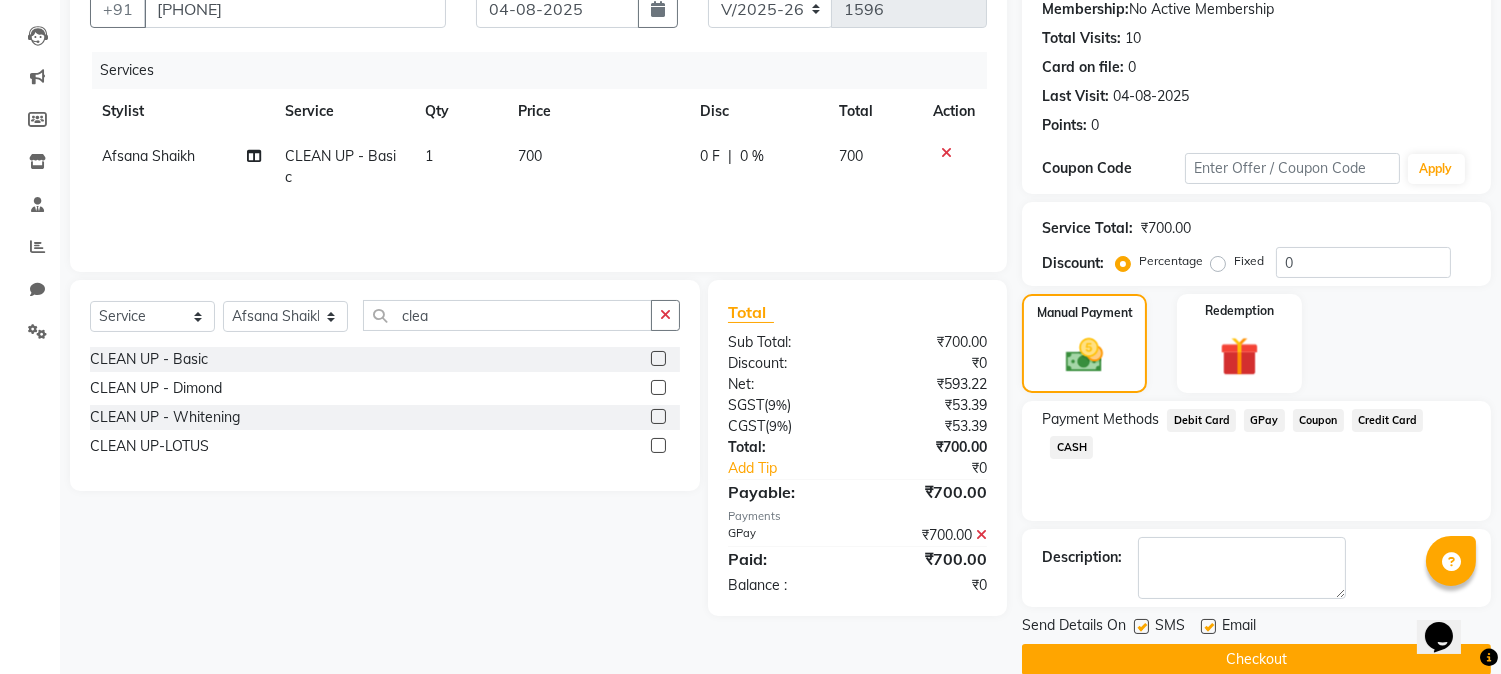 scroll, scrollTop: 225, scrollLeft: 0, axis: vertical 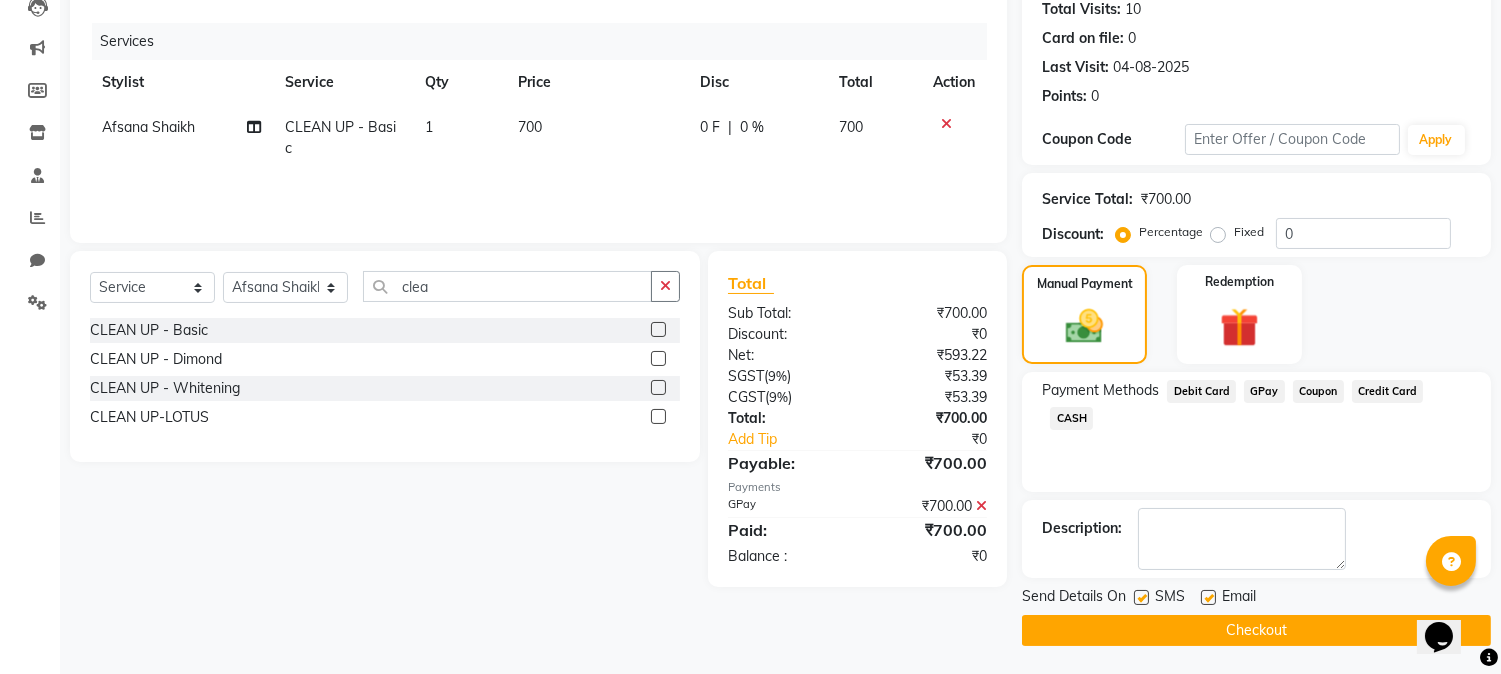 click on "Checkout" 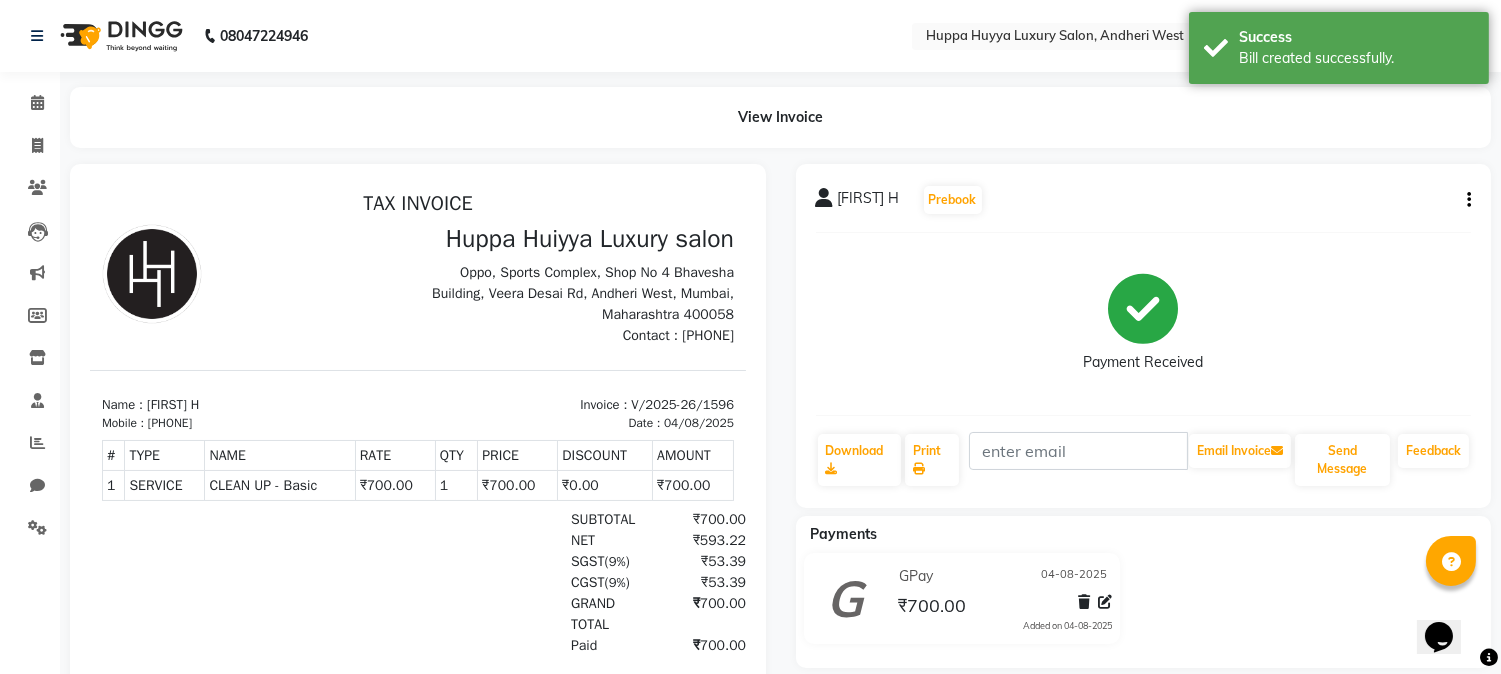 scroll, scrollTop: 0, scrollLeft: 0, axis: both 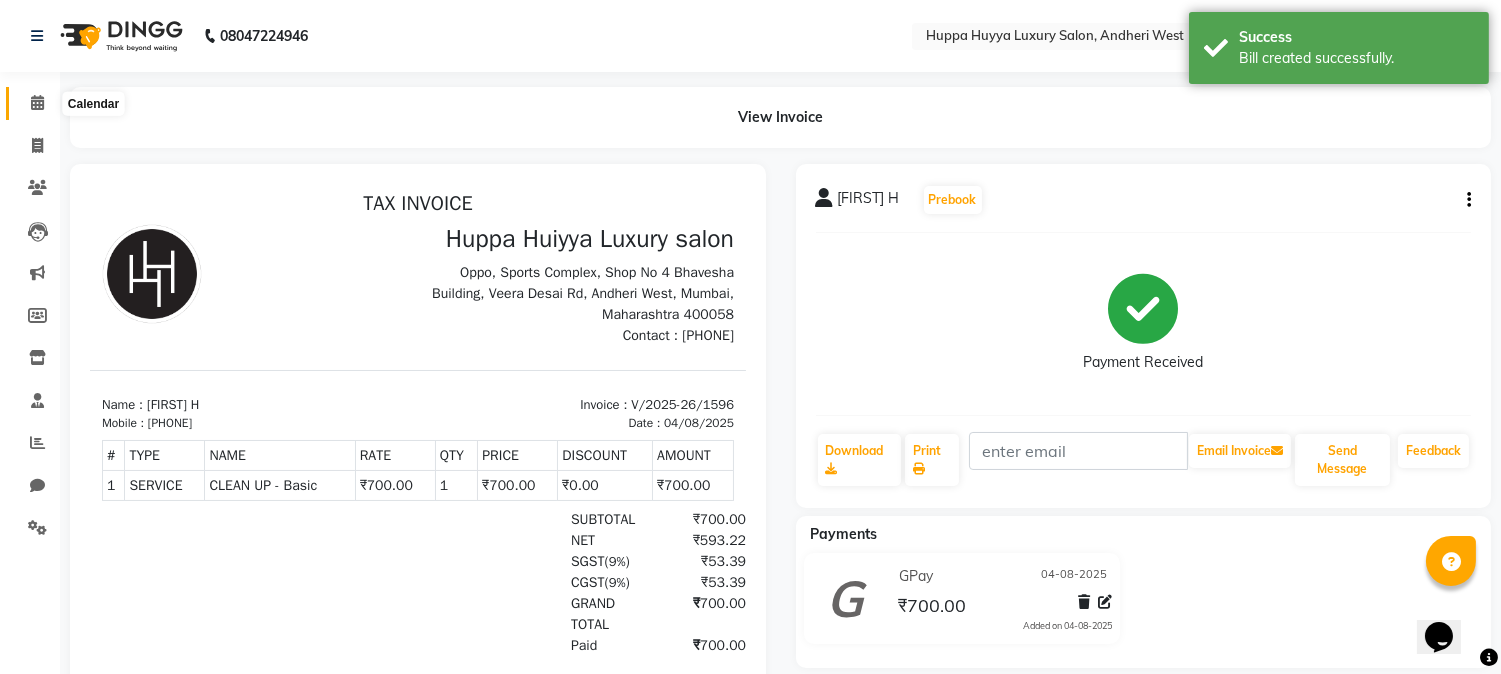 click 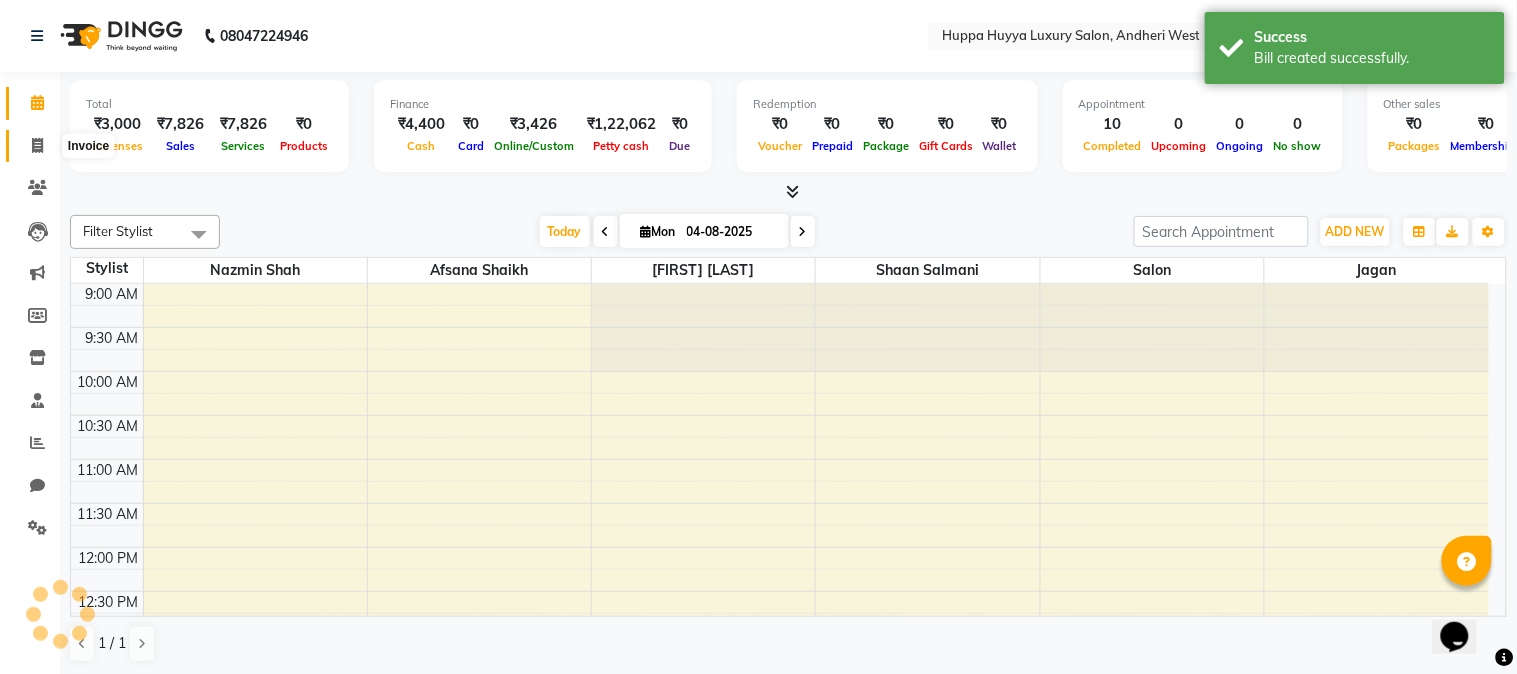 click 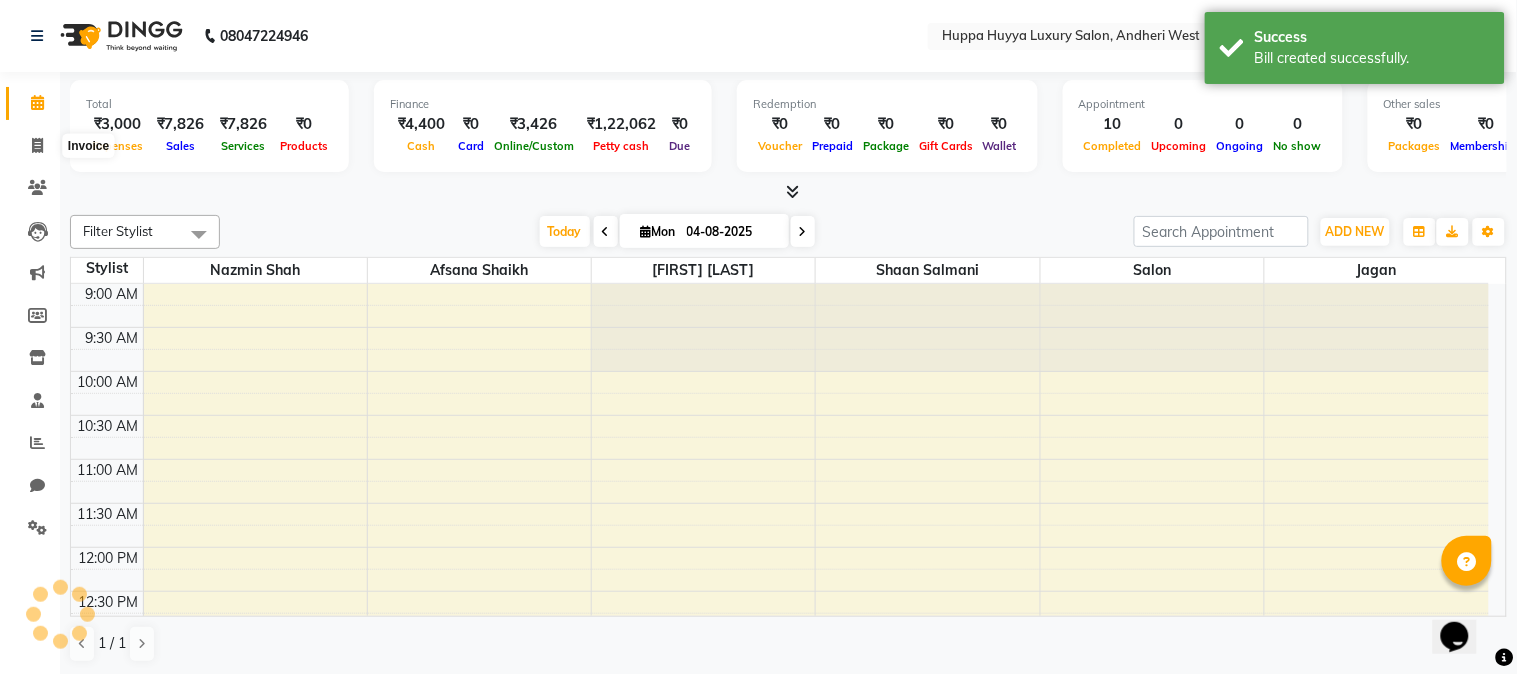 select on "7752" 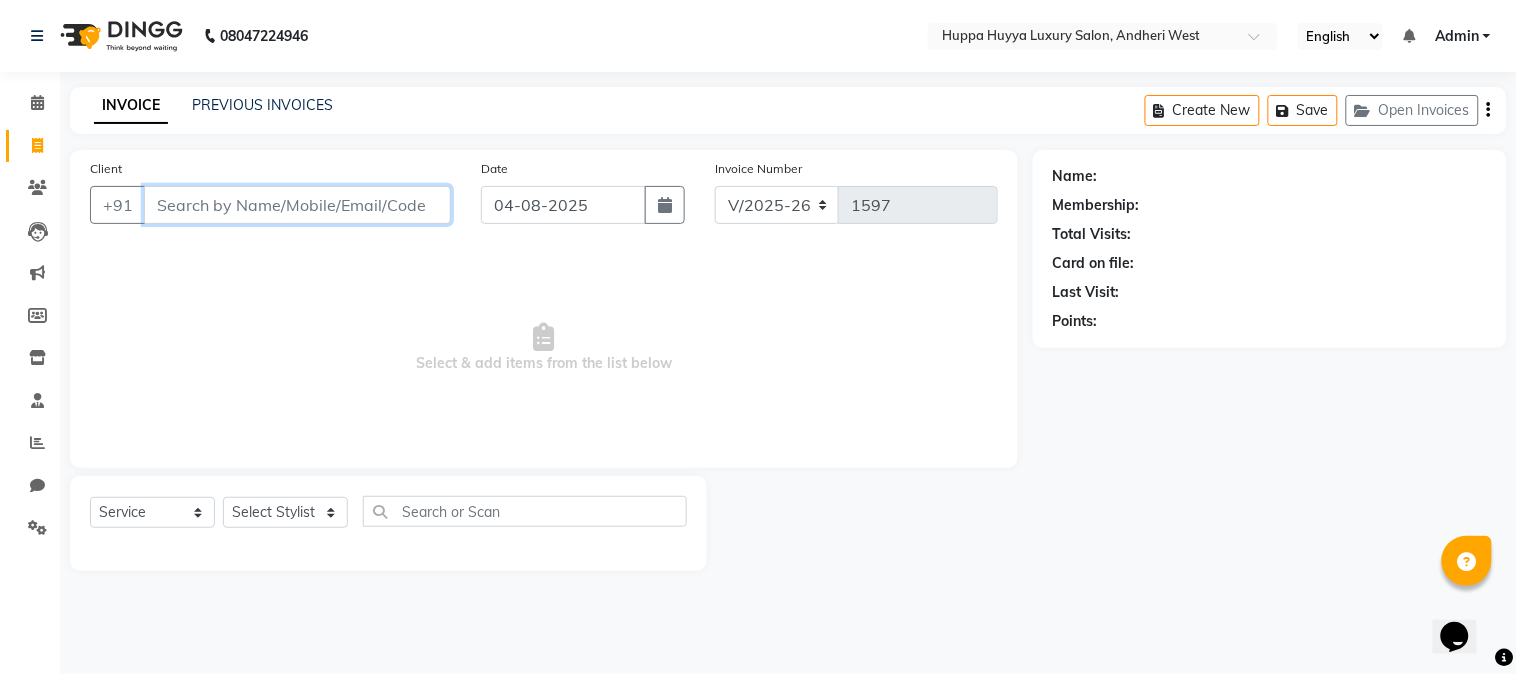 click on "Client" at bounding box center (297, 205) 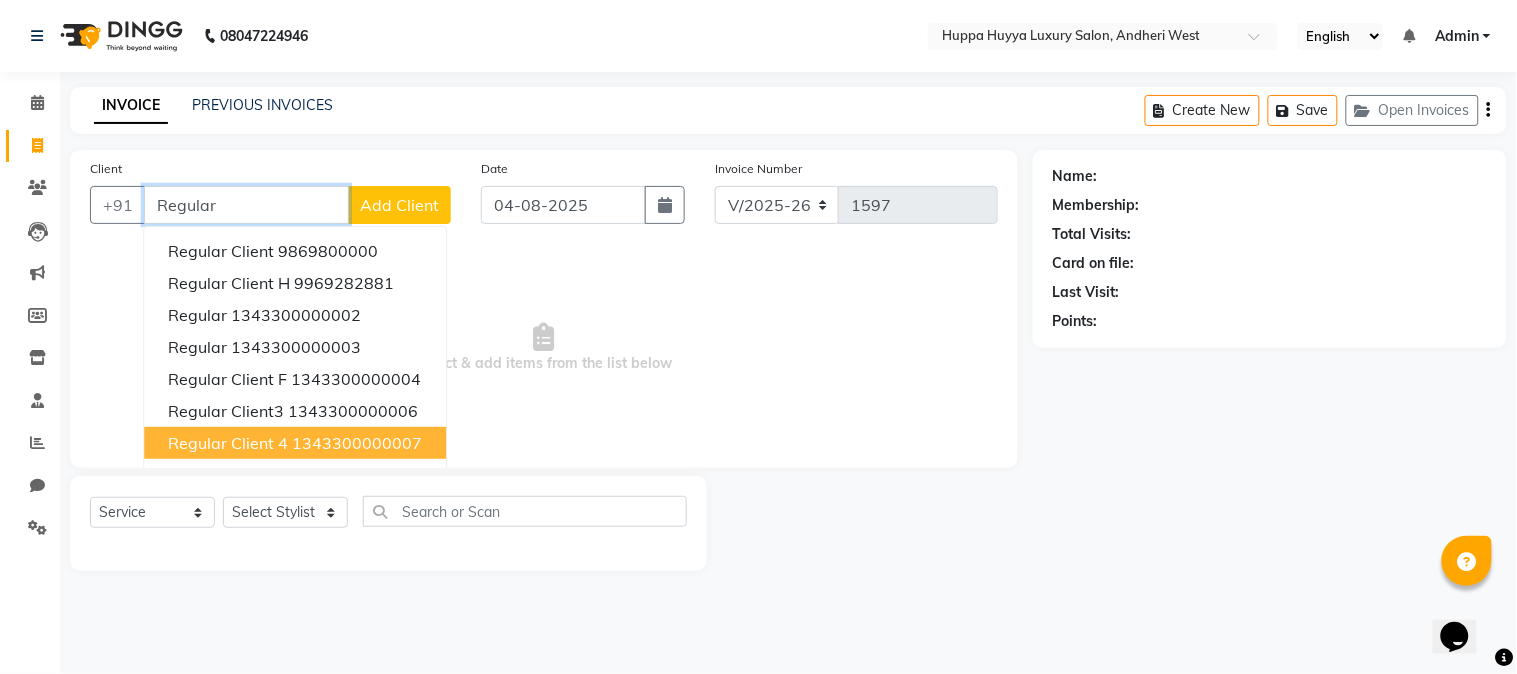click on "1343300000007" at bounding box center [357, 443] 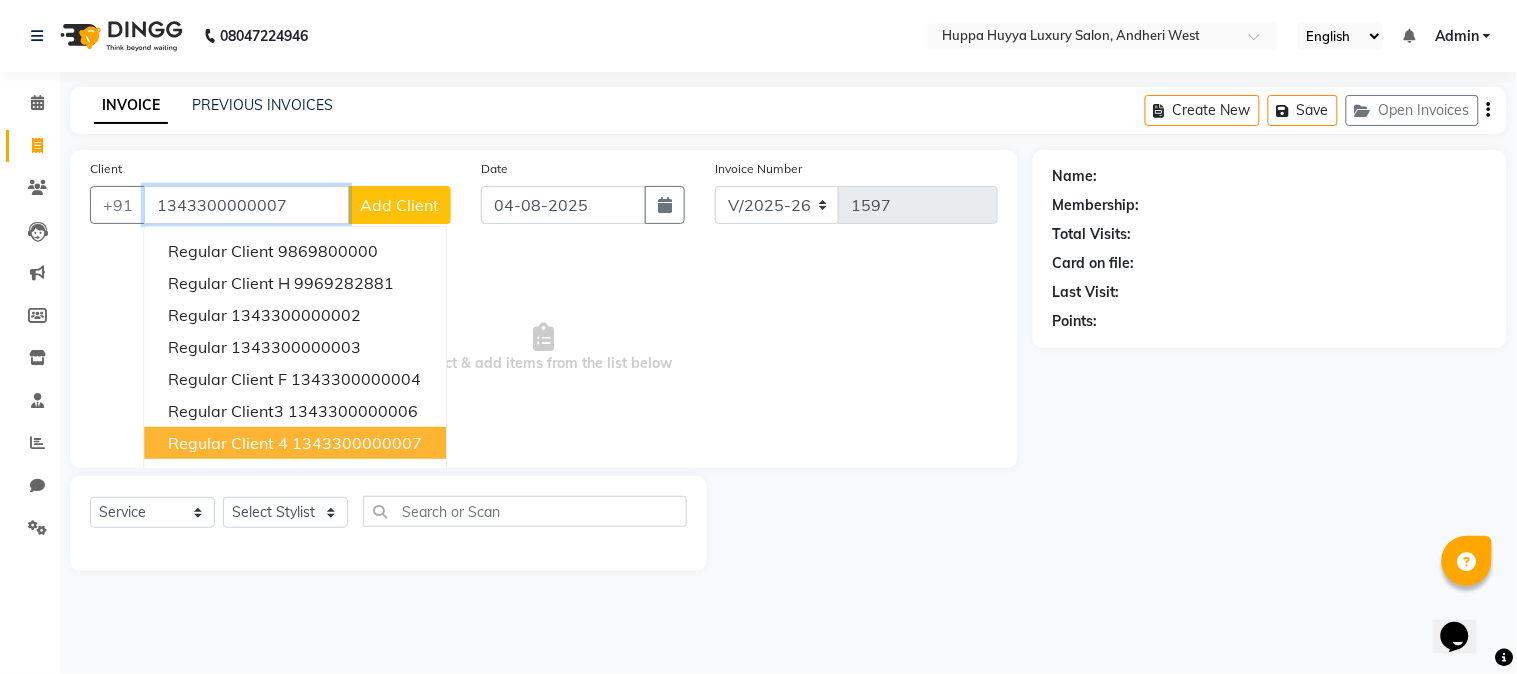 type on "1343300000007" 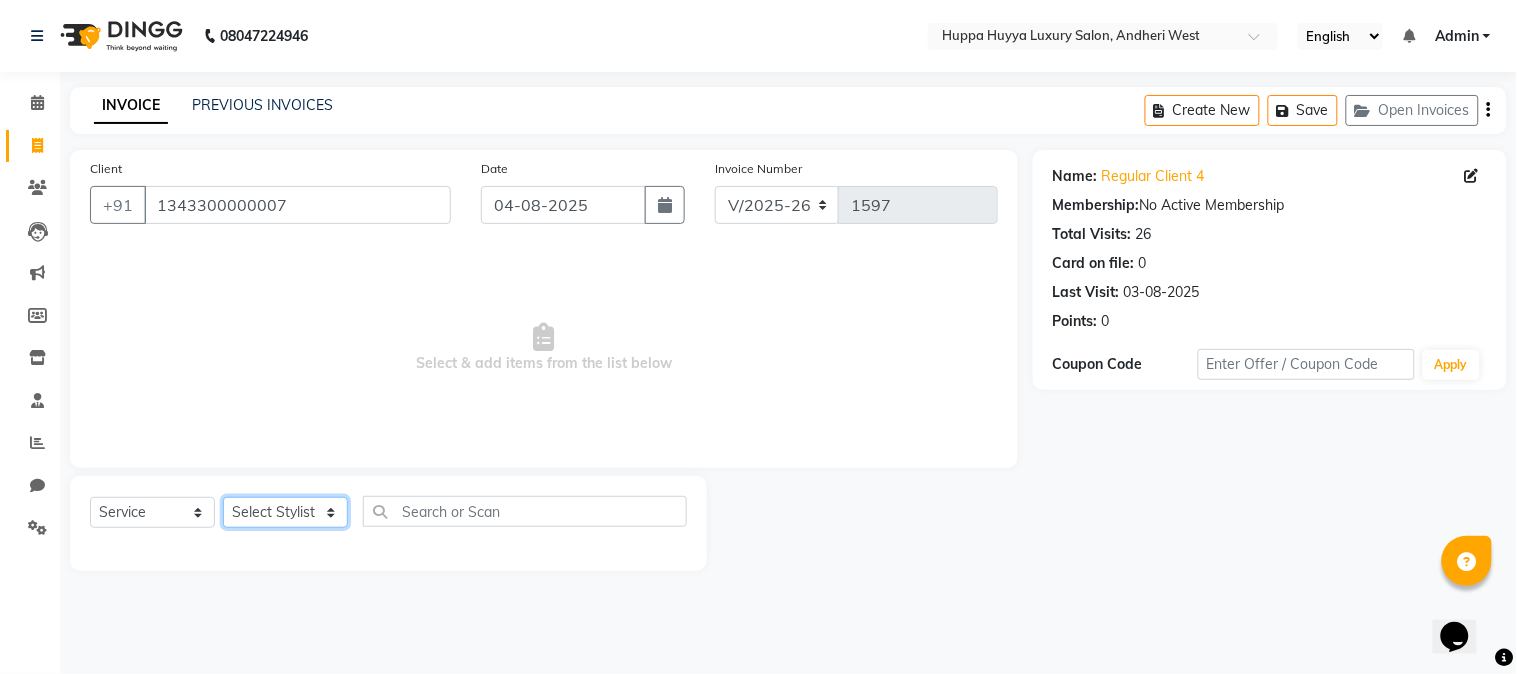 click on "Select Stylist [FIRST] [LAST] Jagan Nazmin Shah [FIRST] [LAST] Salon Shaan Salmani" 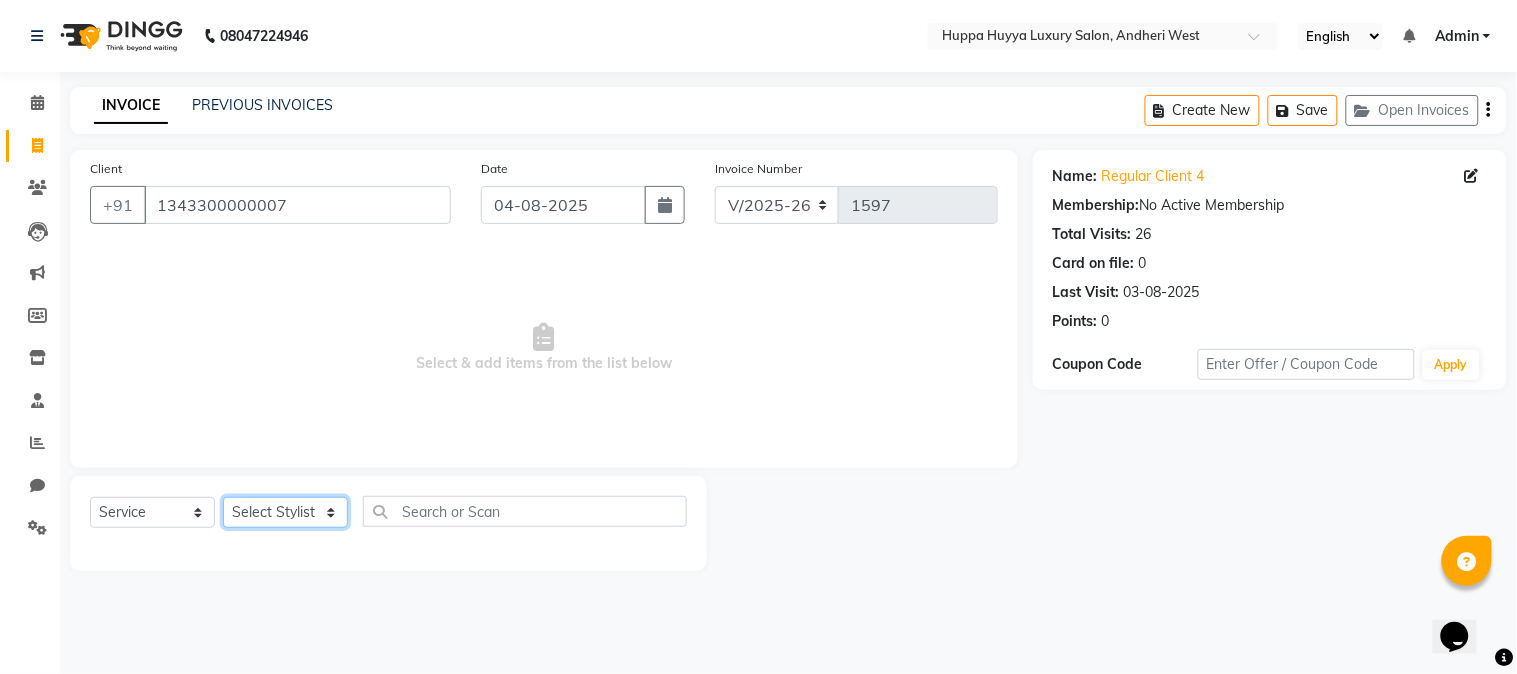 select on "69297" 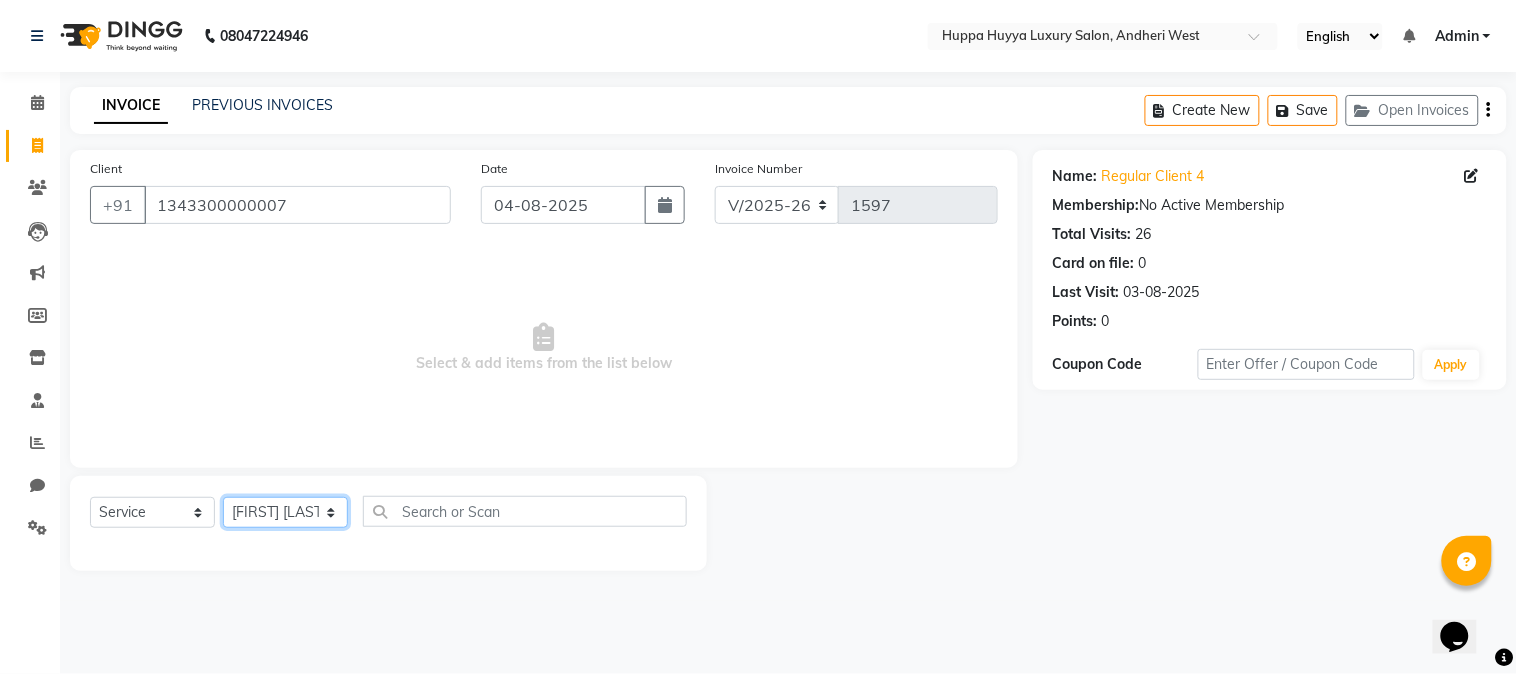 click on "Select Stylist [FIRST] [LAST] Jagan Nazmin Shah [FIRST] [LAST] Salon Shaan Salmani" 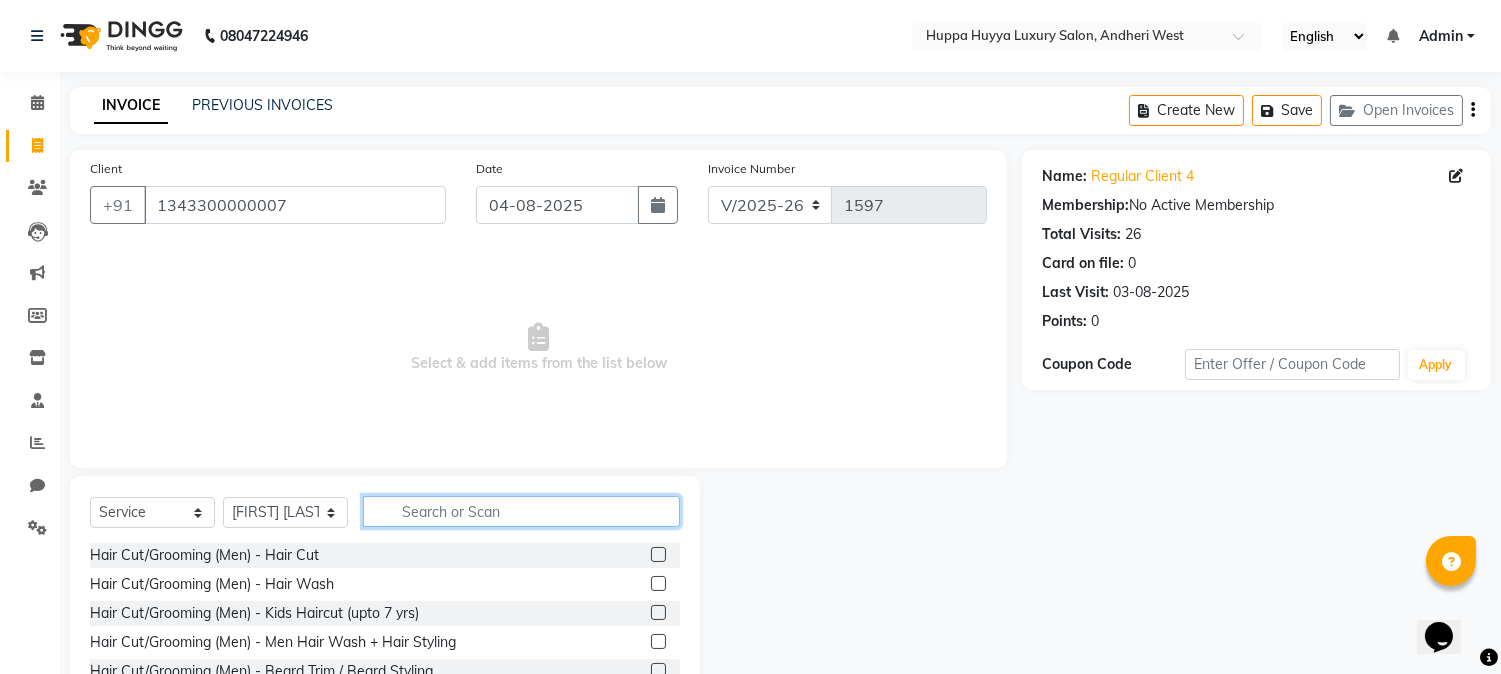 click 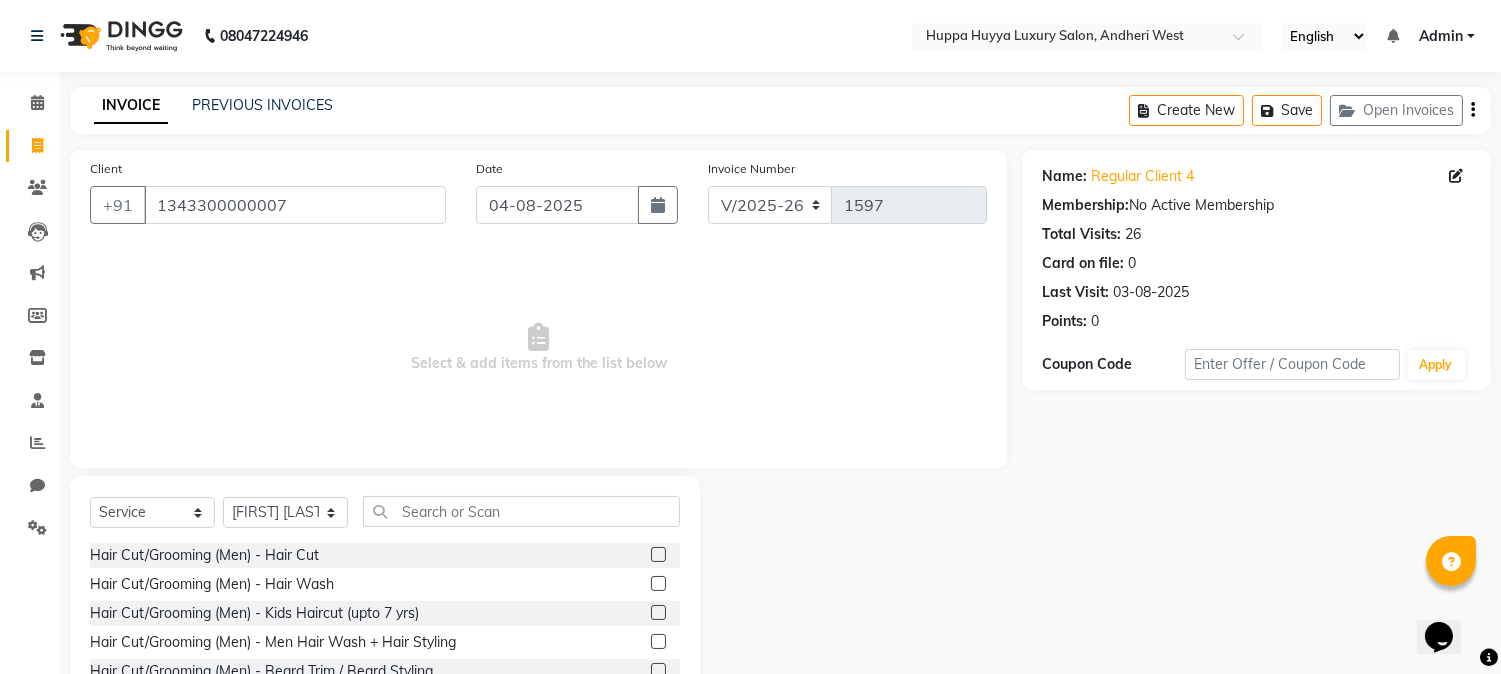 click 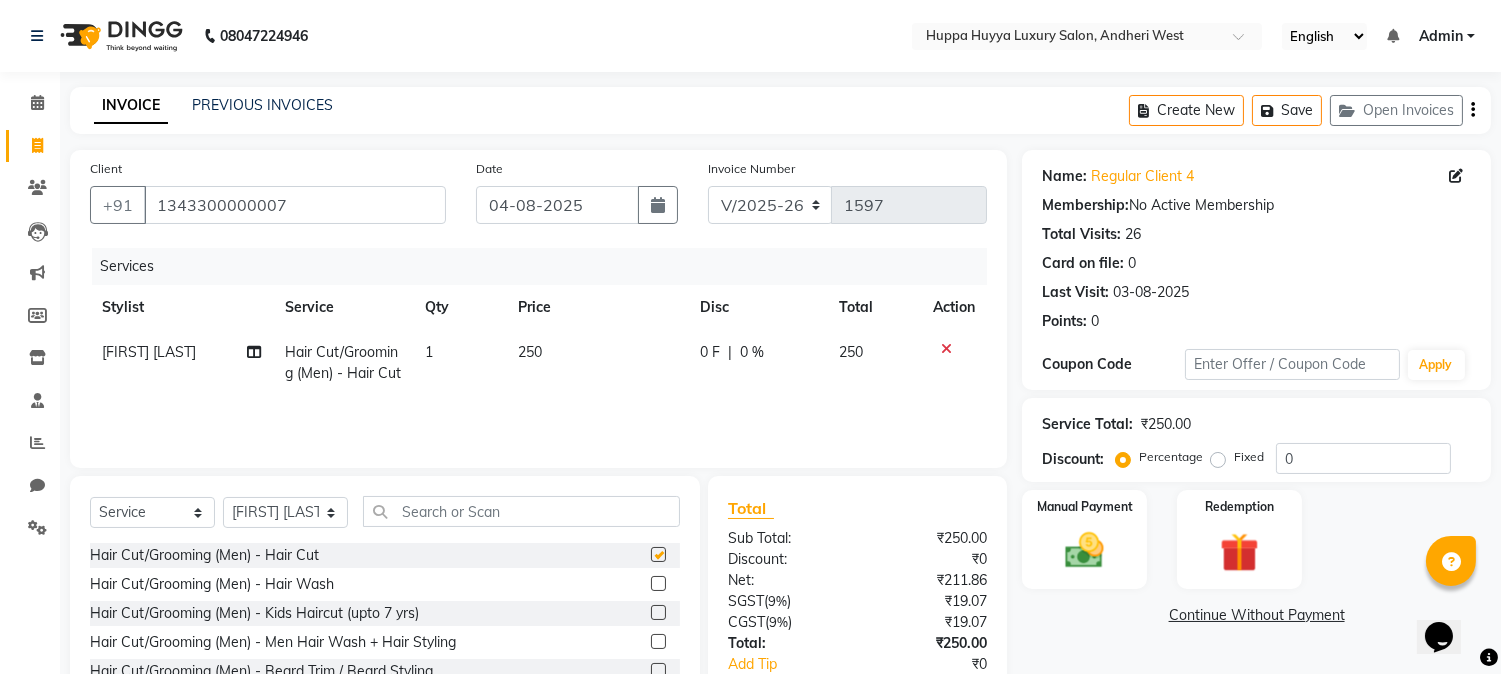 checkbox on "false" 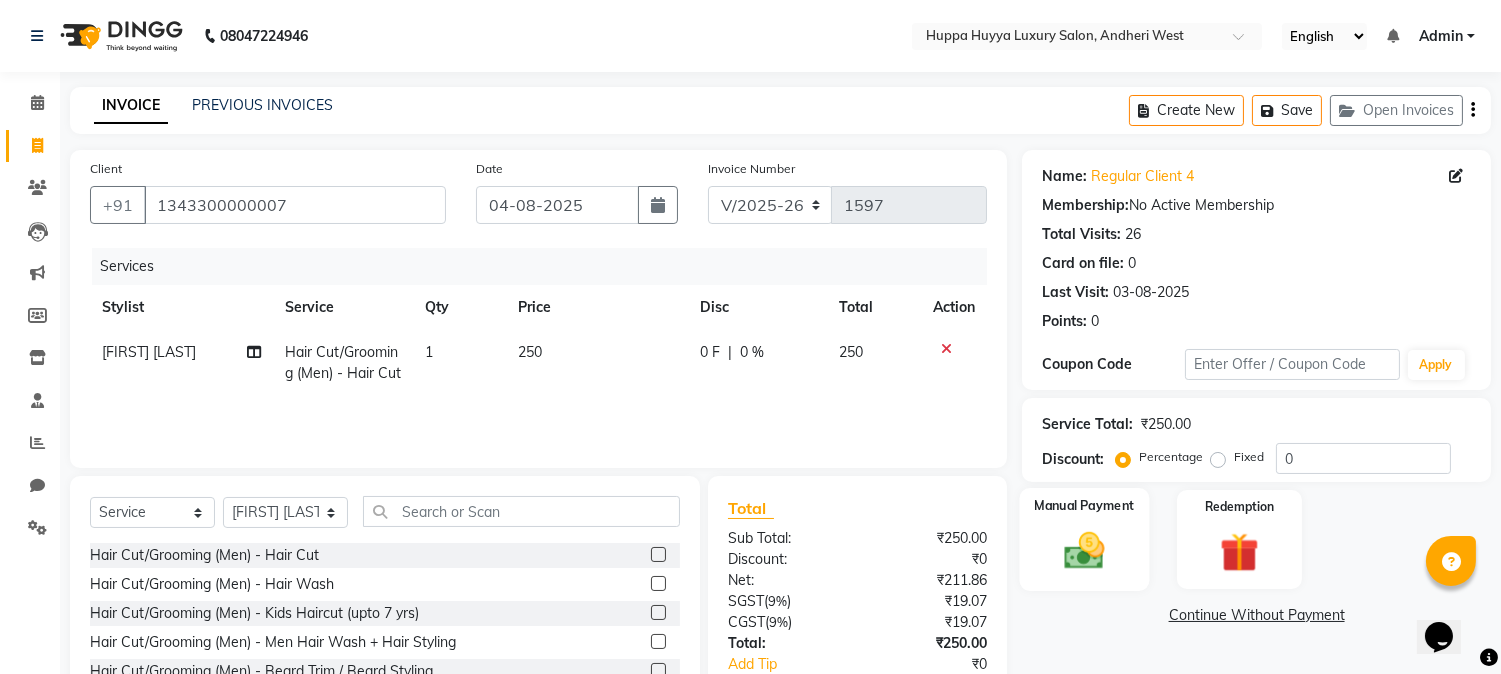 click 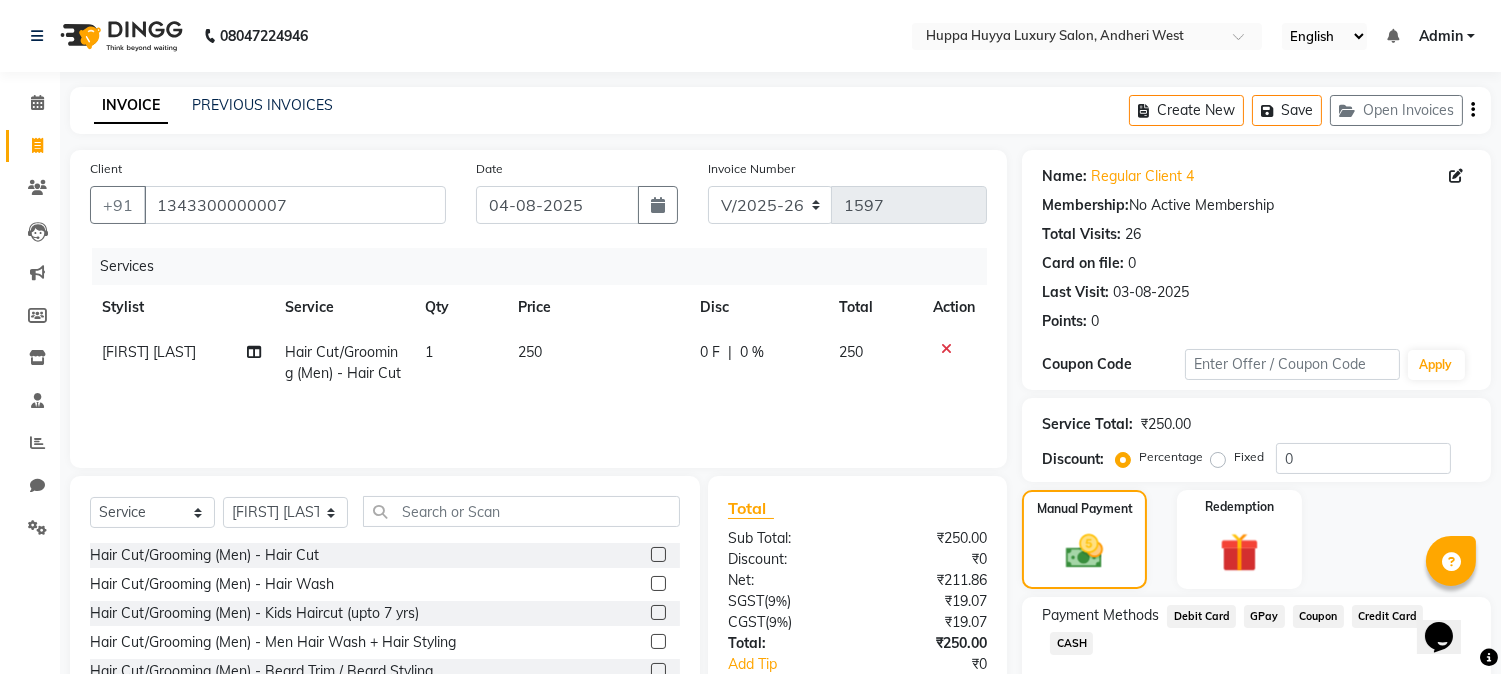 click on "GPay" 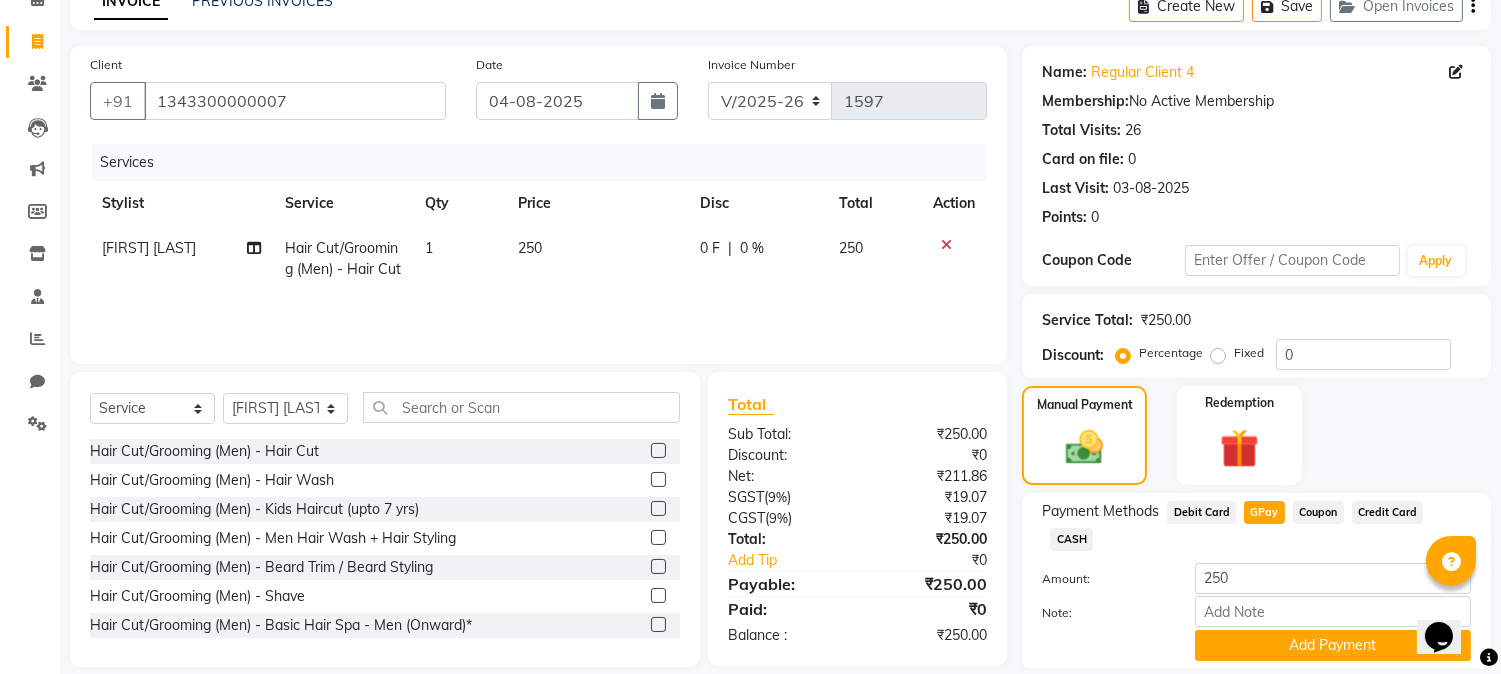 scroll, scrollTop: 142, scrollLeft: 0, axis: vertical 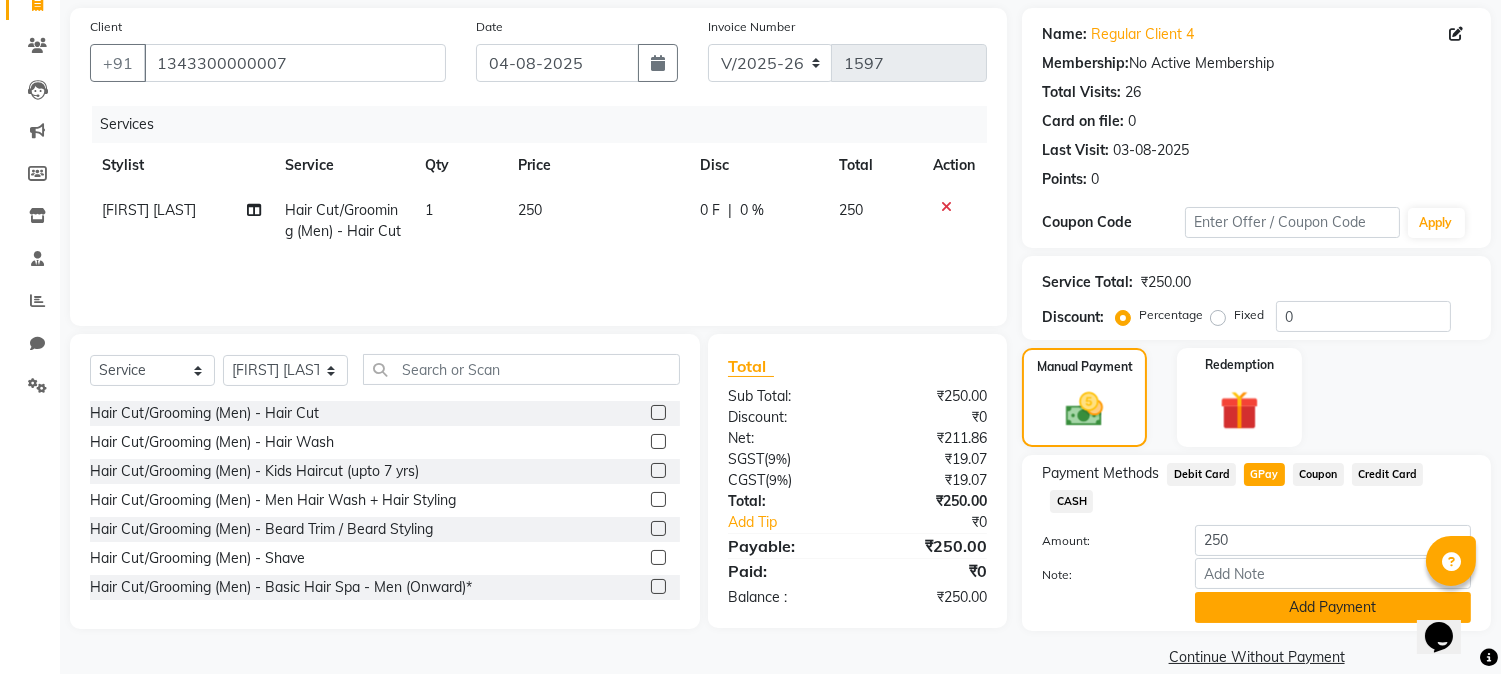 click on "Add Payment" 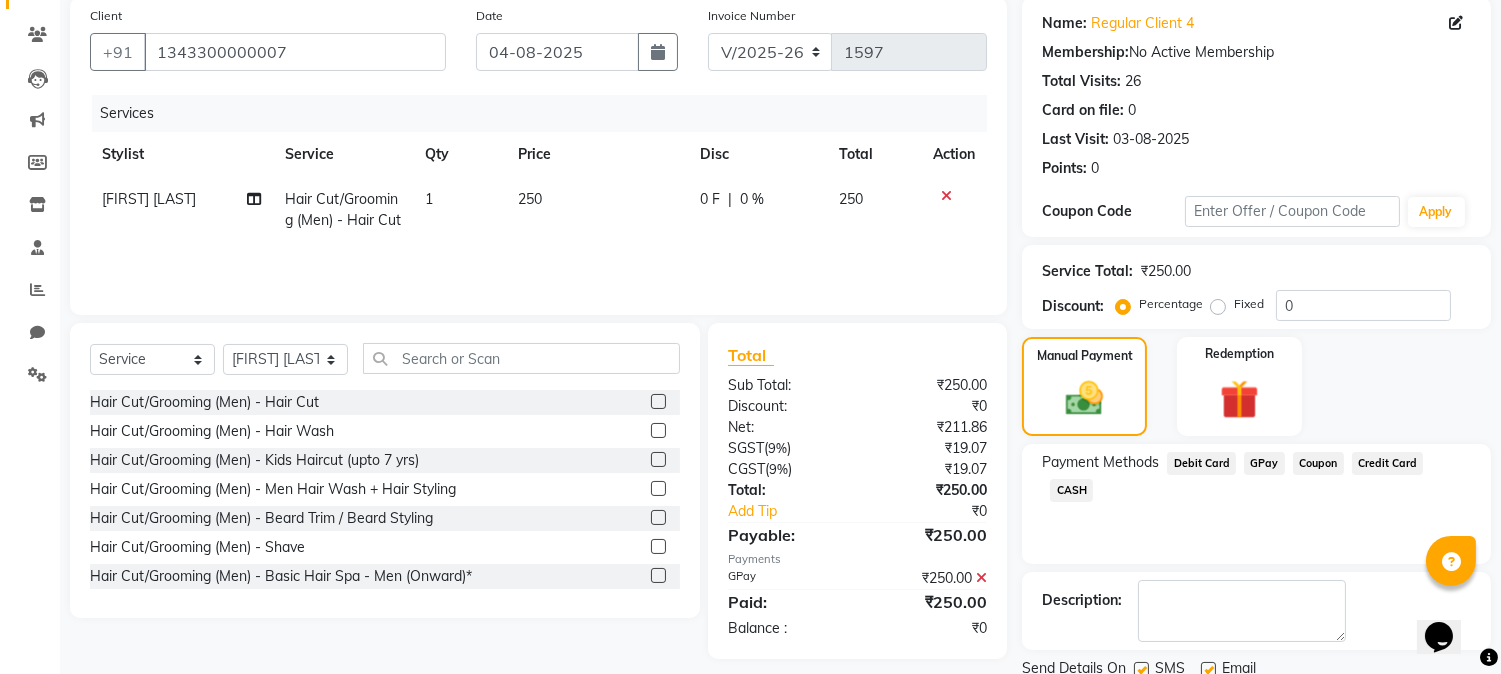 scroll, scrollTop: 225, scrollLeft: 0, axis: vertical 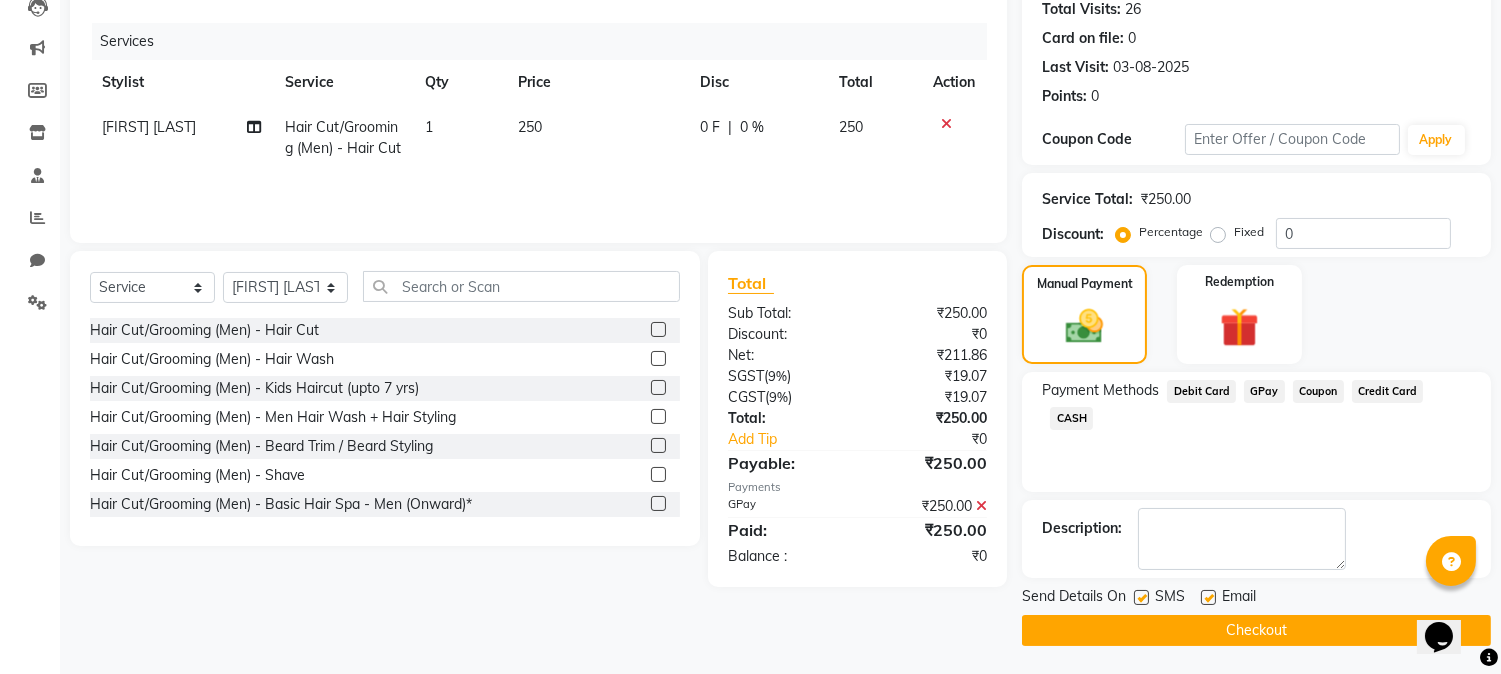 click on "Checkout" 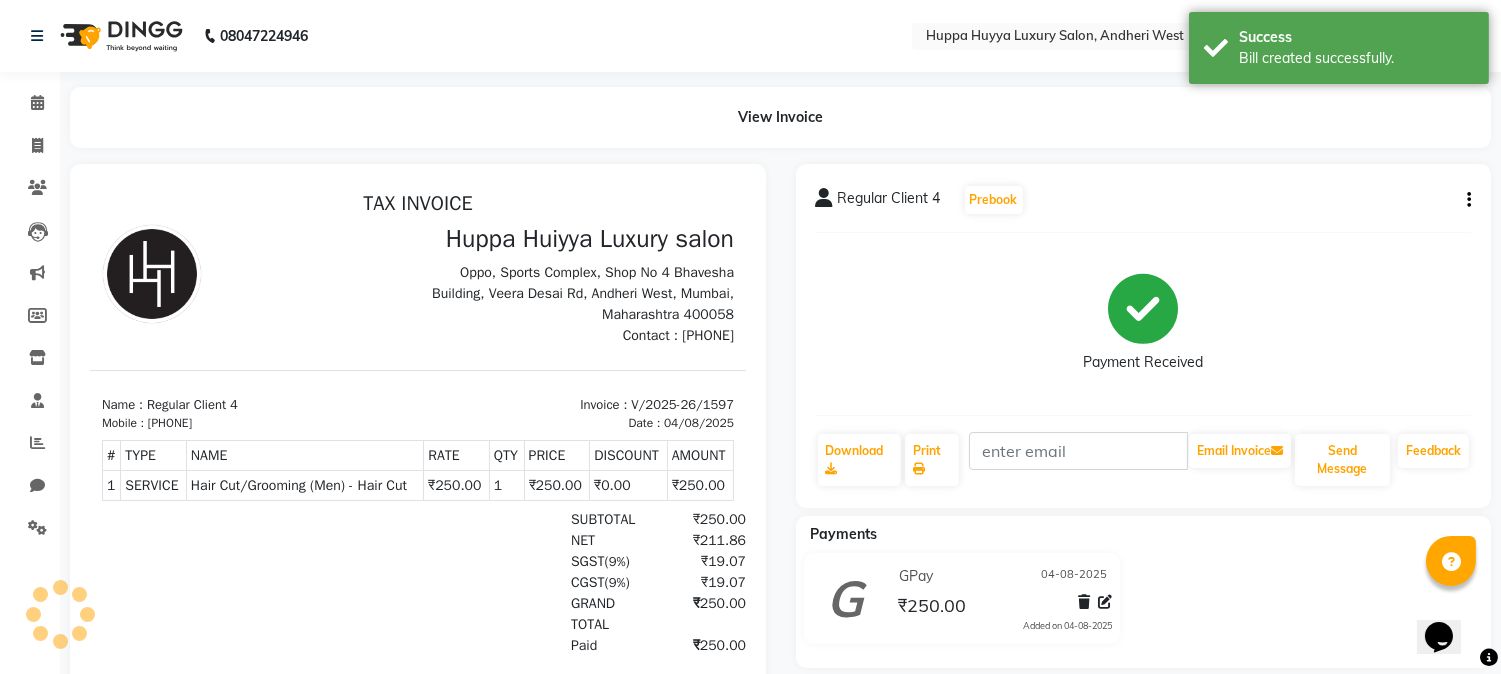 scroll, scrollTop: 0, scrollLeft: 0, axis: both 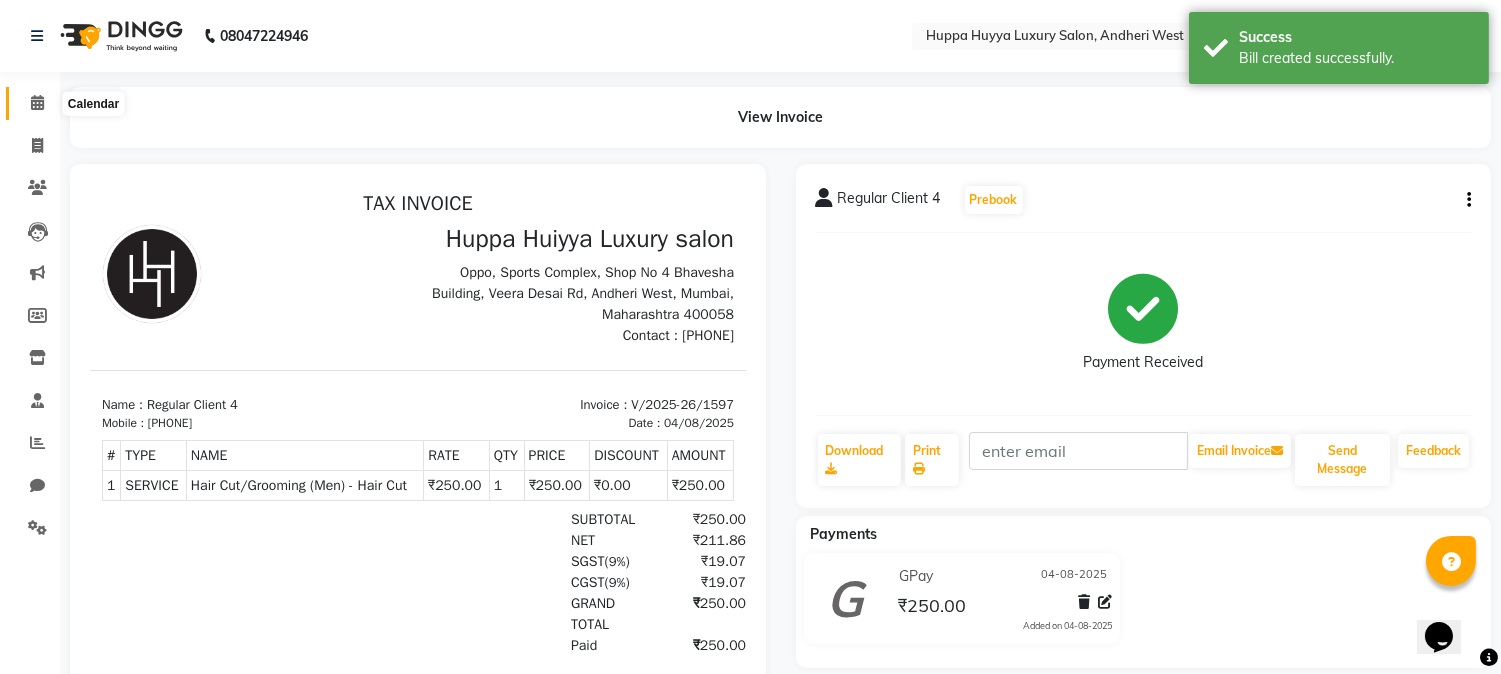 click 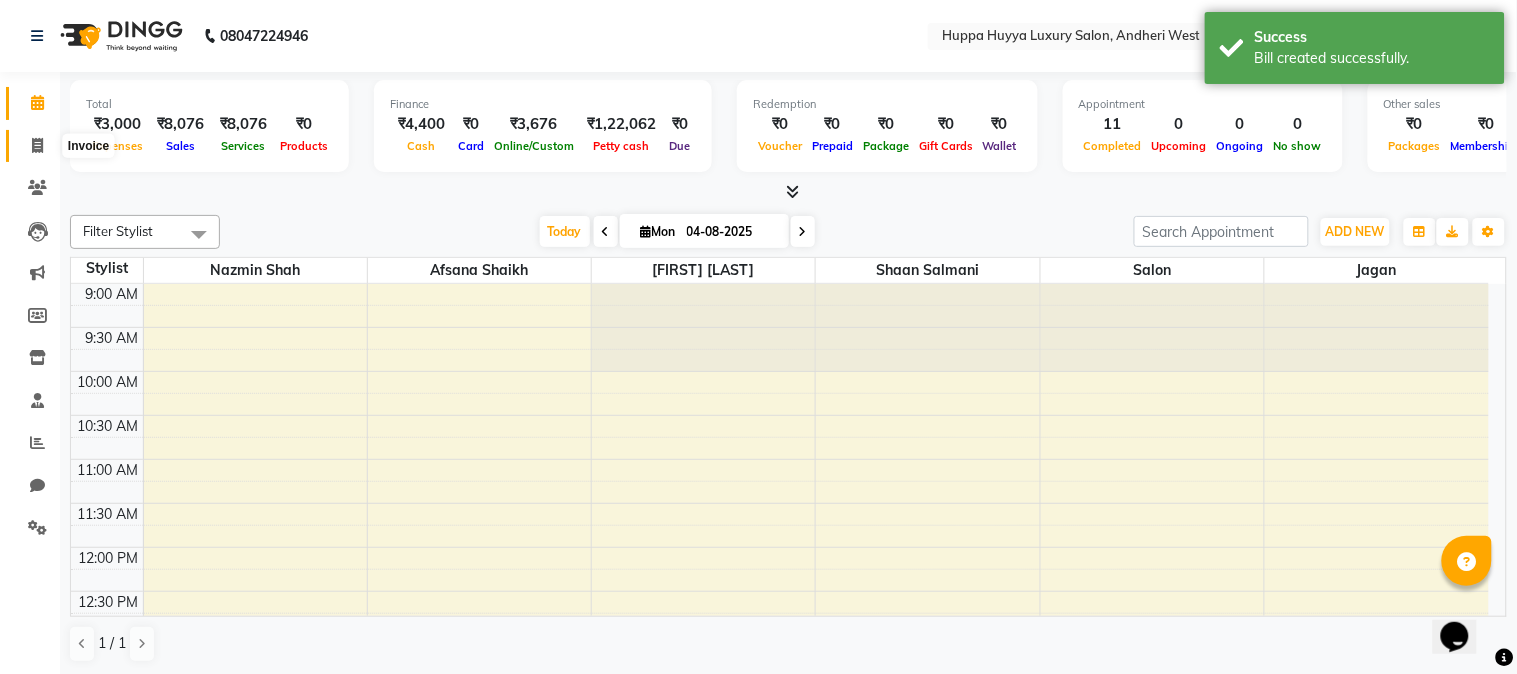 click 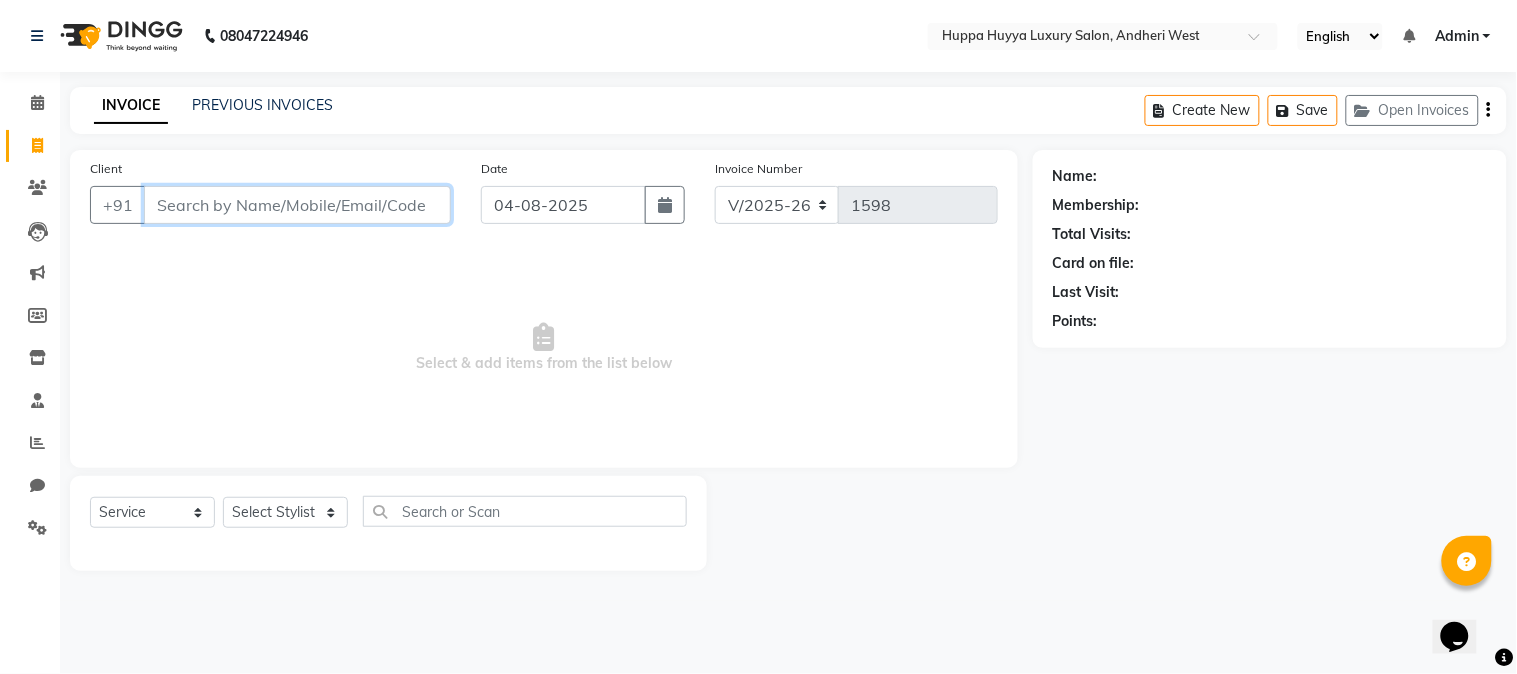 click on "Client" at bounding box center (297, 205) 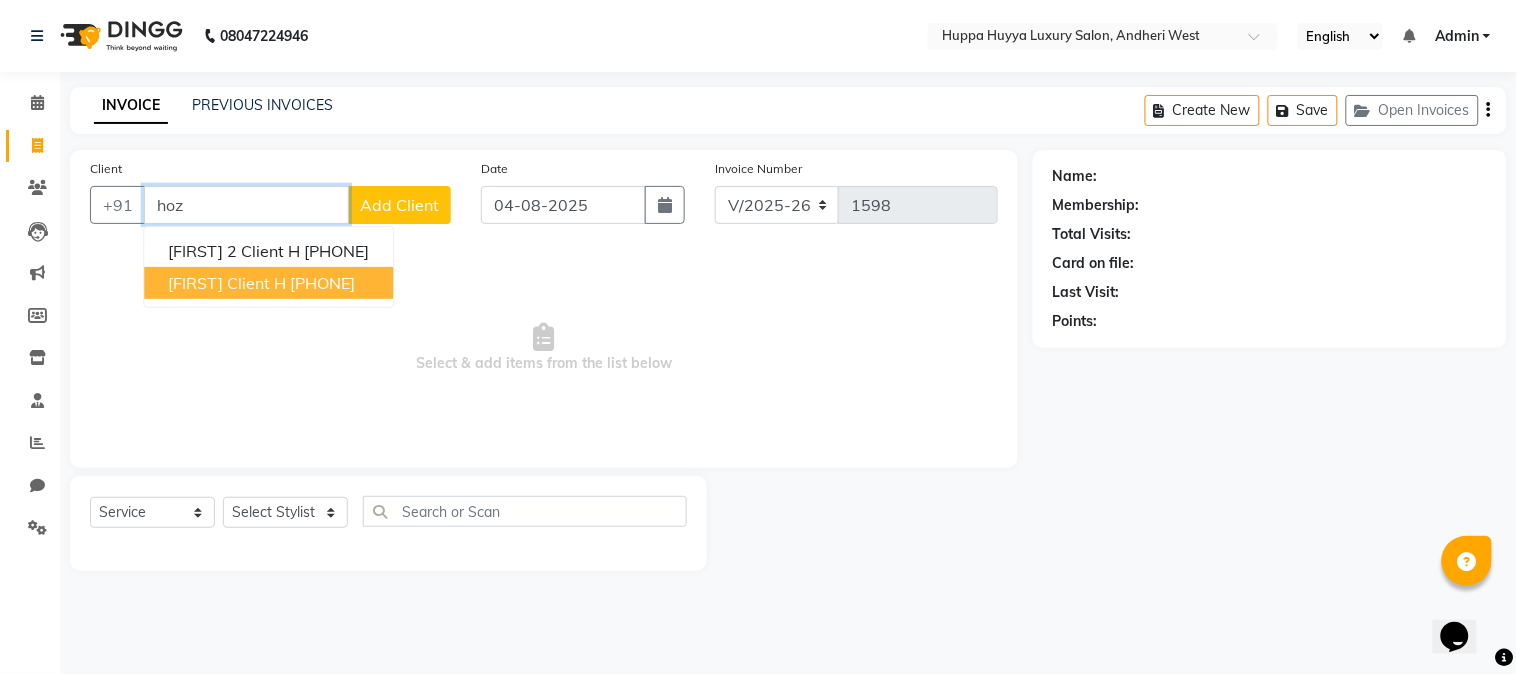 click on "[FIRST] Client H" at bounding box center (227, 283) 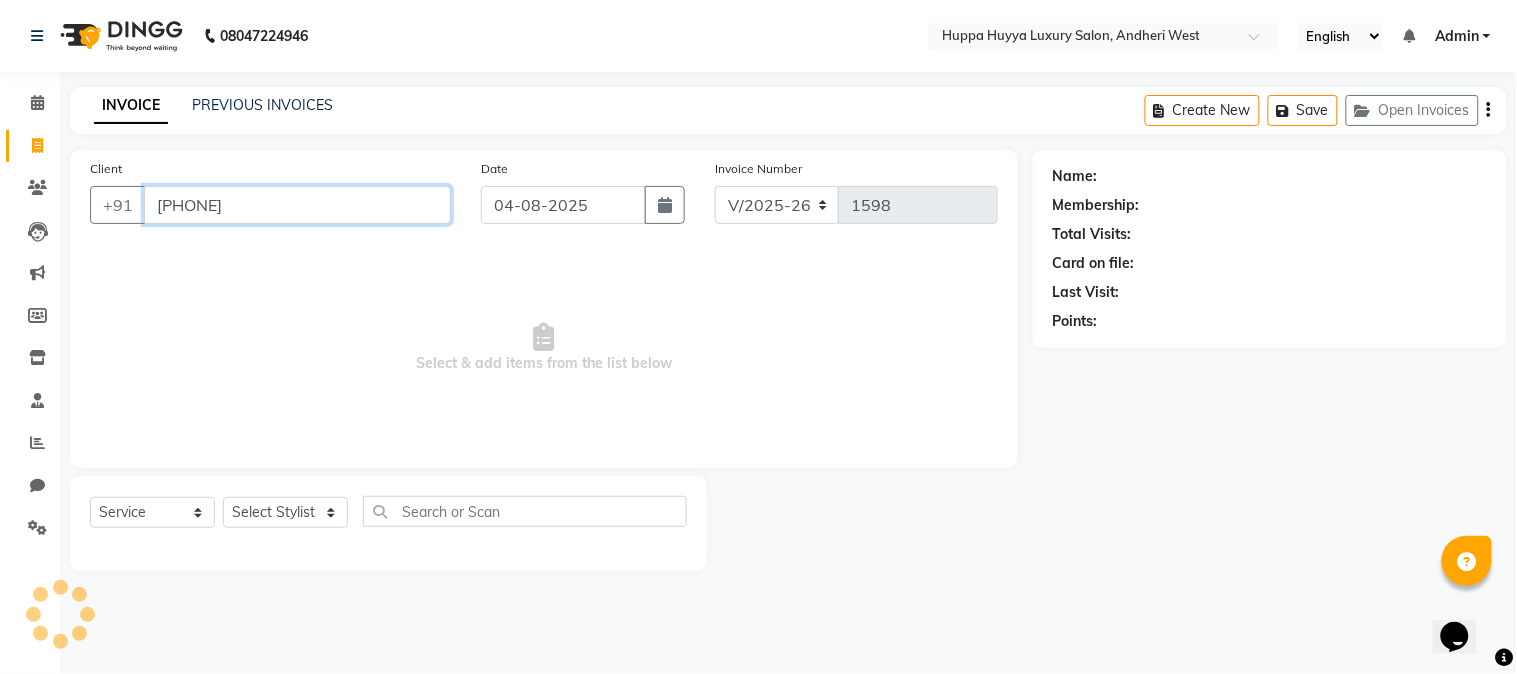 type on "[PHONE]" 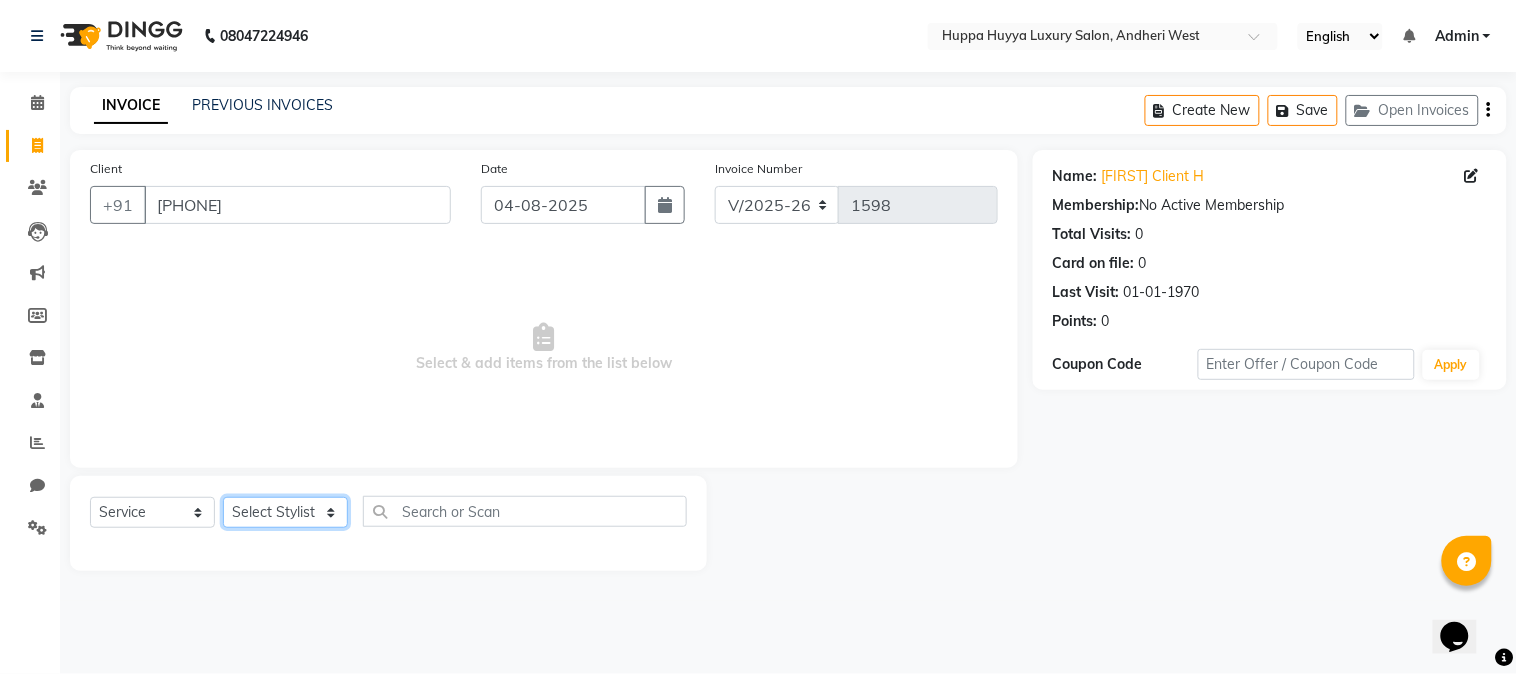 click on "Select Stylist [FIRST] [LAST] Jagan Nazmin Shah [FIRST] [LAST] Salon Shaan Salmani" 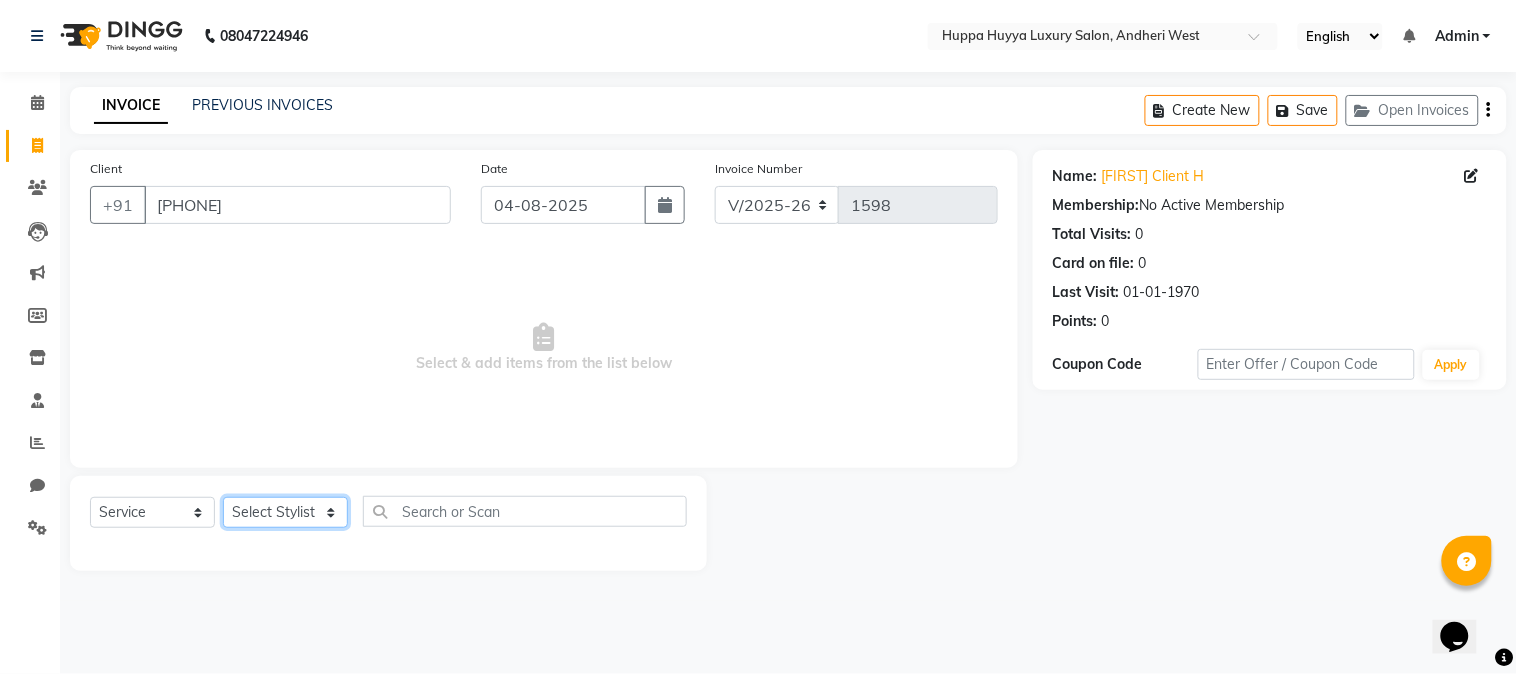 select on "87915" 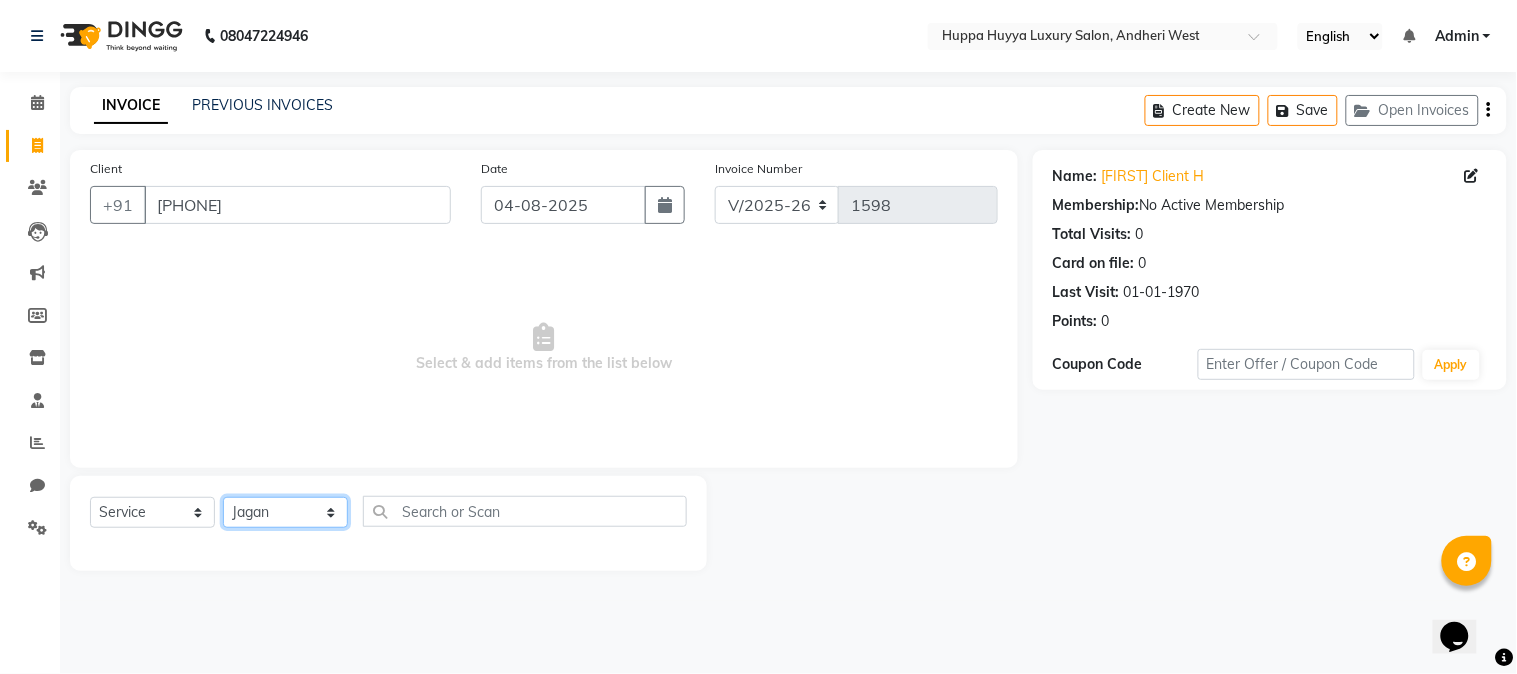 click on "Select Stylist [FIRST] [LAST] Jagan Nazmin Shah [FIRST] [LAST] Salon Shaan Salmani" 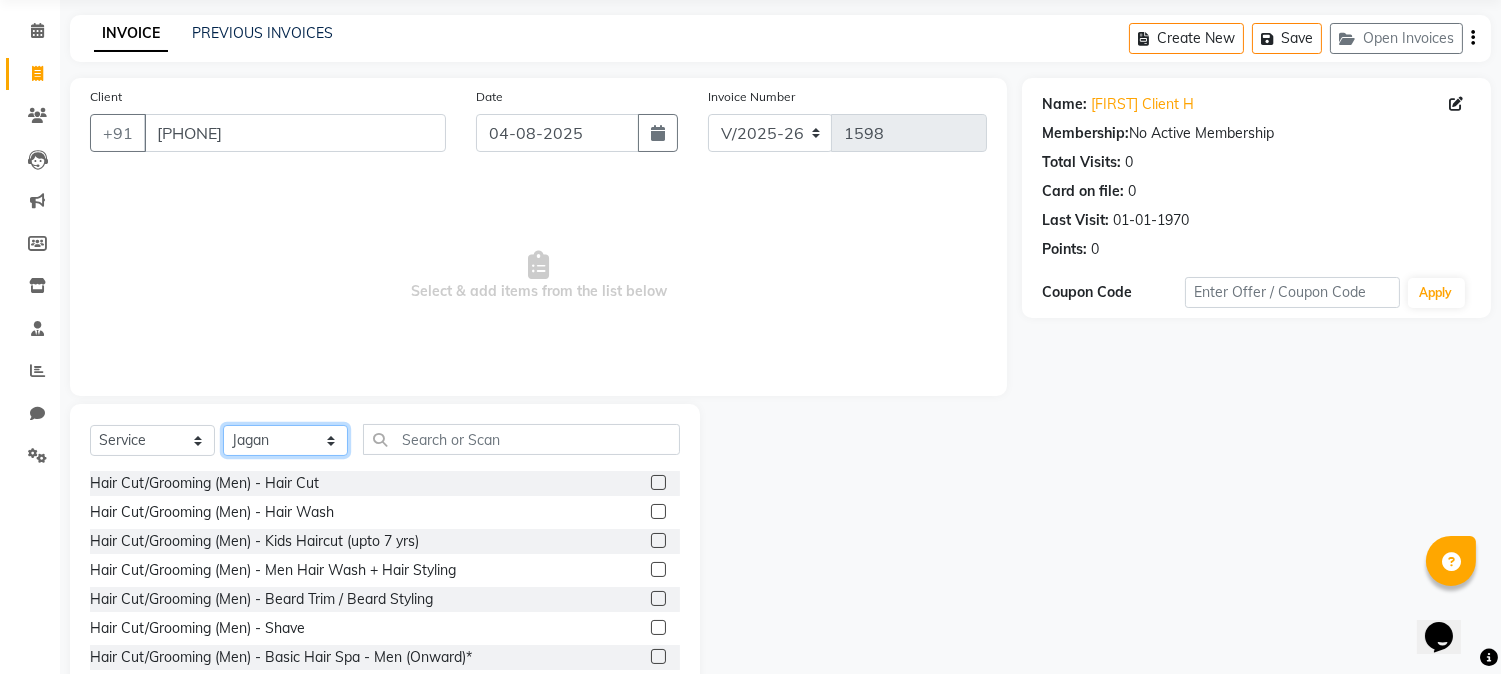 scroll, scrollTop: 126, scrollLeft: 0, axis: vertical 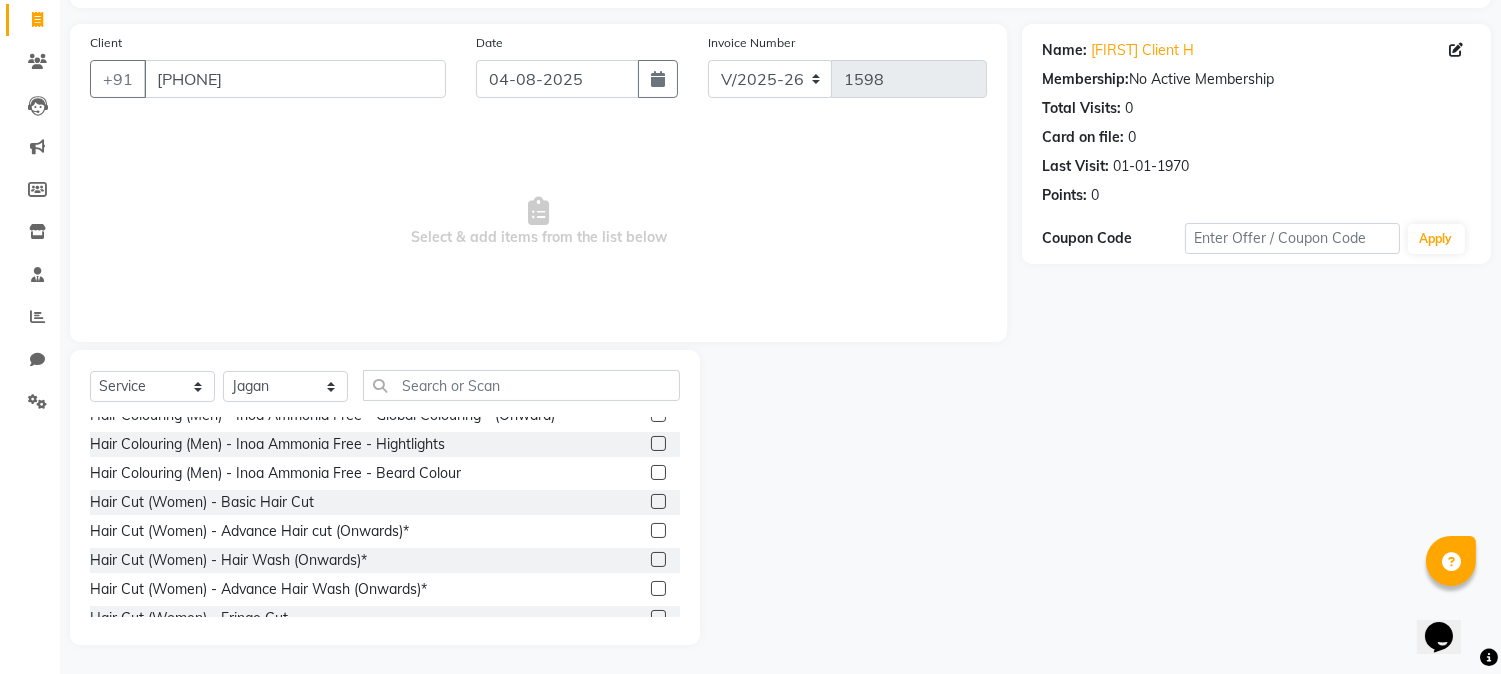 click 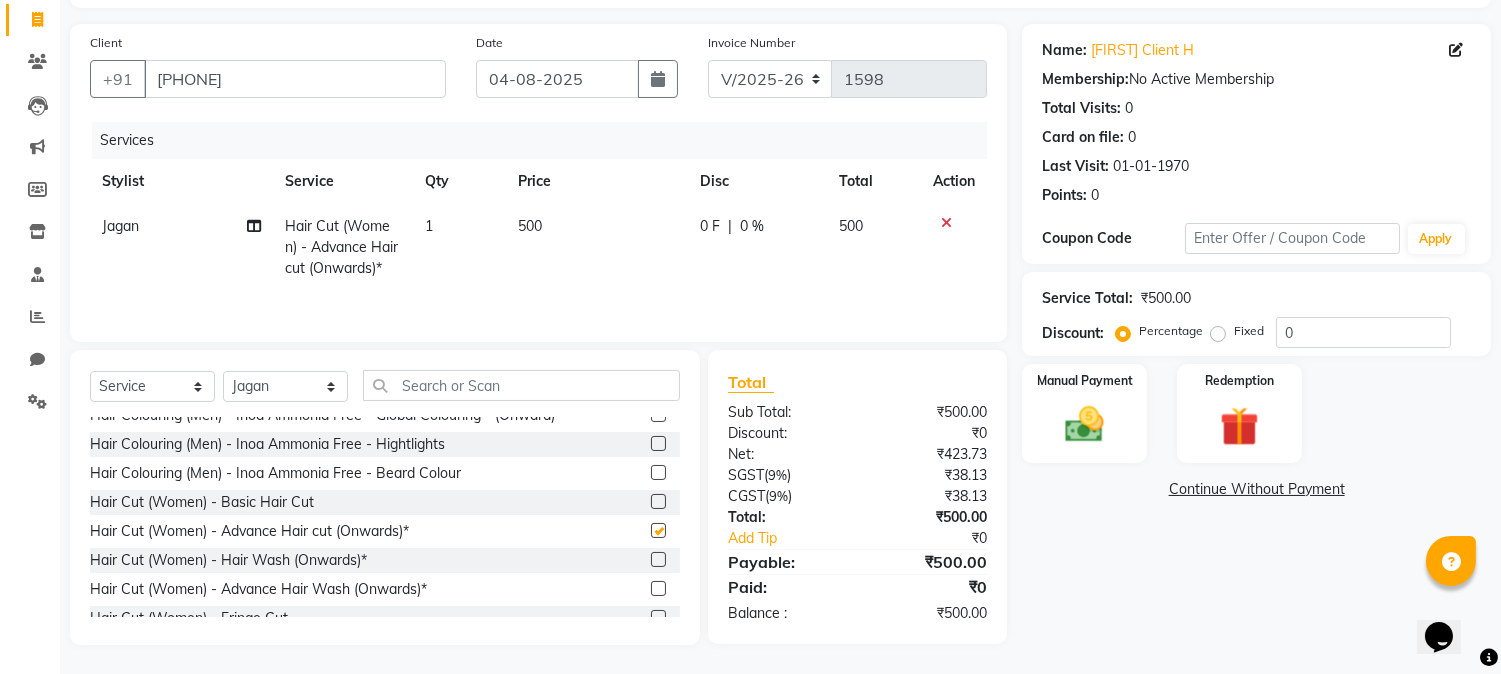 checkbox on "false" 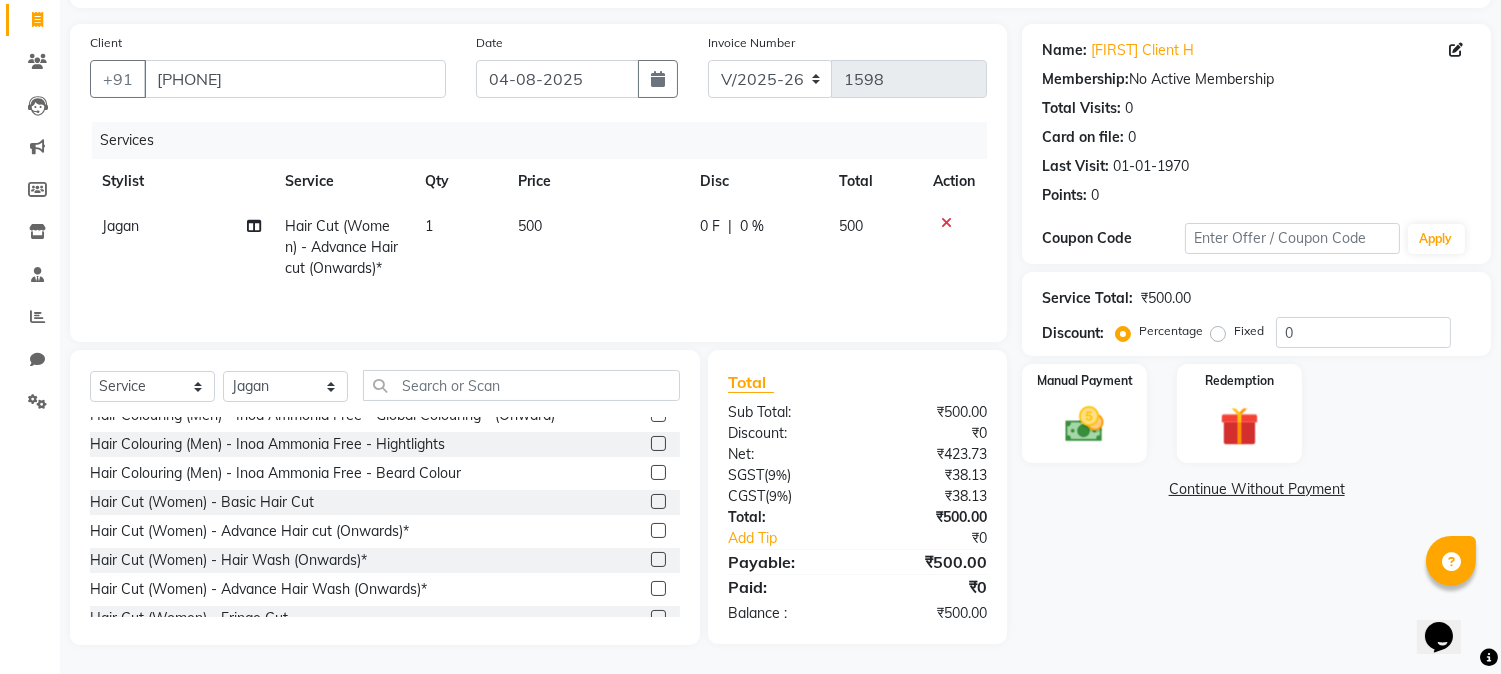 click on "0 %" 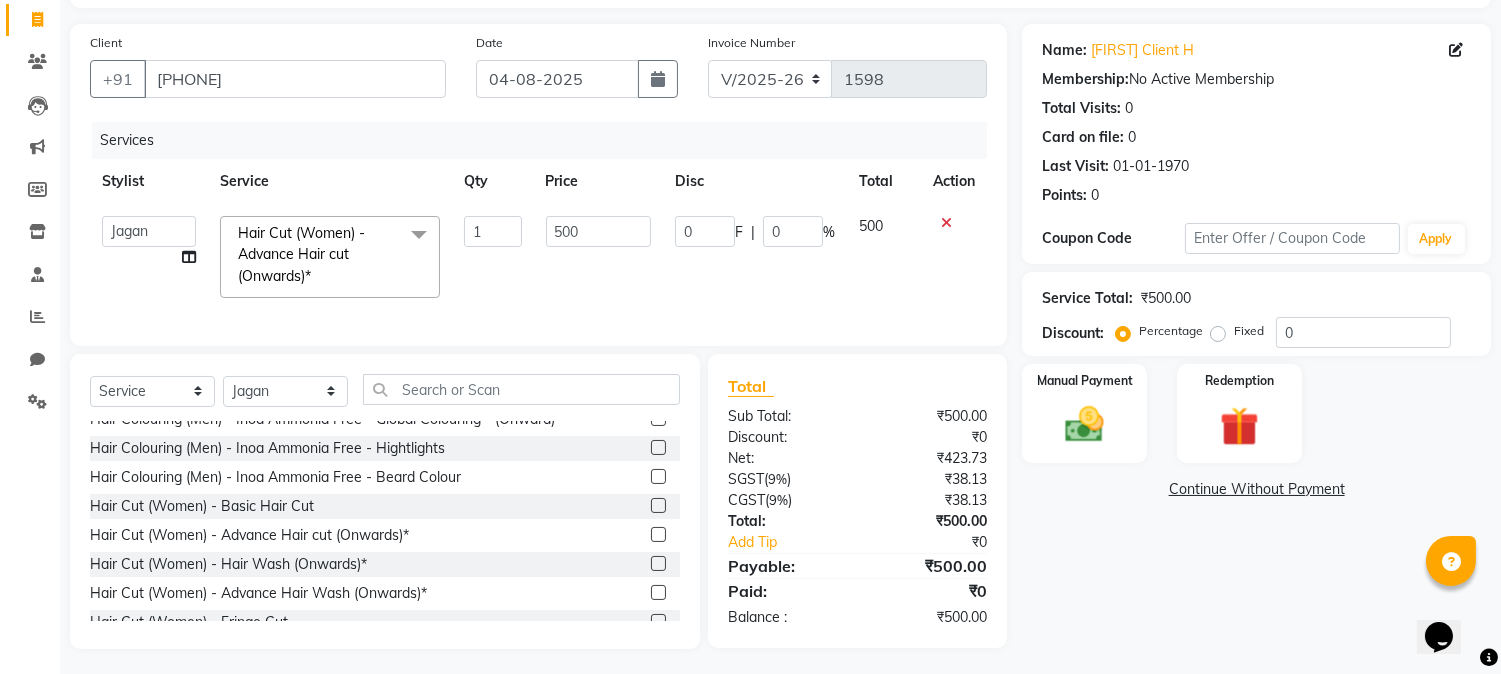 click on "0 F | 0 %" 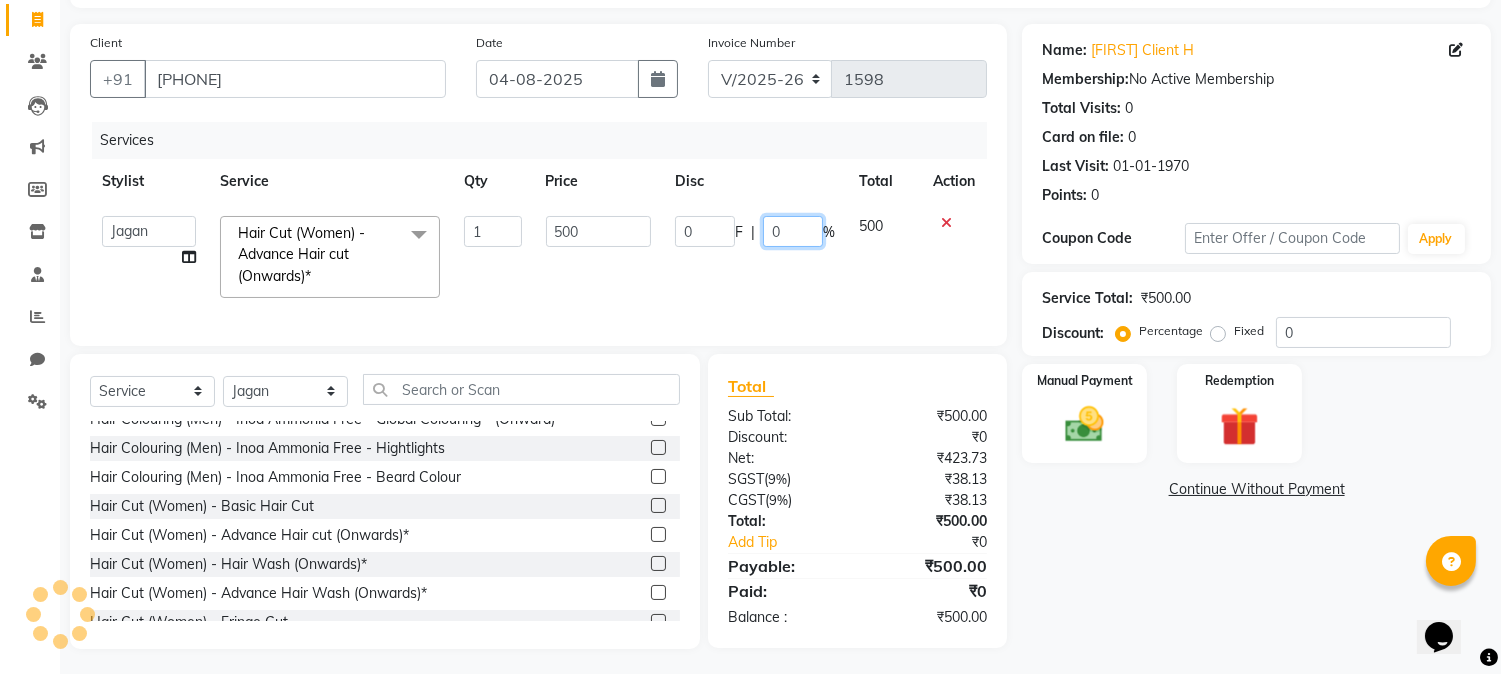click on "0" 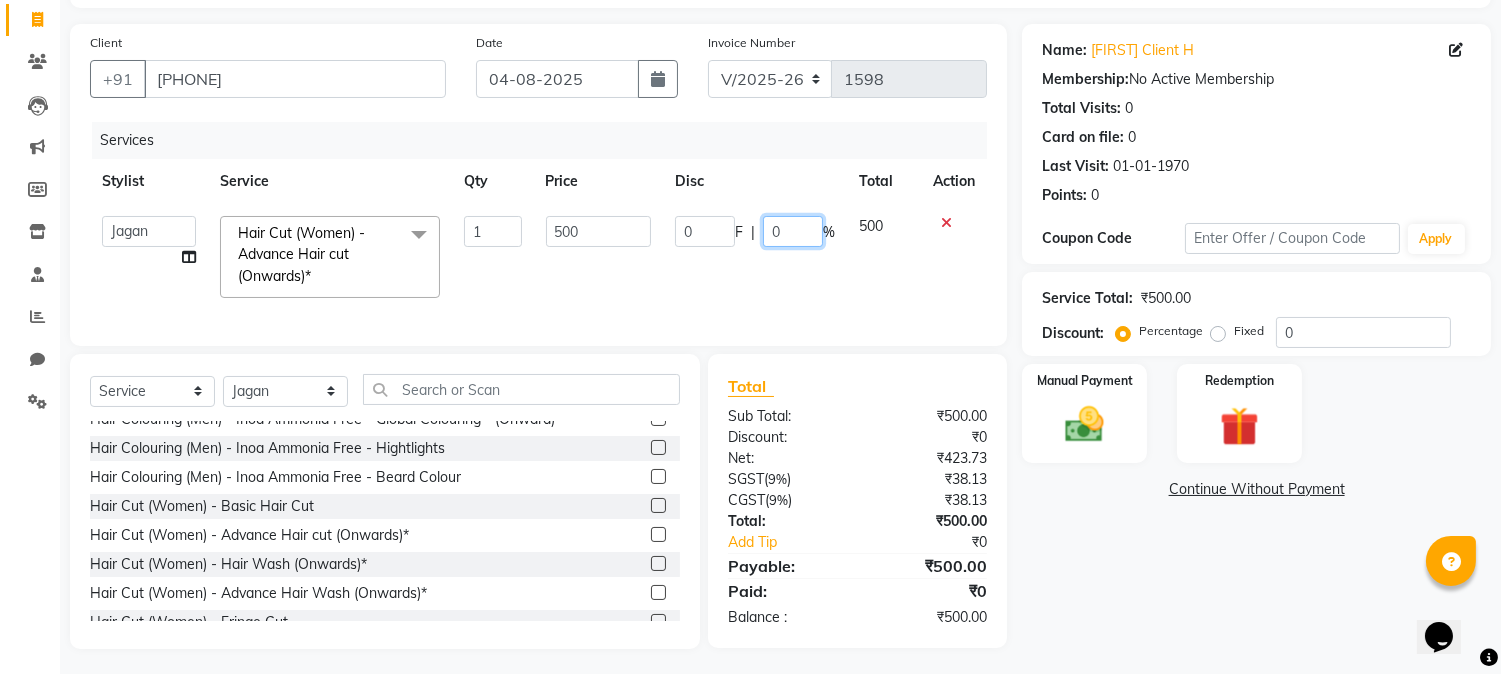 type on "20" 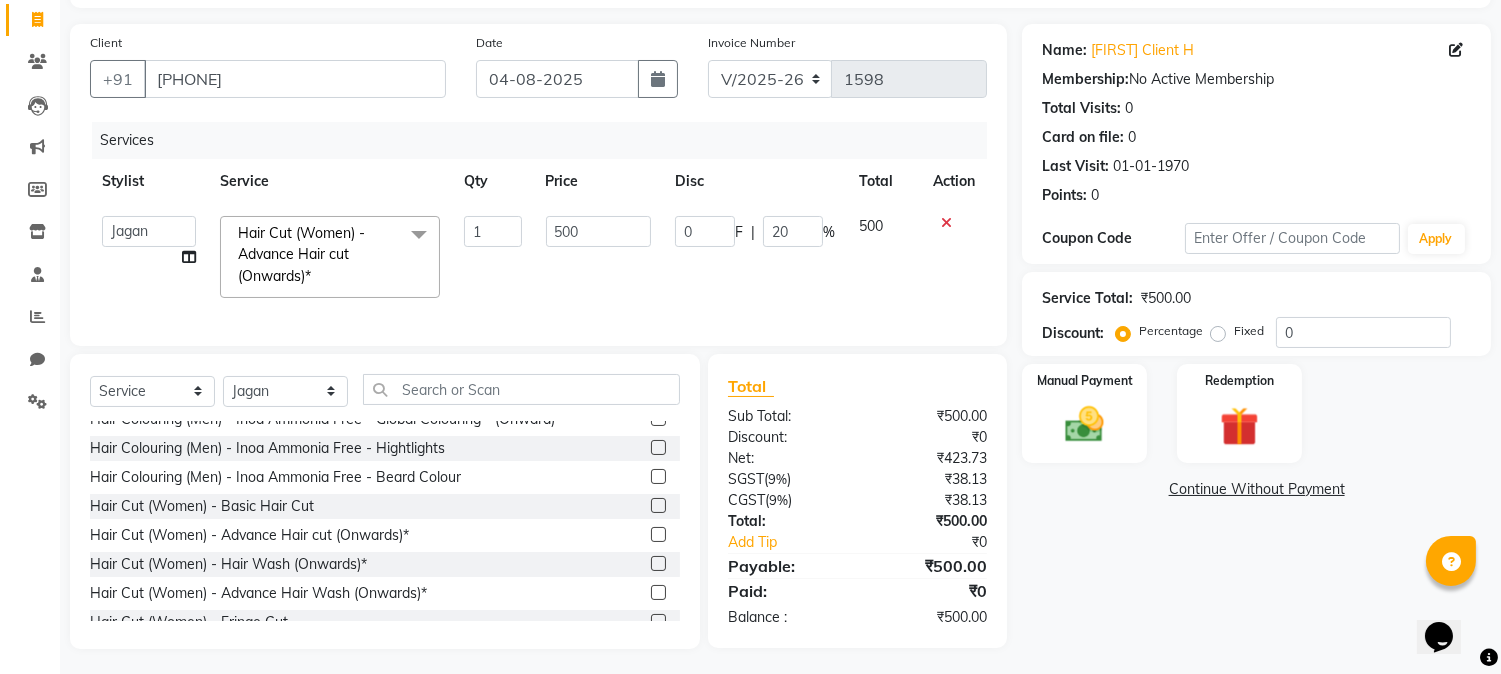 click on "Services Stylist Service Qty Price Disc Total Action [FIRST] [LAST] Jagan Nazmin Shah Salim Mansoori Salon Shaan Salmani Hair Cut (Women) - Advance Hair cut (Onwards)* x Hair Cut/Grooming (Men) - Hair Cut Hair Cut/Grooming (Men) - Hair Wash Hair Cut/Grooming (Men) - Kids Haircut (upto 7 yrs) Hair Cut/Grooming (Men) - Men Hair Wash + Hair Styling Hair Cut/Grooming (Men) - Beard Trim / Beard Styling Hair Cut/Grooming (Men) - Shave Hair Cut/Grooming (Men) - Basic Hair Spa - Men (Onward)* Women Hair Styling Hair Colouring (Men) Majirel - Global Colouring (Onwards)* Hair Colouring (Men) Majirel - Highlights Hair Colouring (Men) Majirel - Beard Colour Hair Colouring (Men) - Inoa Ammonia Free - Global Colouring - (Onward)* Hair Colouring (Men) - Inoa Ammonia Free - Hightlights Hair Colouring (Men) - Inoa Ammonia Free - Beard Colour Hair Cut (Women) - Basic Hair Cut Hair Cut (Women) - Advance Hair cut (Onwards)* Hair Cut (Women) - Hair Wash (Onwards)* Hair Cut (Women) - Advance Hair Wash (Onwards)* 1 0" 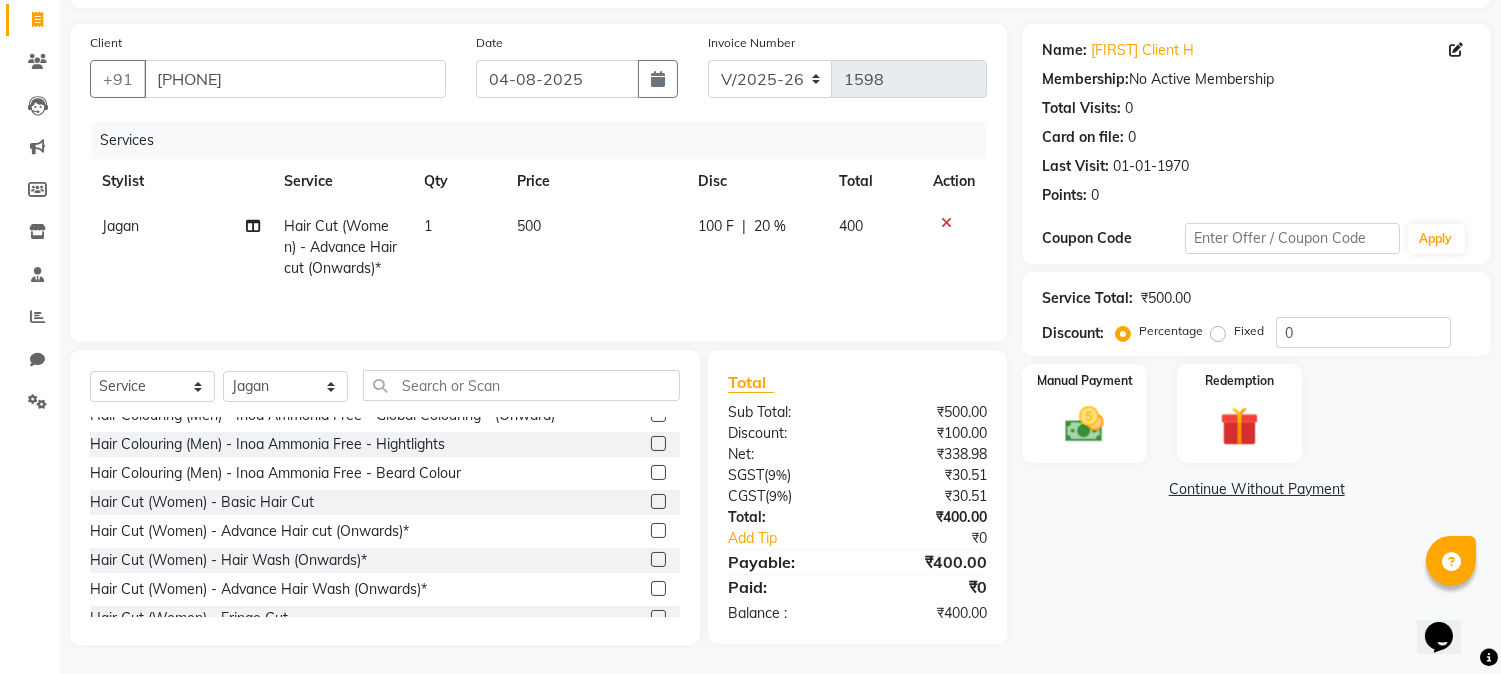 scroll, scrollTop: 128, scrollLeft: 0, axis: vertical 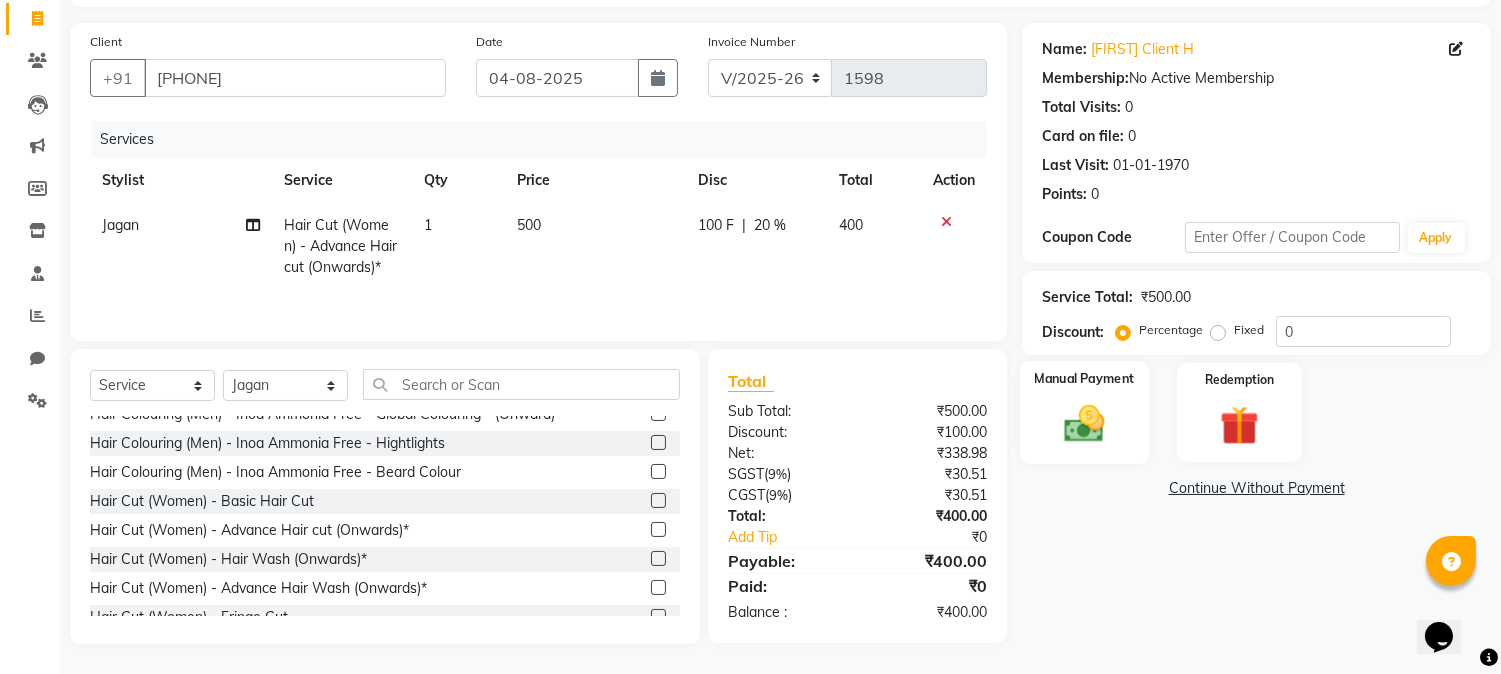click 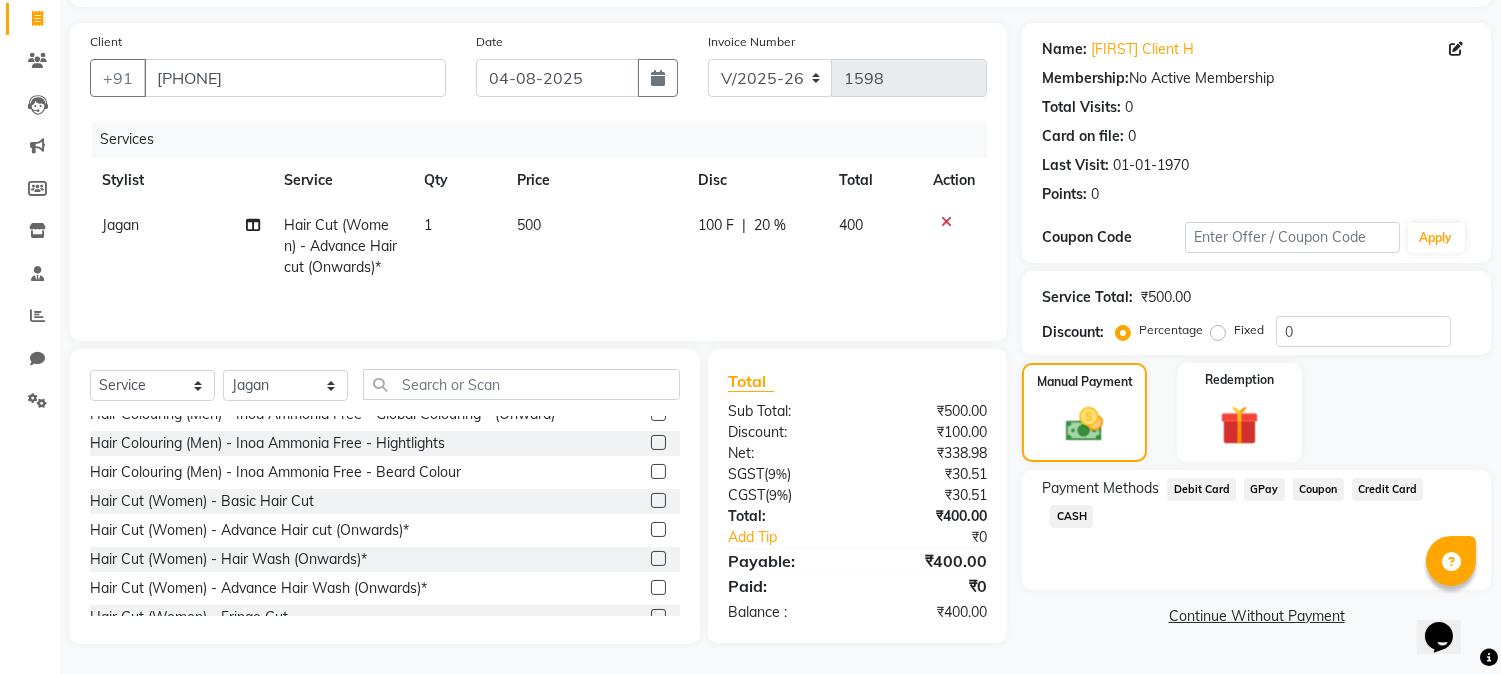 click on "GPay" 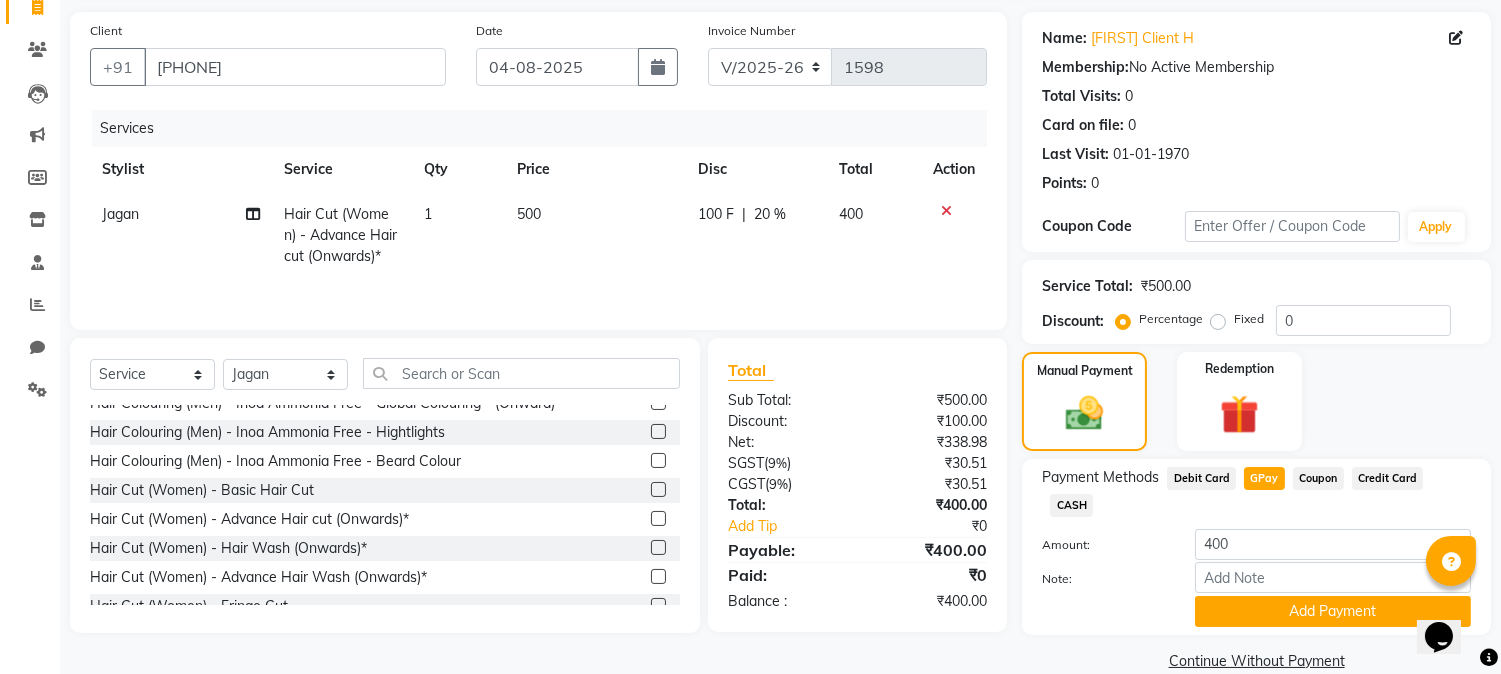 scroll, scrollTop: 142, scrollLeft: 0, axis: vertical 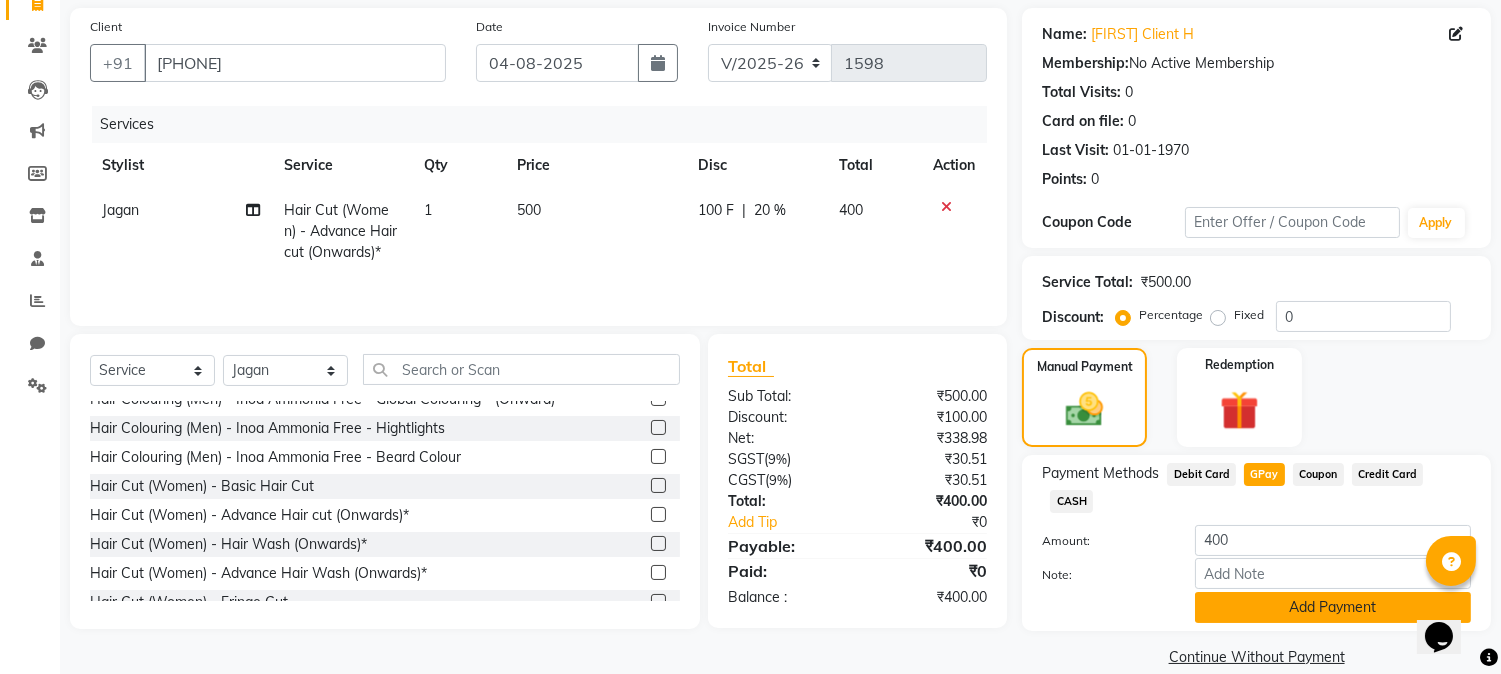 click on "Add Payment" 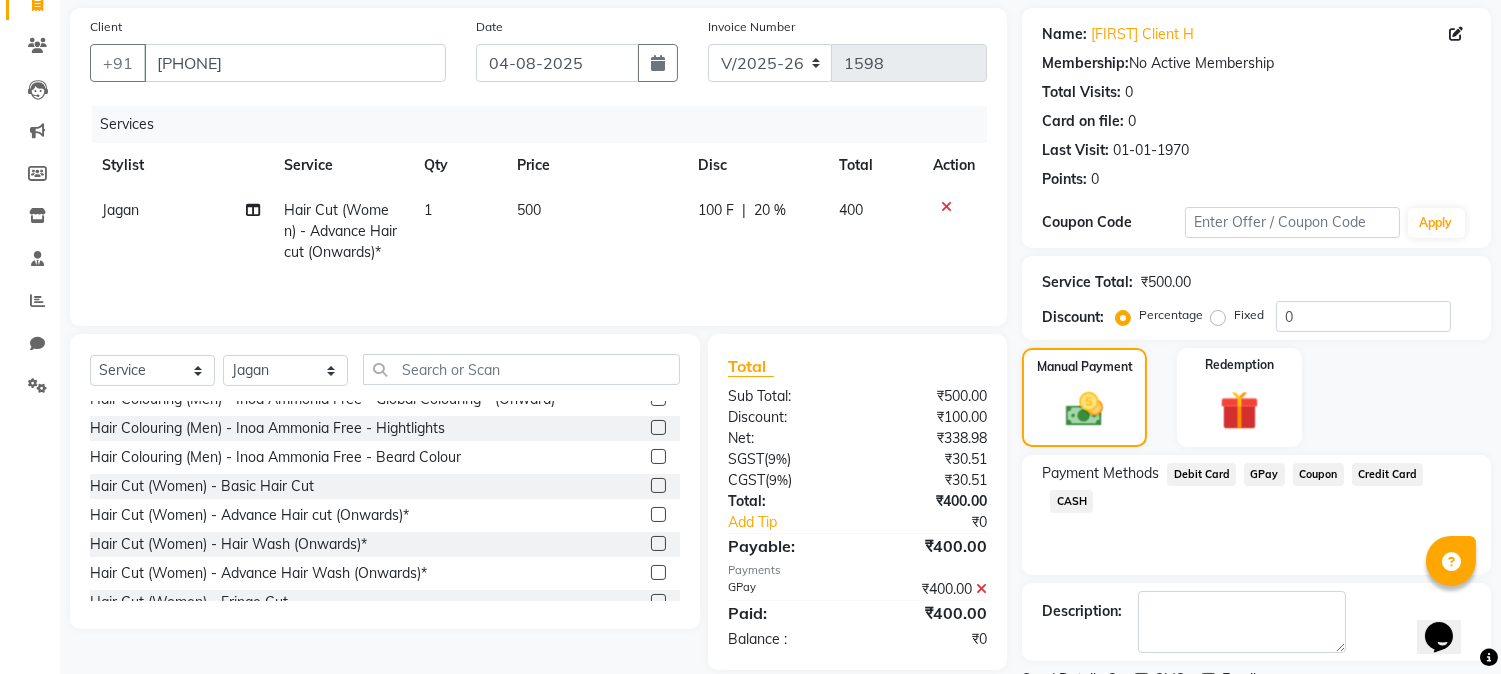 scroll, scrollTop: 225, scrollLeft: 0, axis: vertical 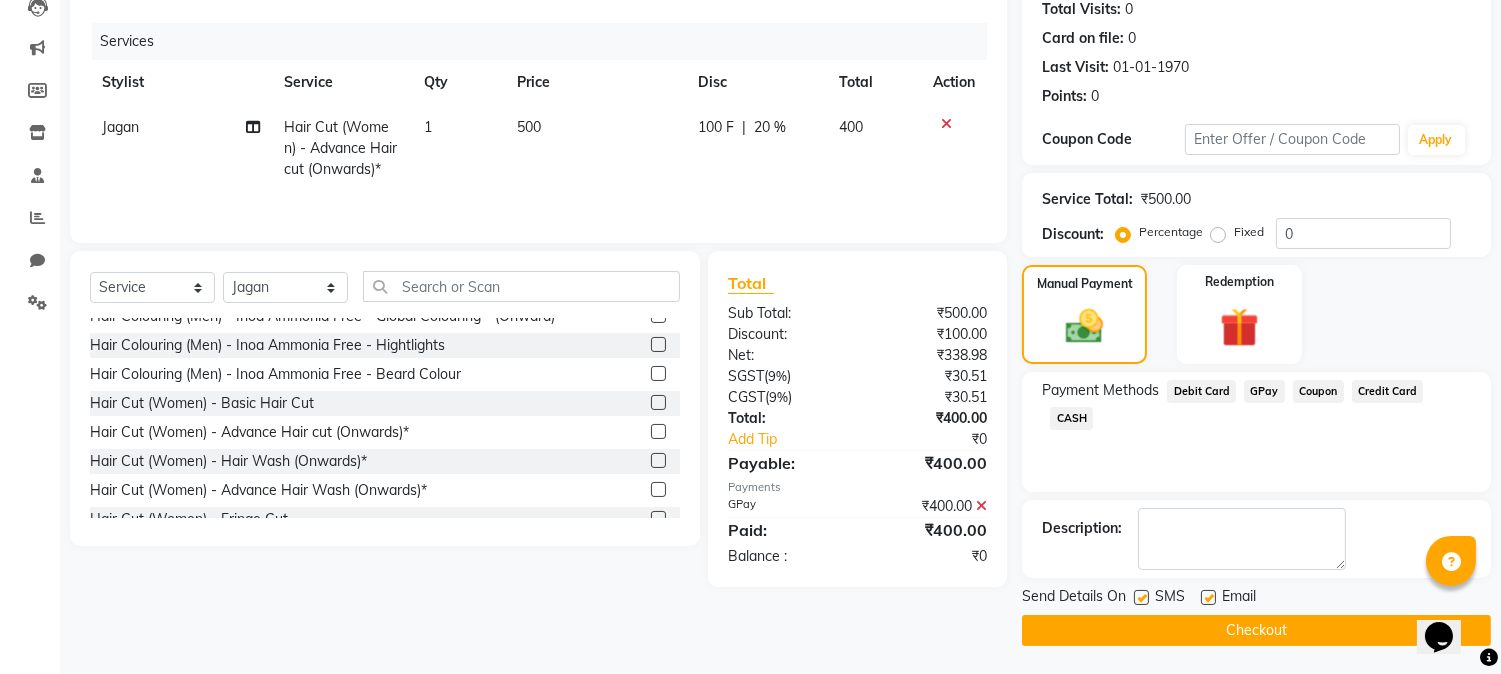 click on "Checkout" 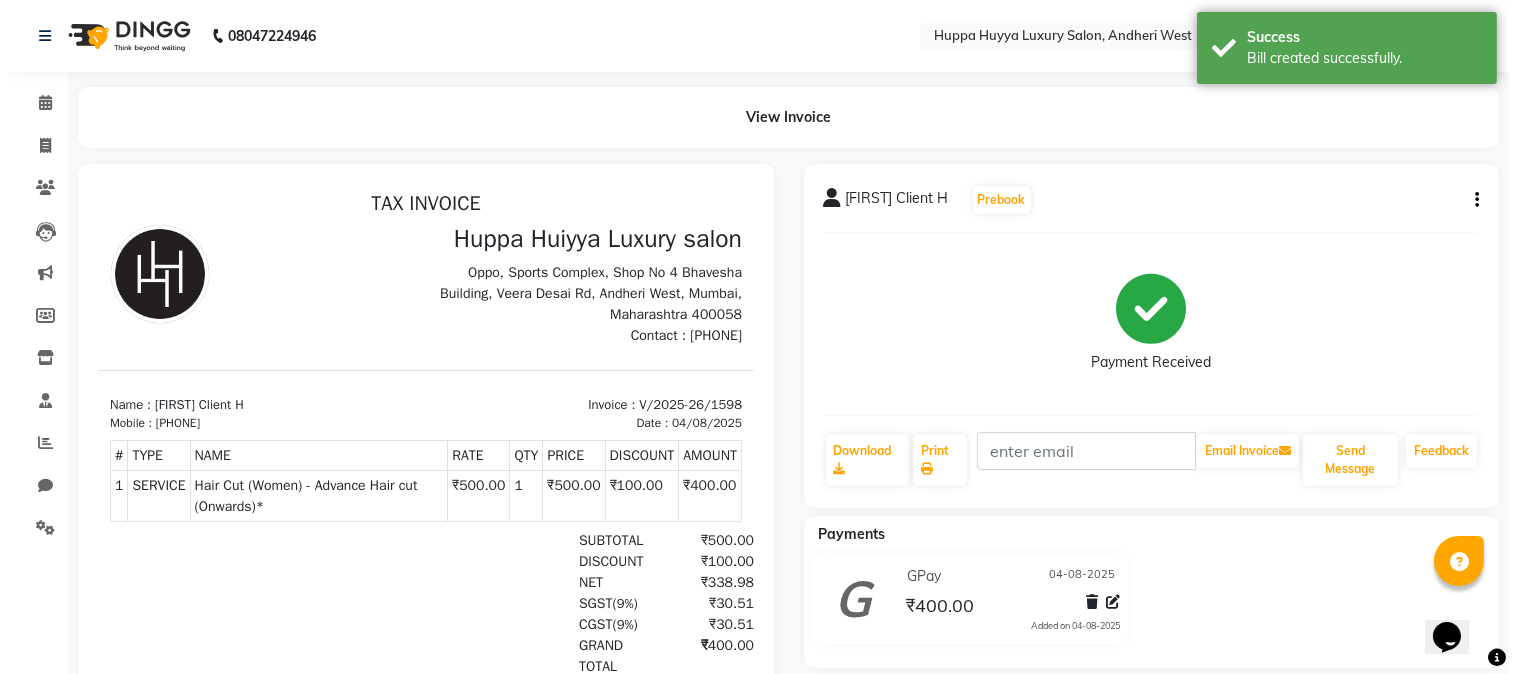 scroll, scrollTop: 0, scrollLeft: 0, axis: both 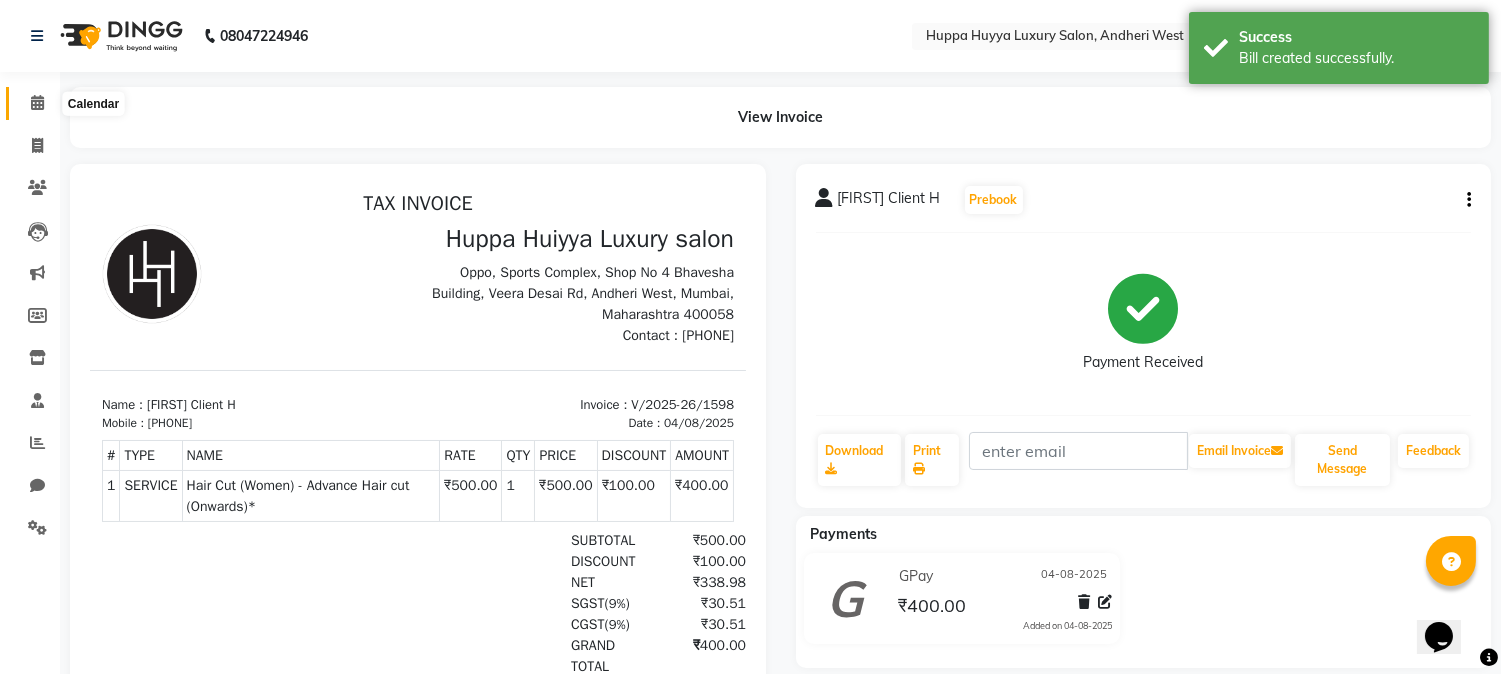 click 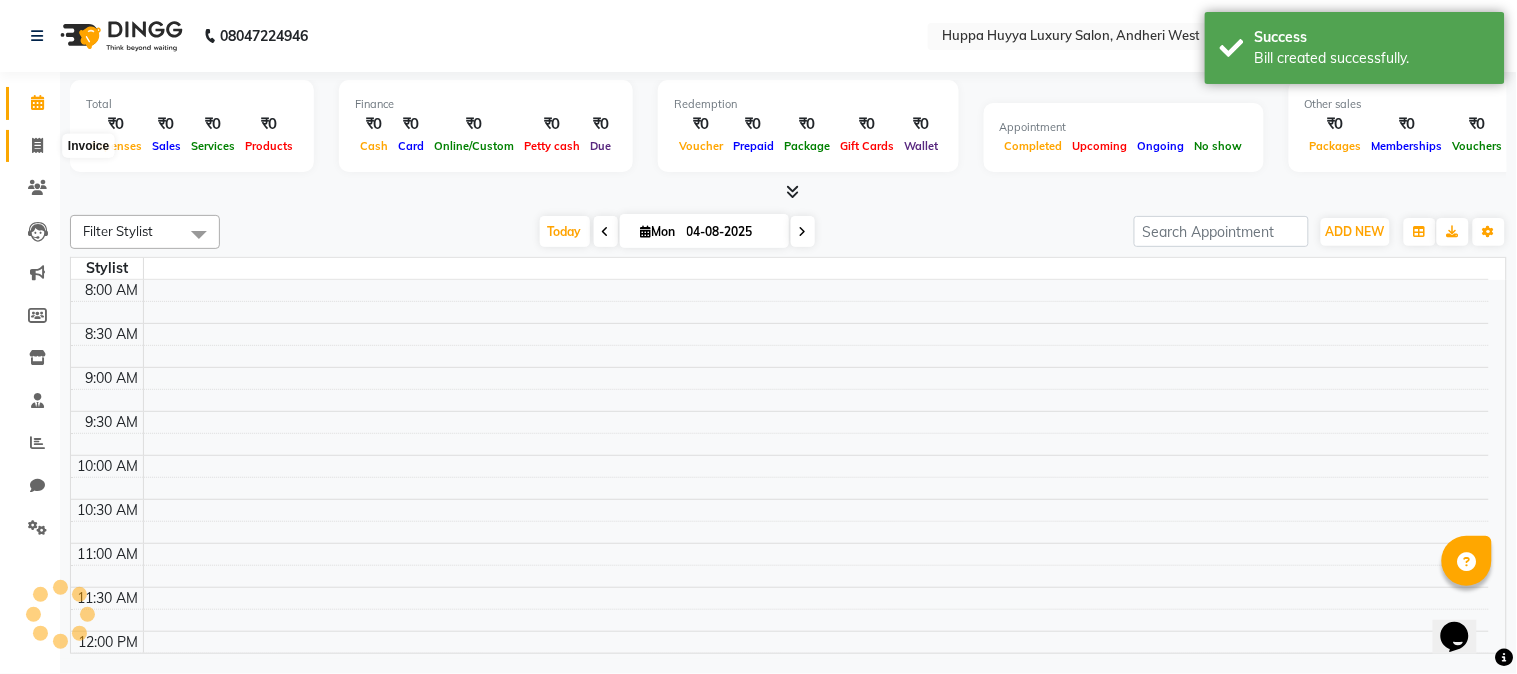 click 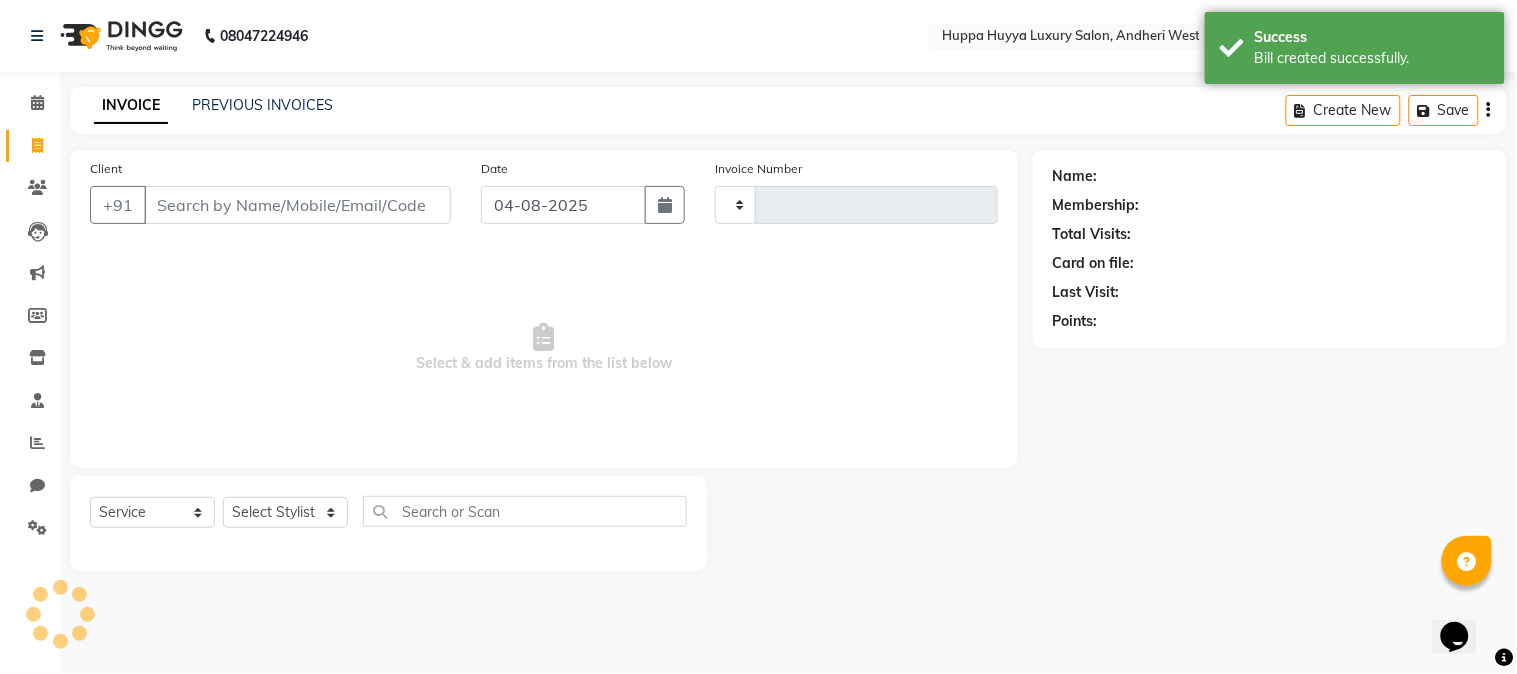 type on "1599" 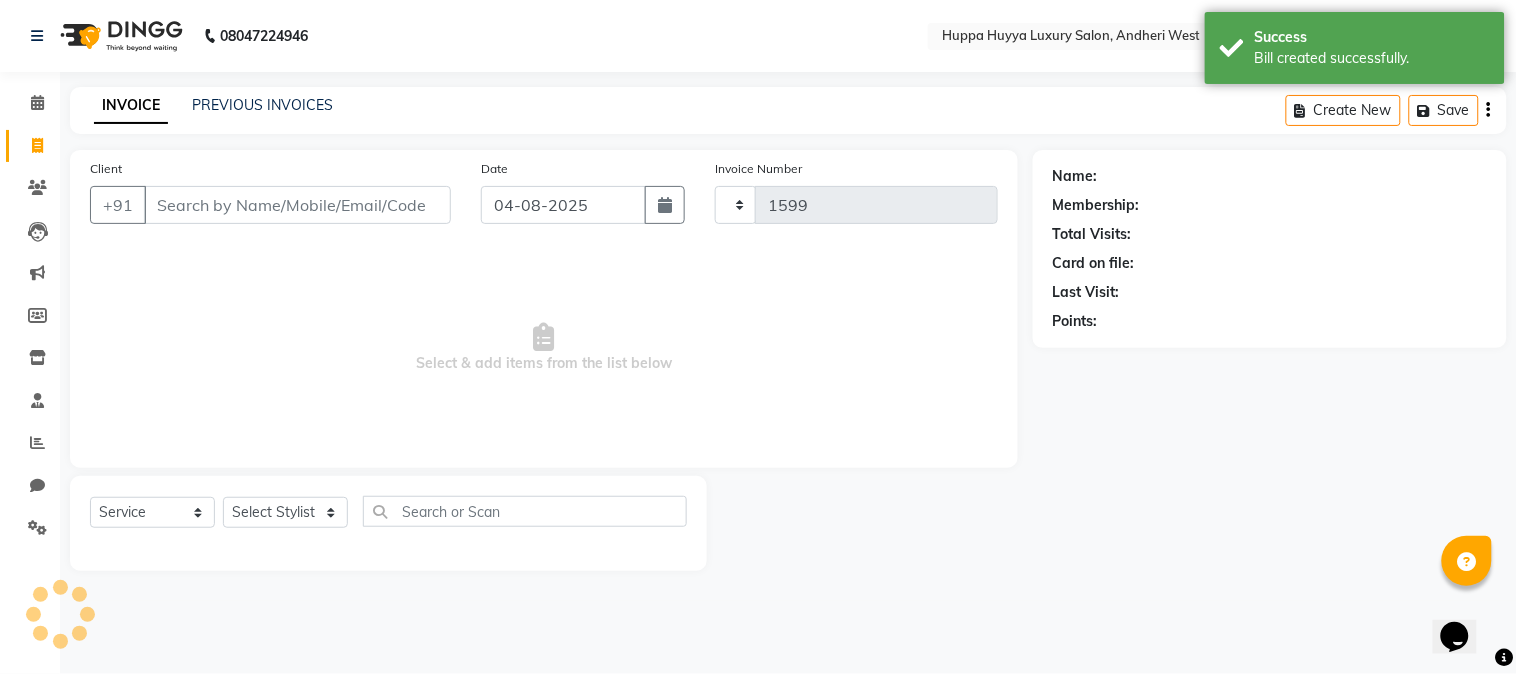 select on "7752" 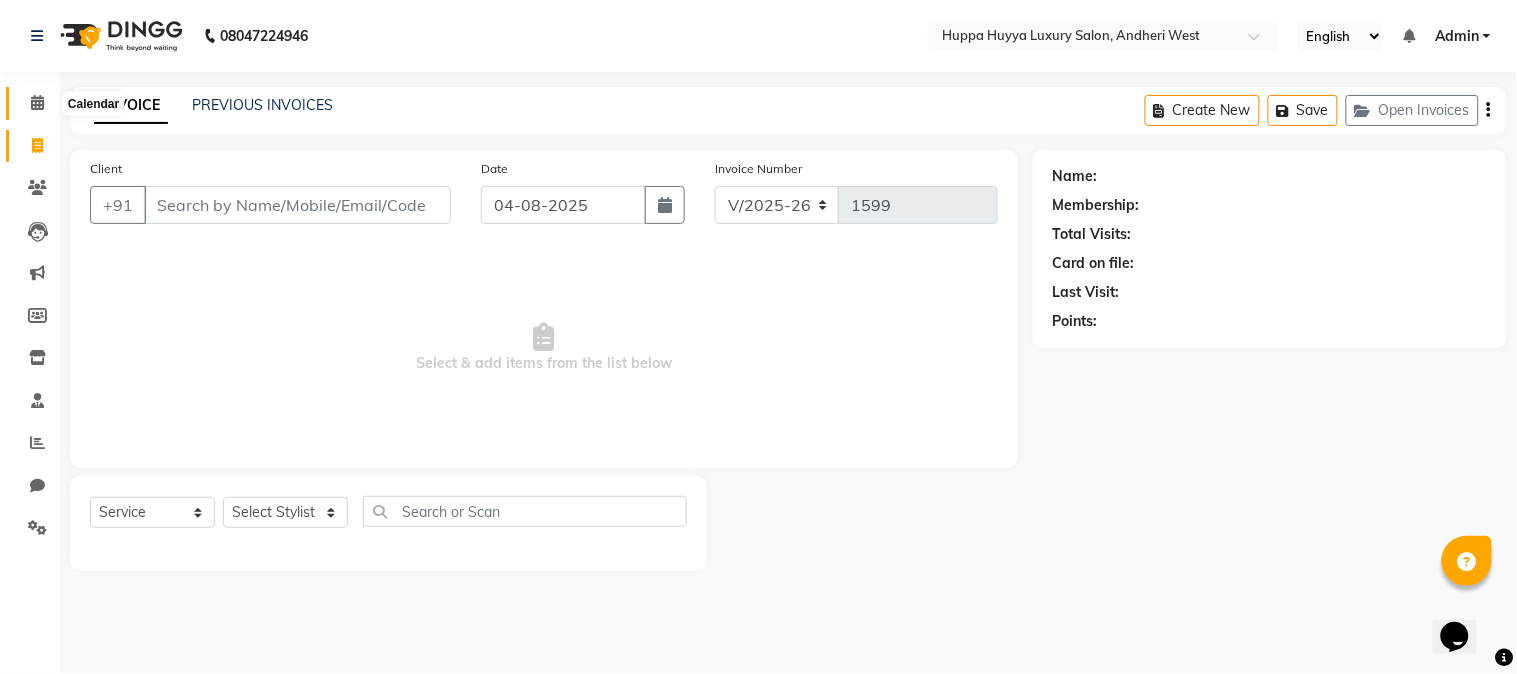 click 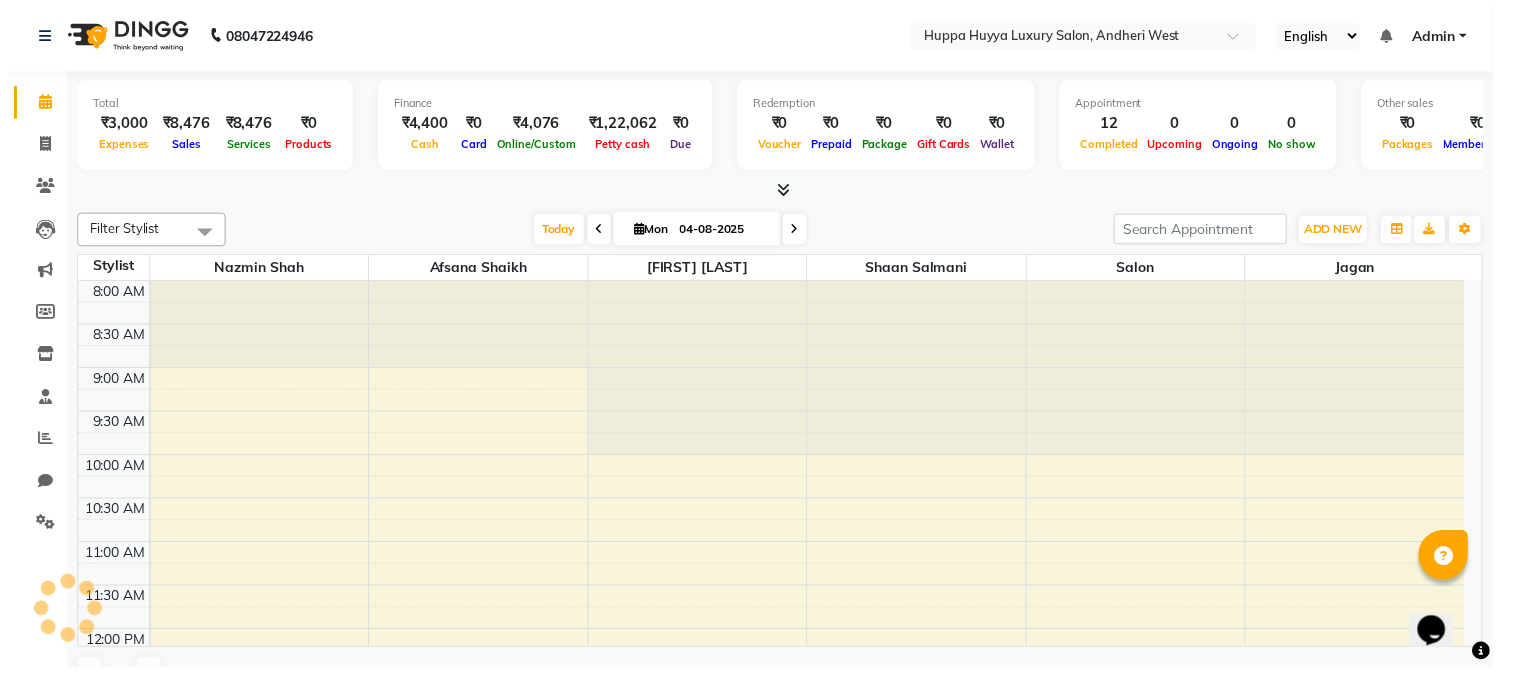 scroll, scrollTop: 0, scrollLeft: 0, axis: both 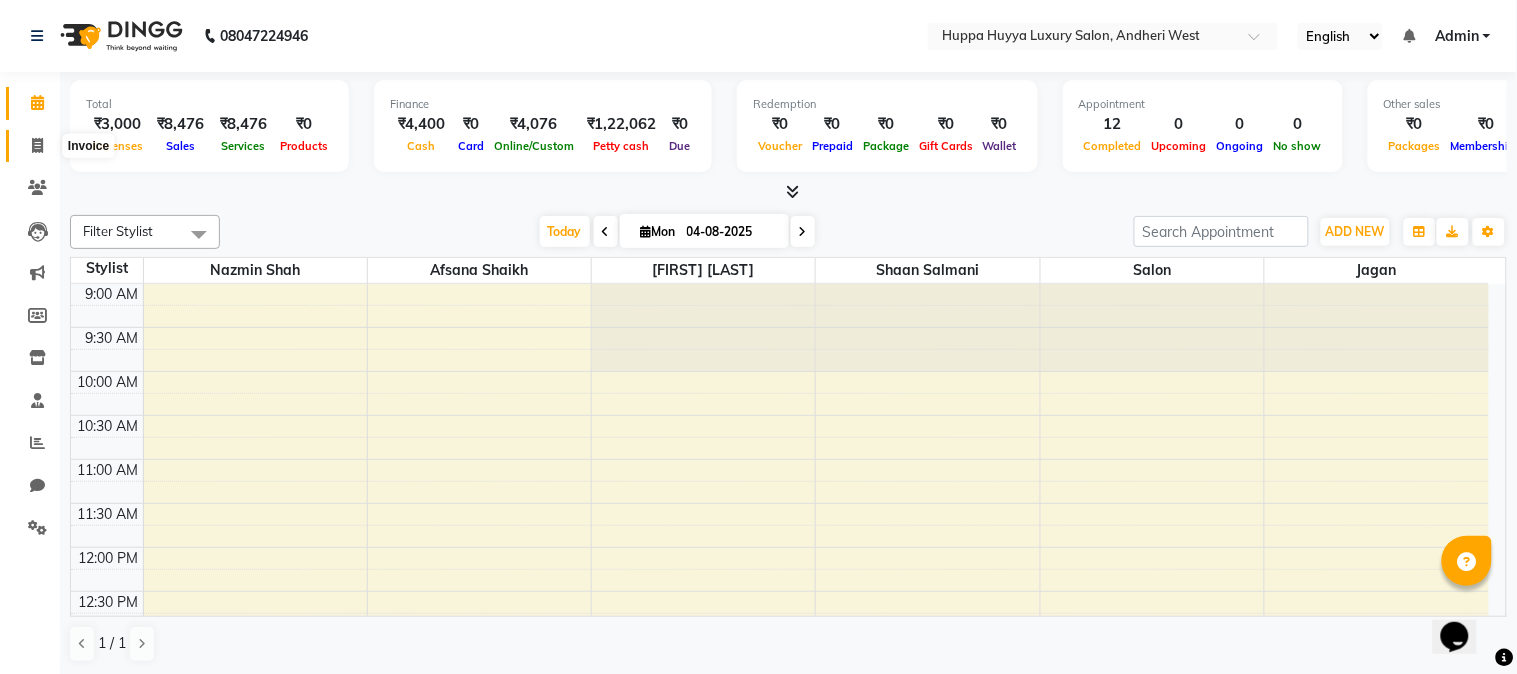 click 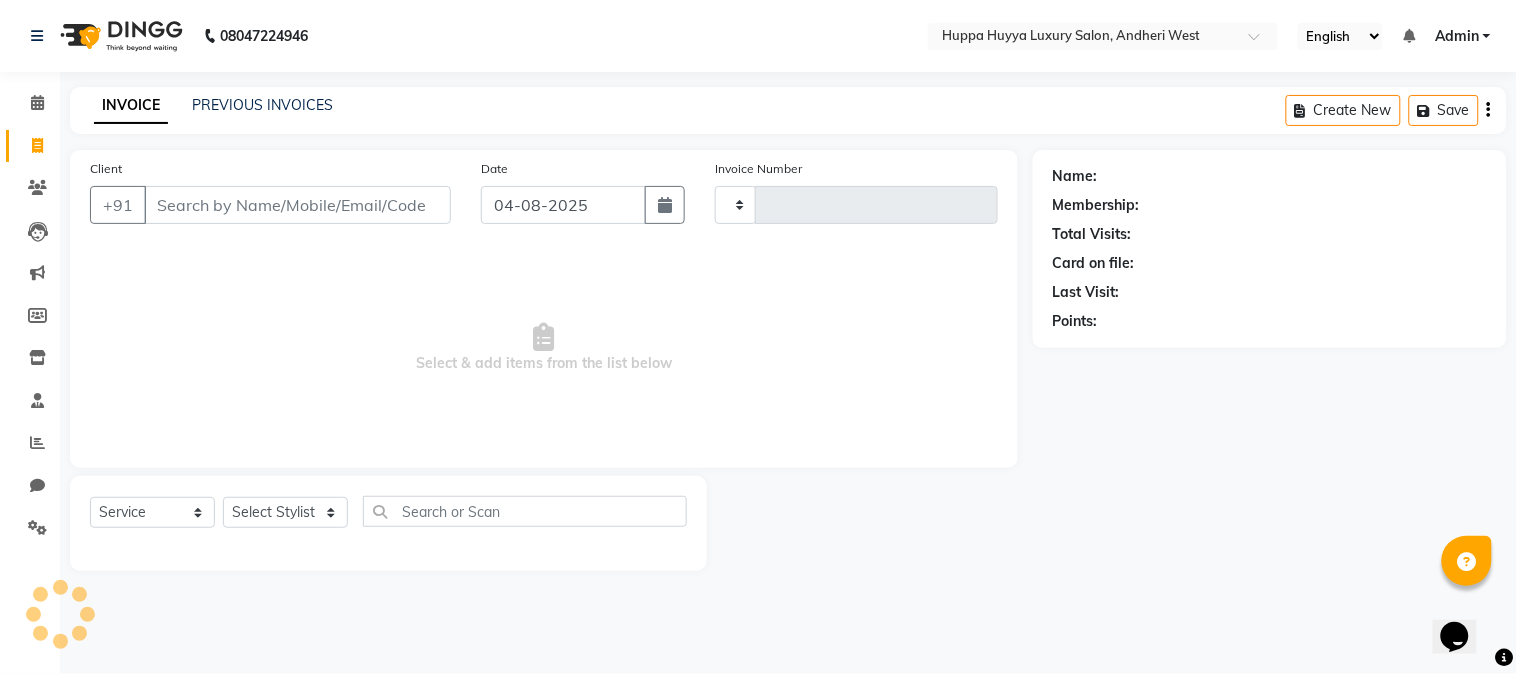 type on "1599" 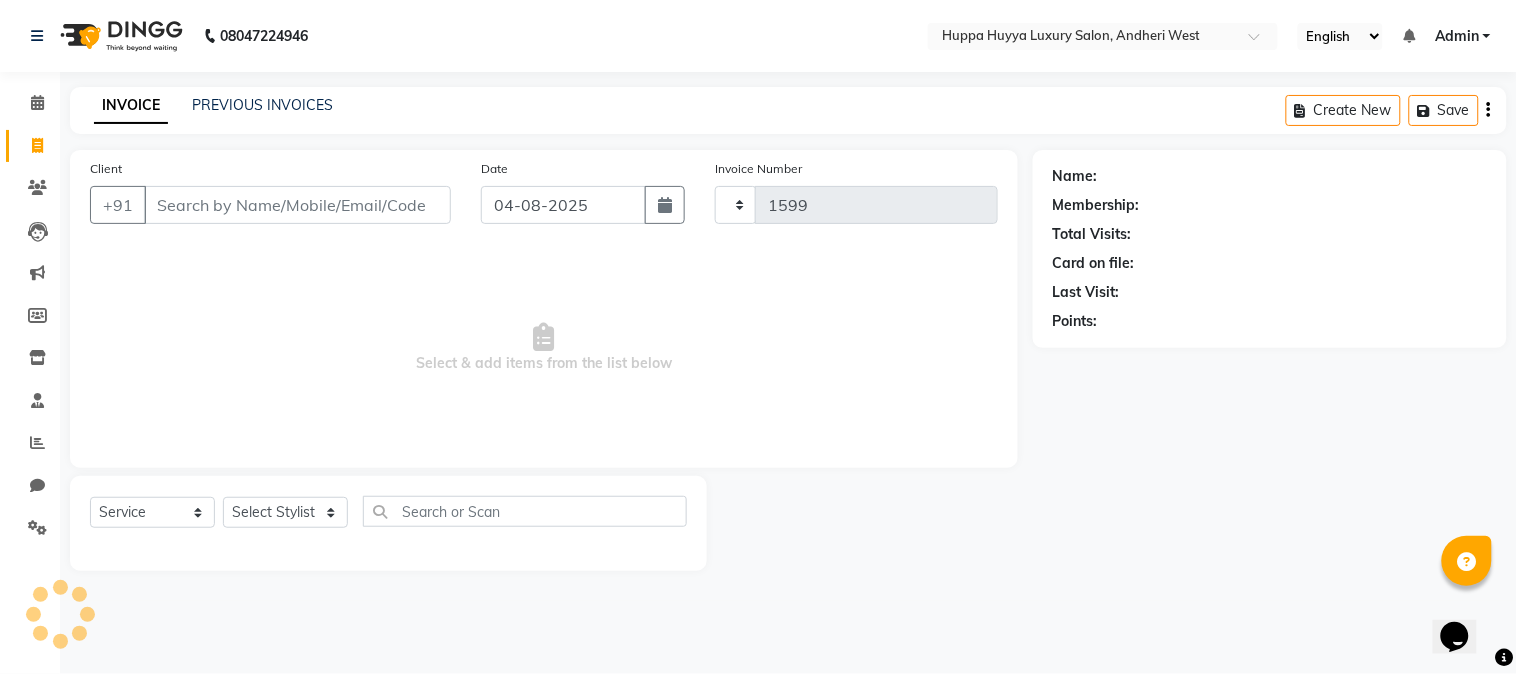 select on "7752" 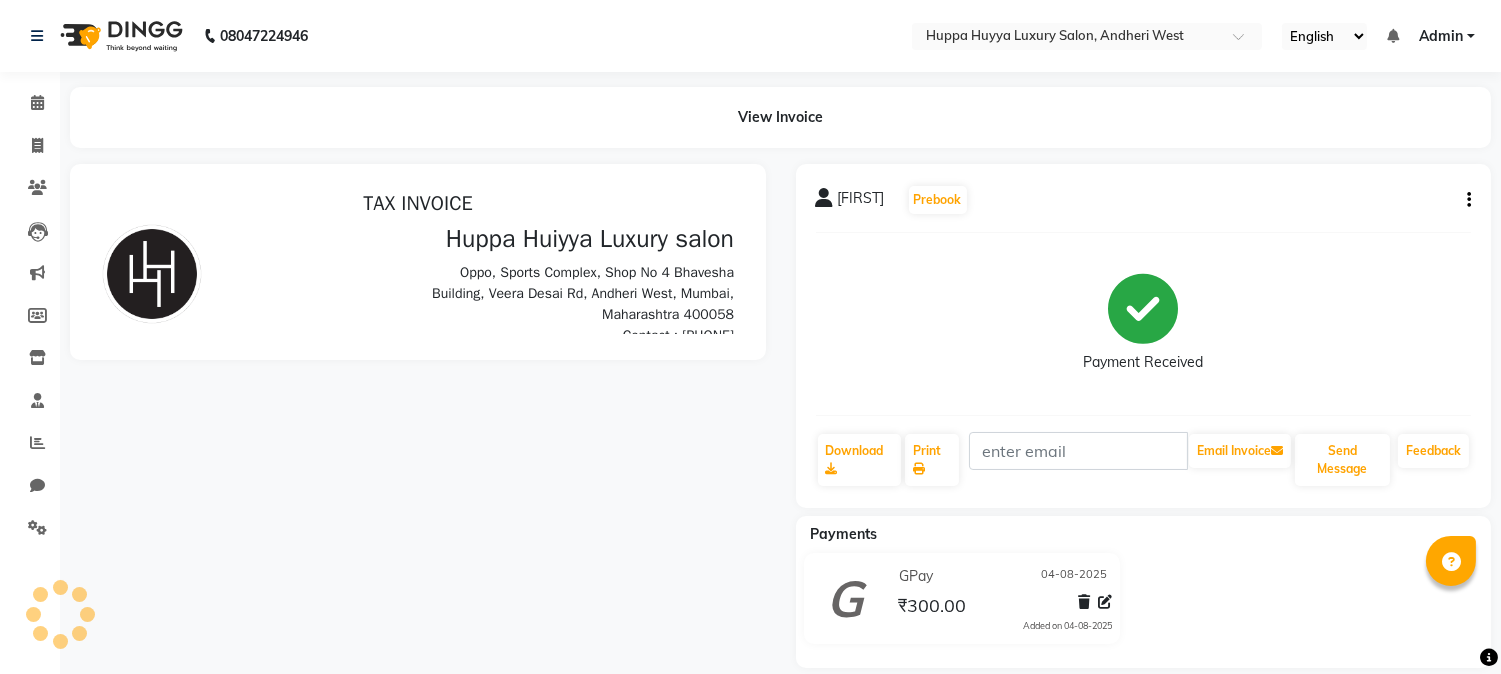 scroll, scrollTop: 0, scrollLeft: 0, axis: both 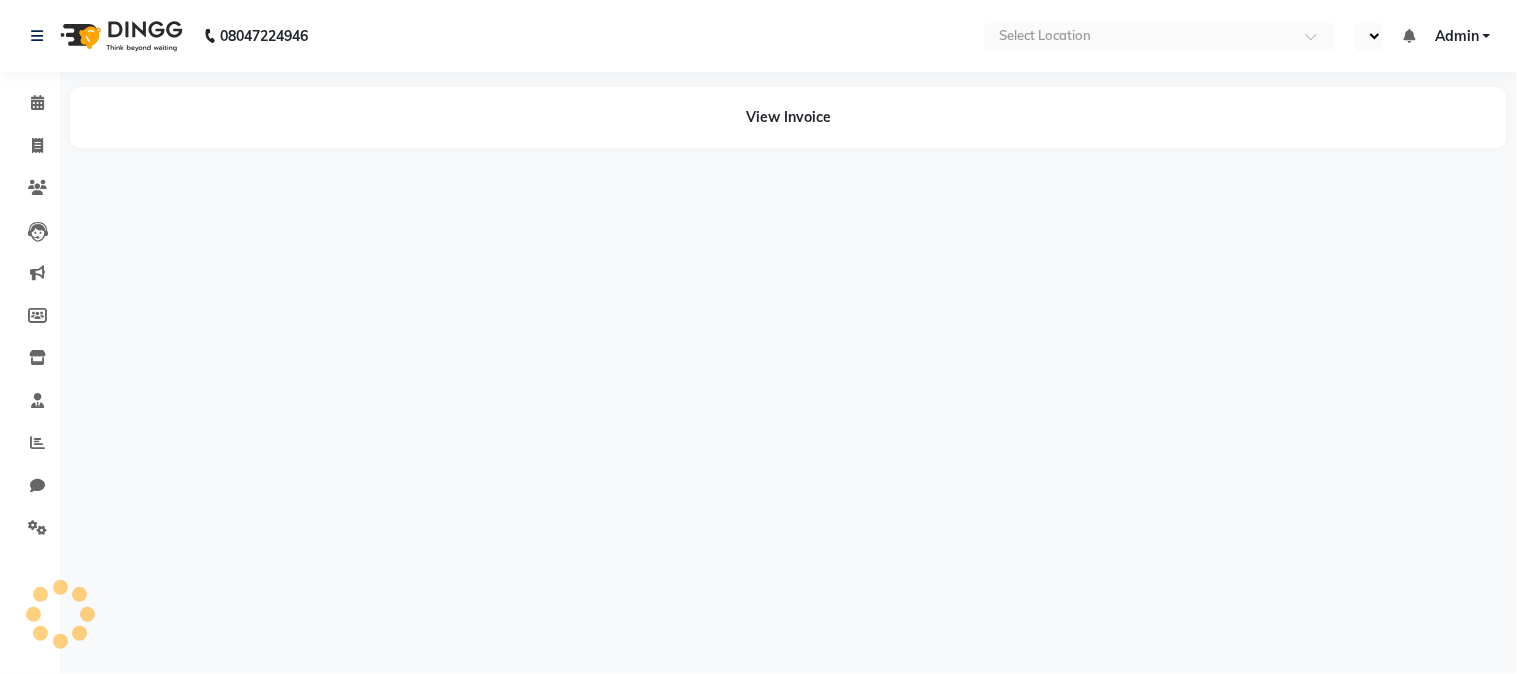 select on "en" 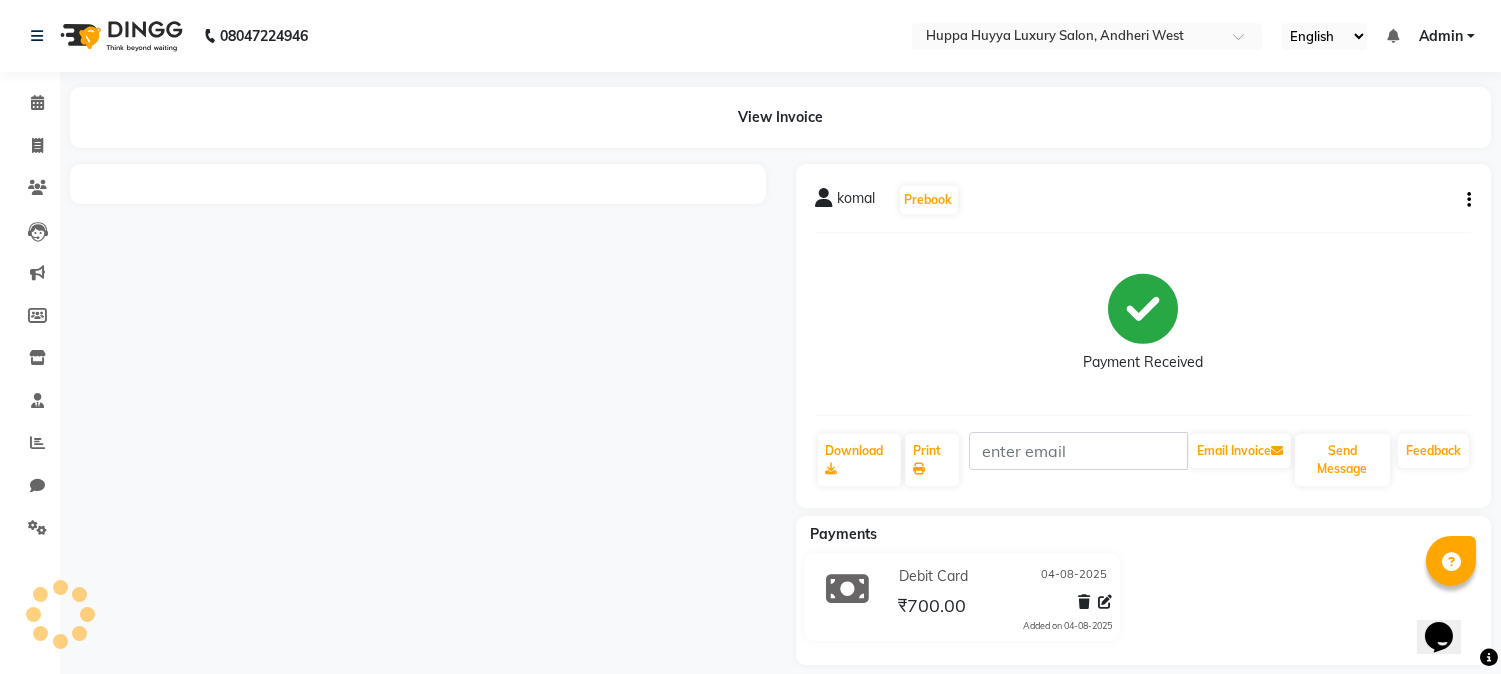 scroll, scrollTop: 0, scrollLeft: 0, axis: both 